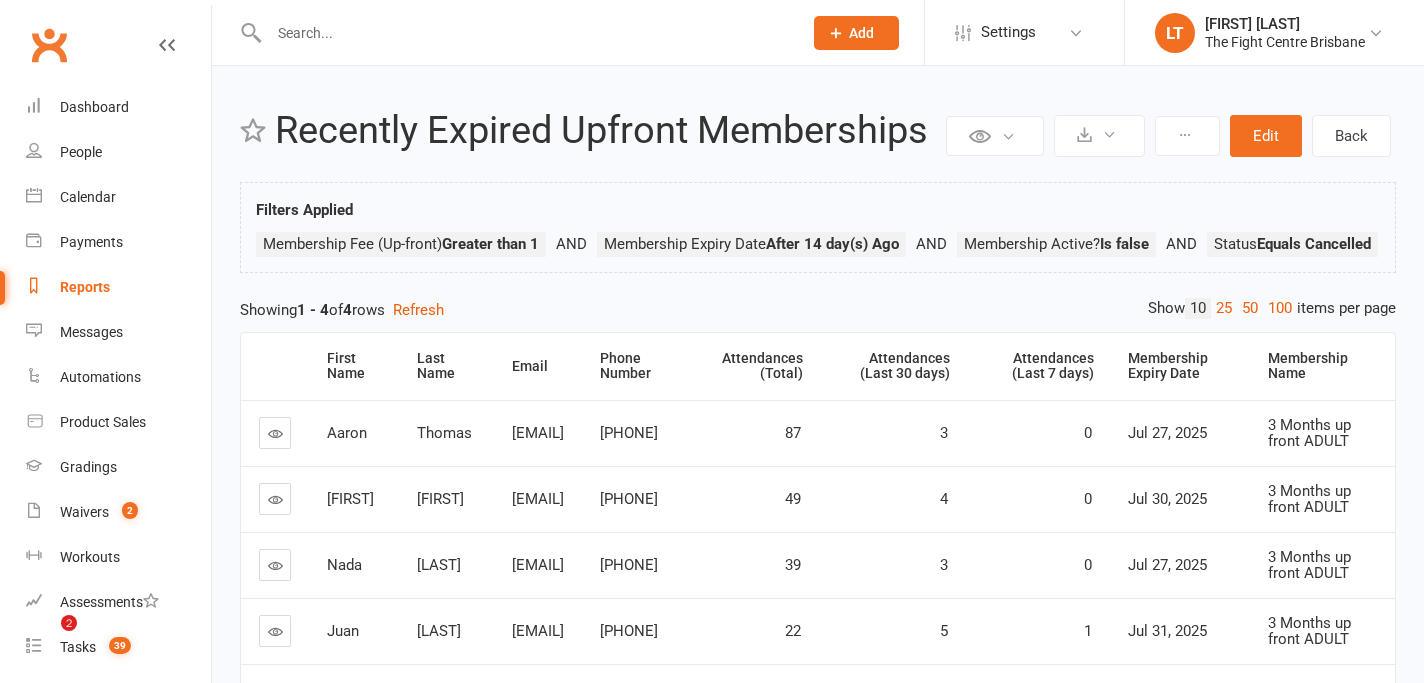 scroll, scrollTop: 0, scrollLeft: 0, axis: both 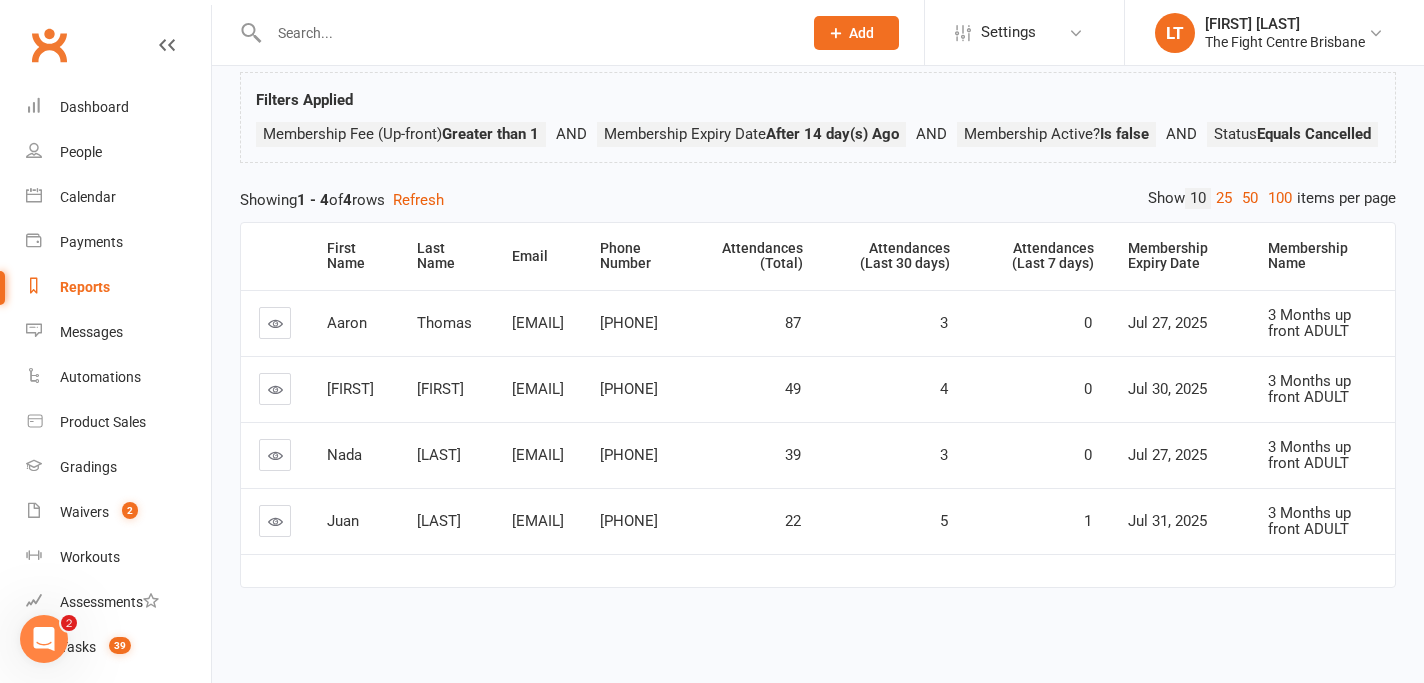 click on "5" at bounding box center (892, 521) 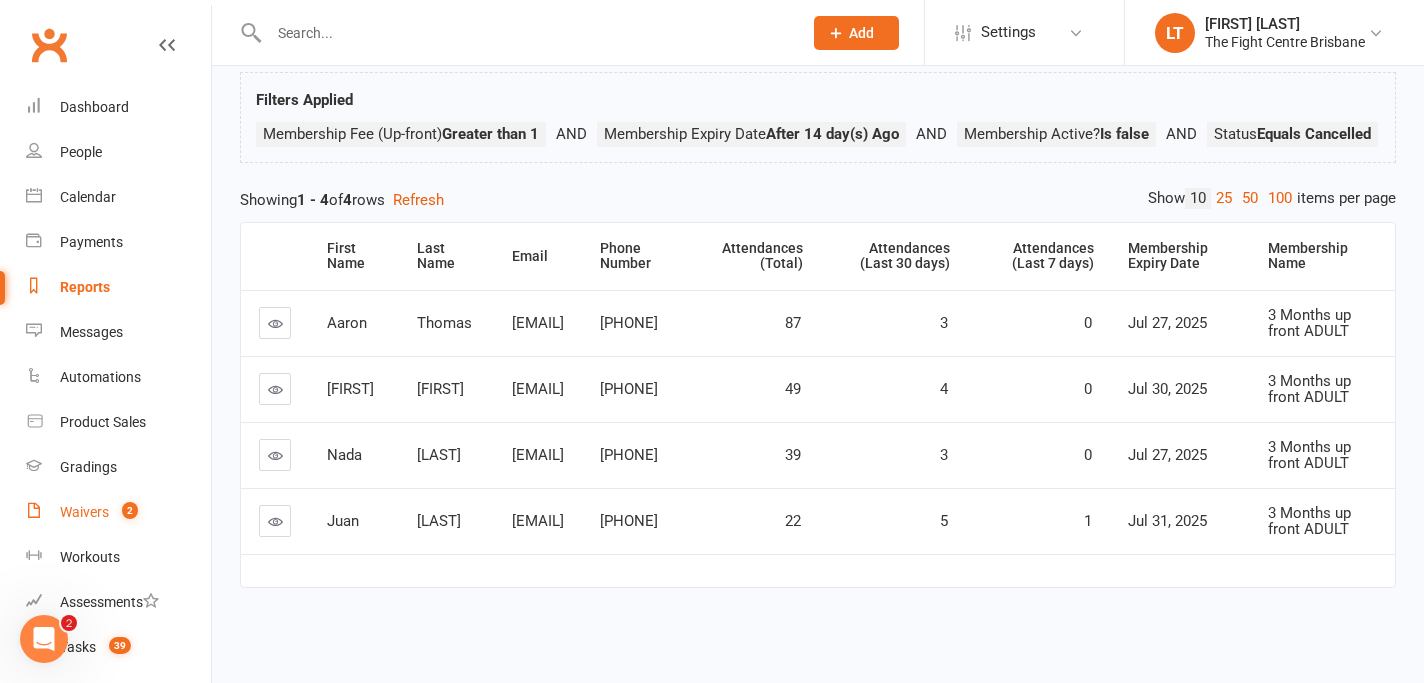 click on "Waivers" at bounding box center [84, 512] 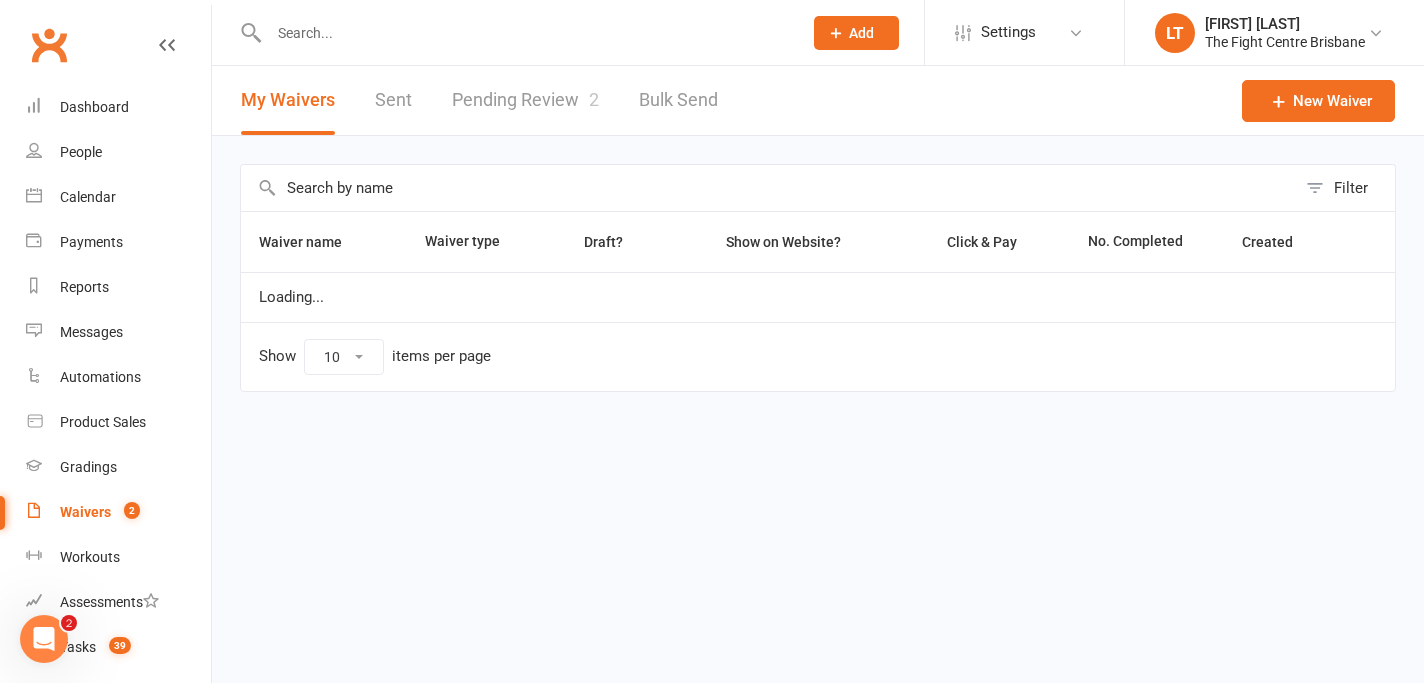 scroll, scrollTop: 0, scrollLeft: 0, axis: both 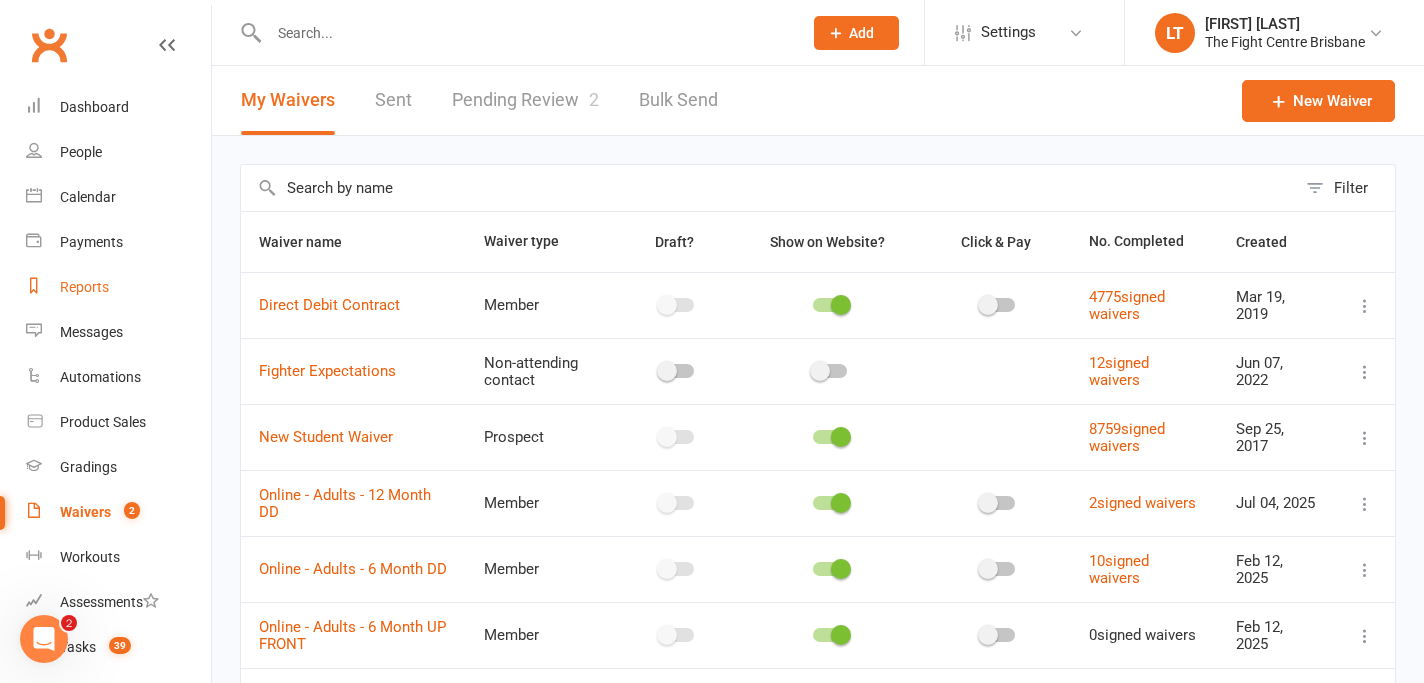 click on "Reports" at bounding box center [84, 287] 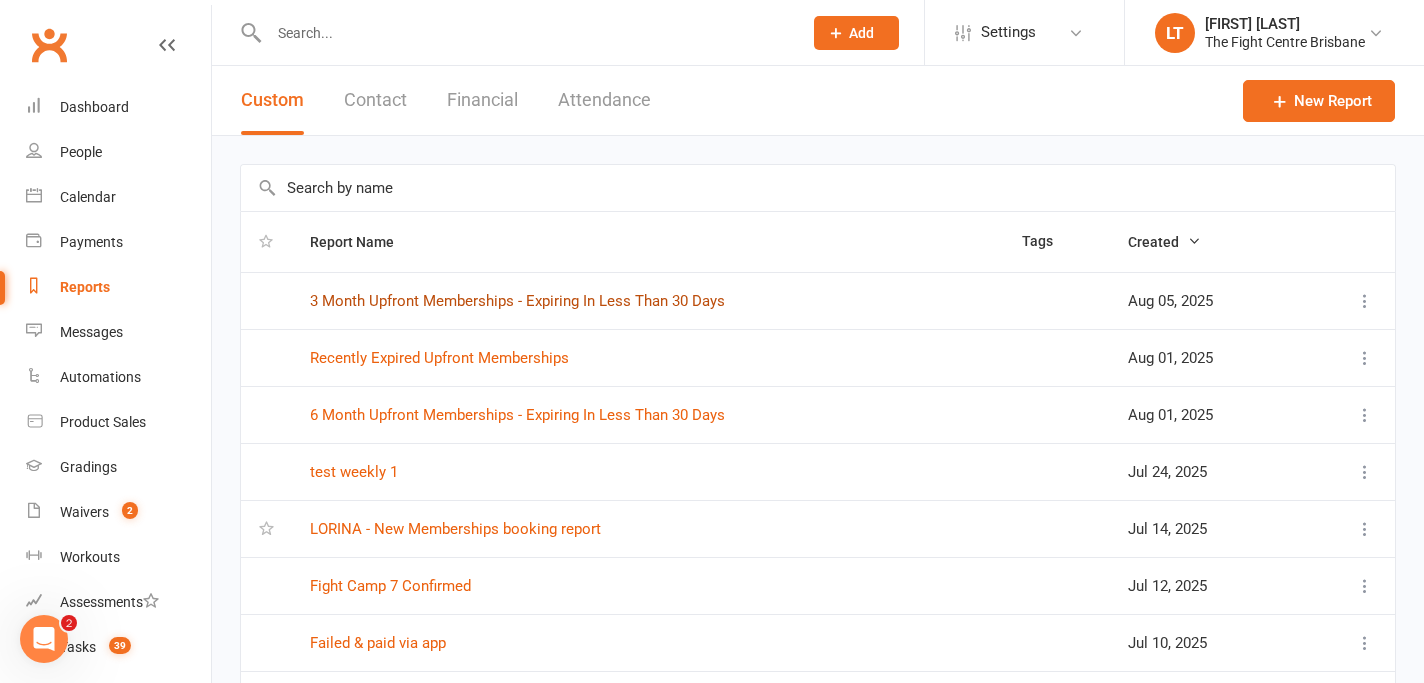 click on "3 Month Upfront Memberships - Expiring In Less Than 30 Days" at bounding box center (517, 301) 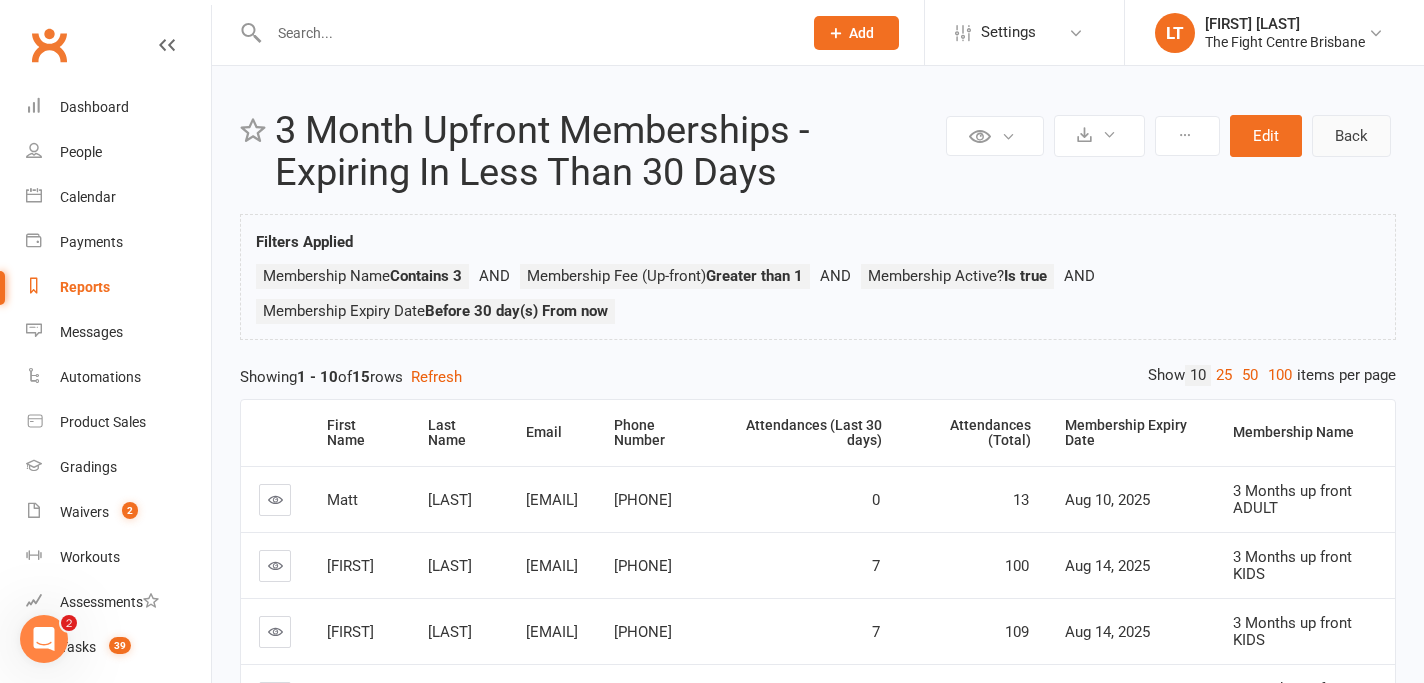click on "Back" at bounding box center (1351, 136) 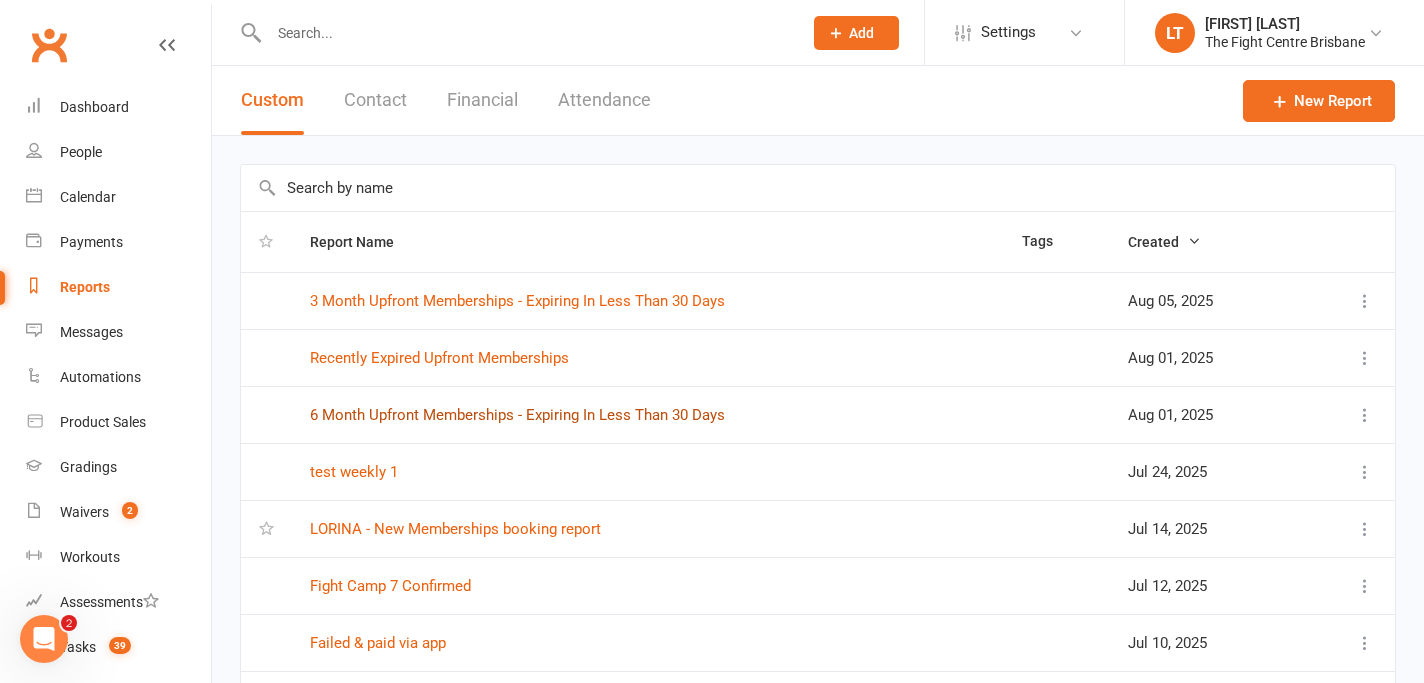 click on "6 Month Upfront Memberships - Expiring In Less Than 30 Days" at bounding box center (517, 415) 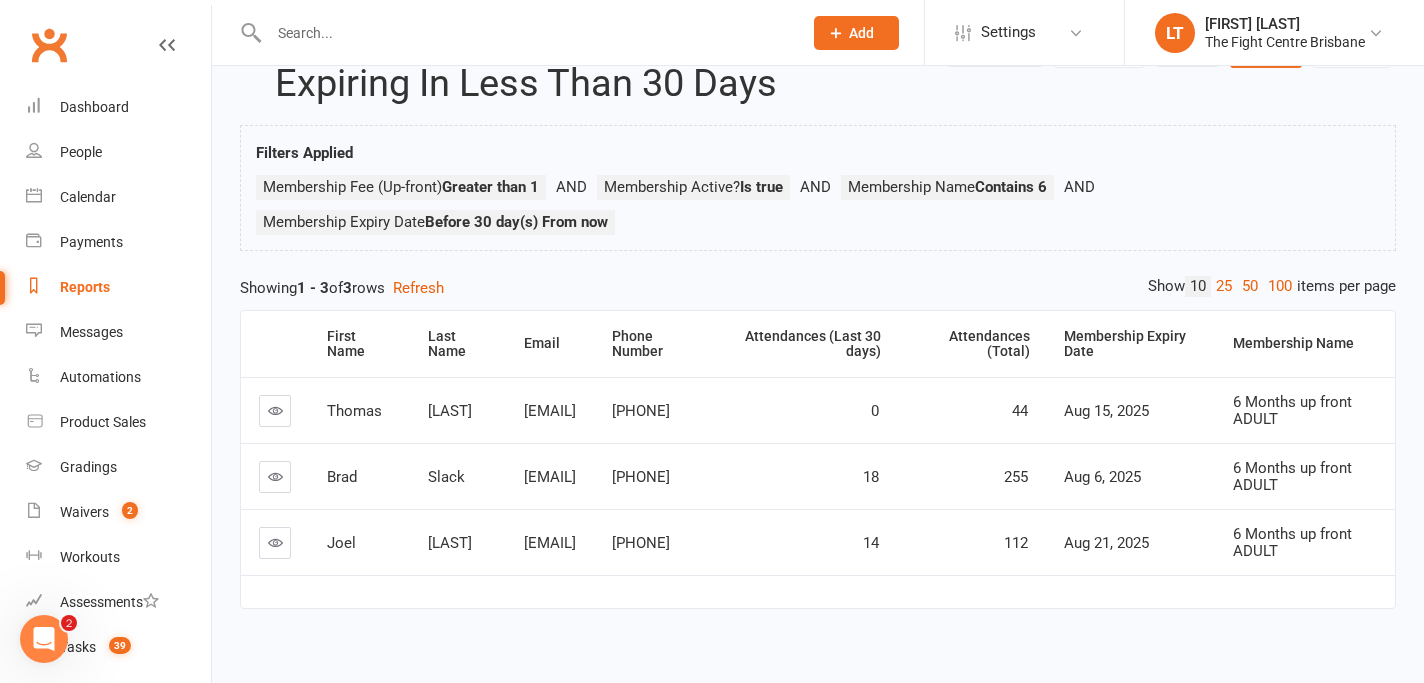 scroll, scrollTop: 108, scrollLeft: 0, axis: vertical 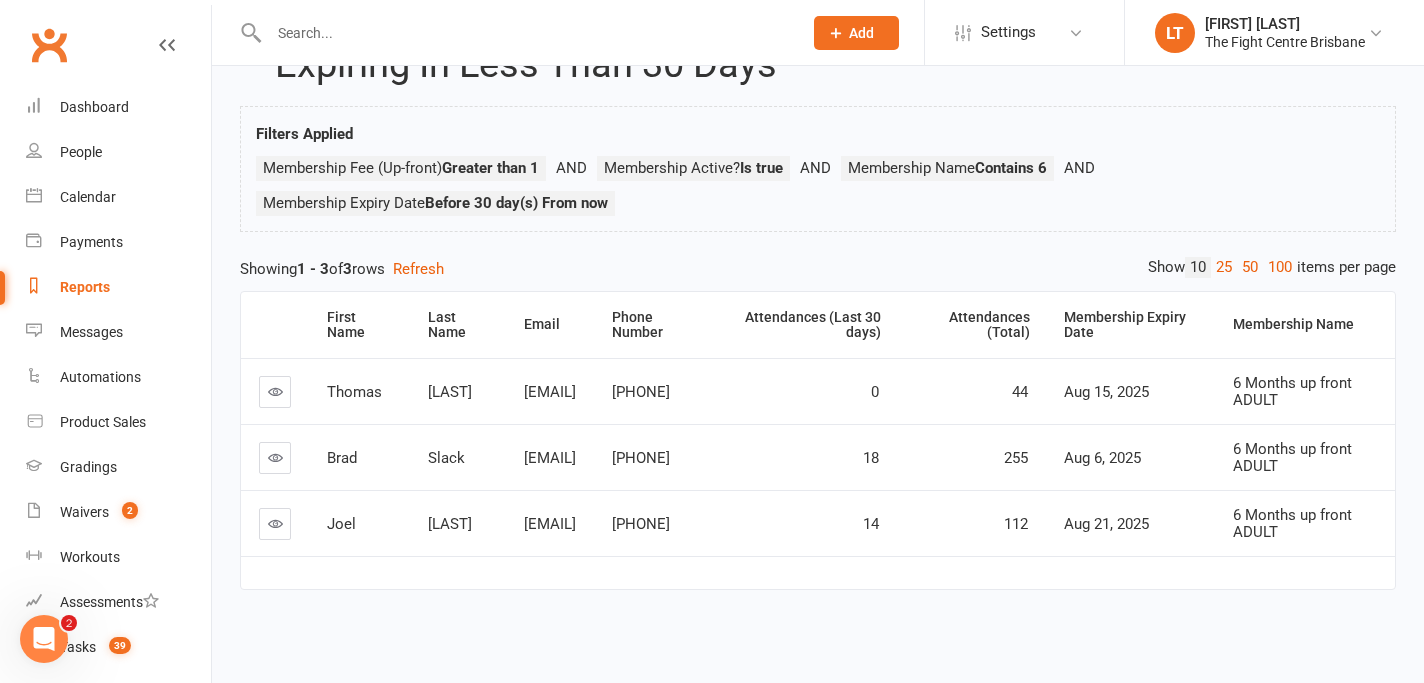 drag, startPoint x: 272, startPoint y: 522, endPoint x: 694, endPoint y: 11, distance: 662.7254 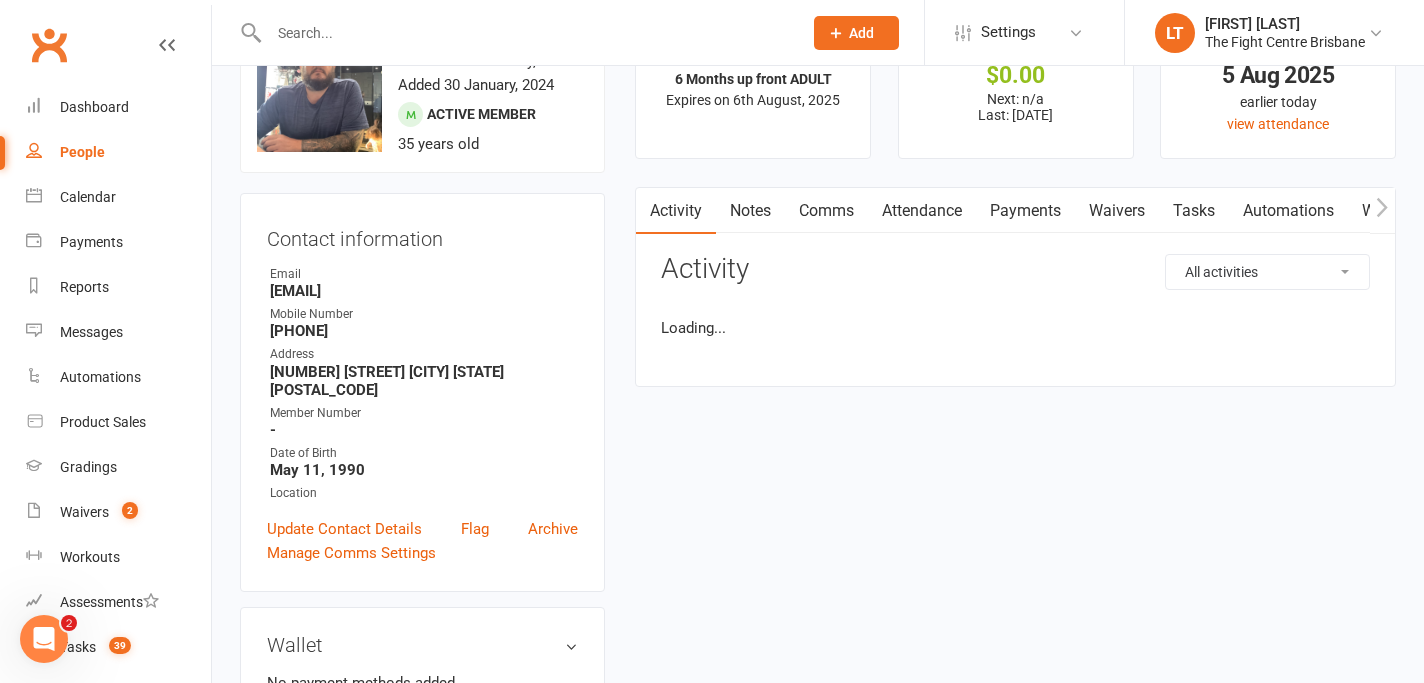 scroll, scrollTop: 0, scrollLeft: 0, axis: both 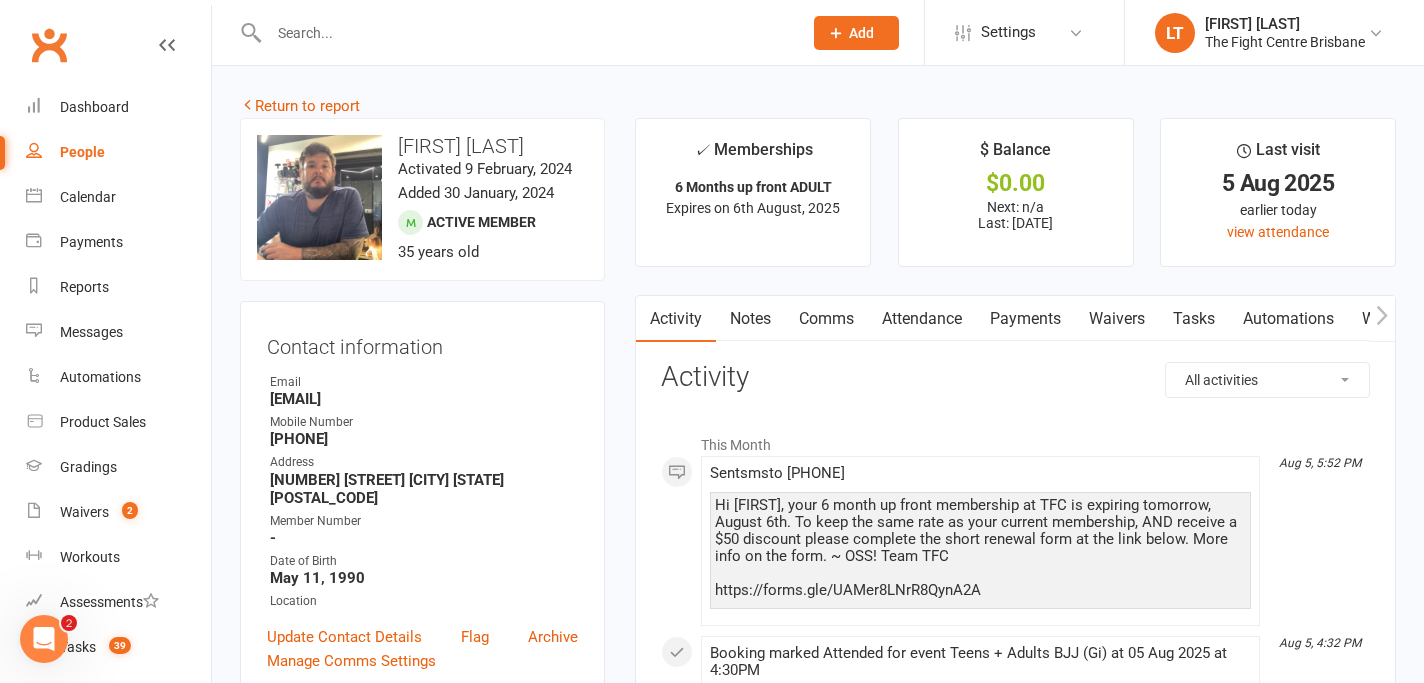 click on "Tasks" at bounding box center [1194, 319] 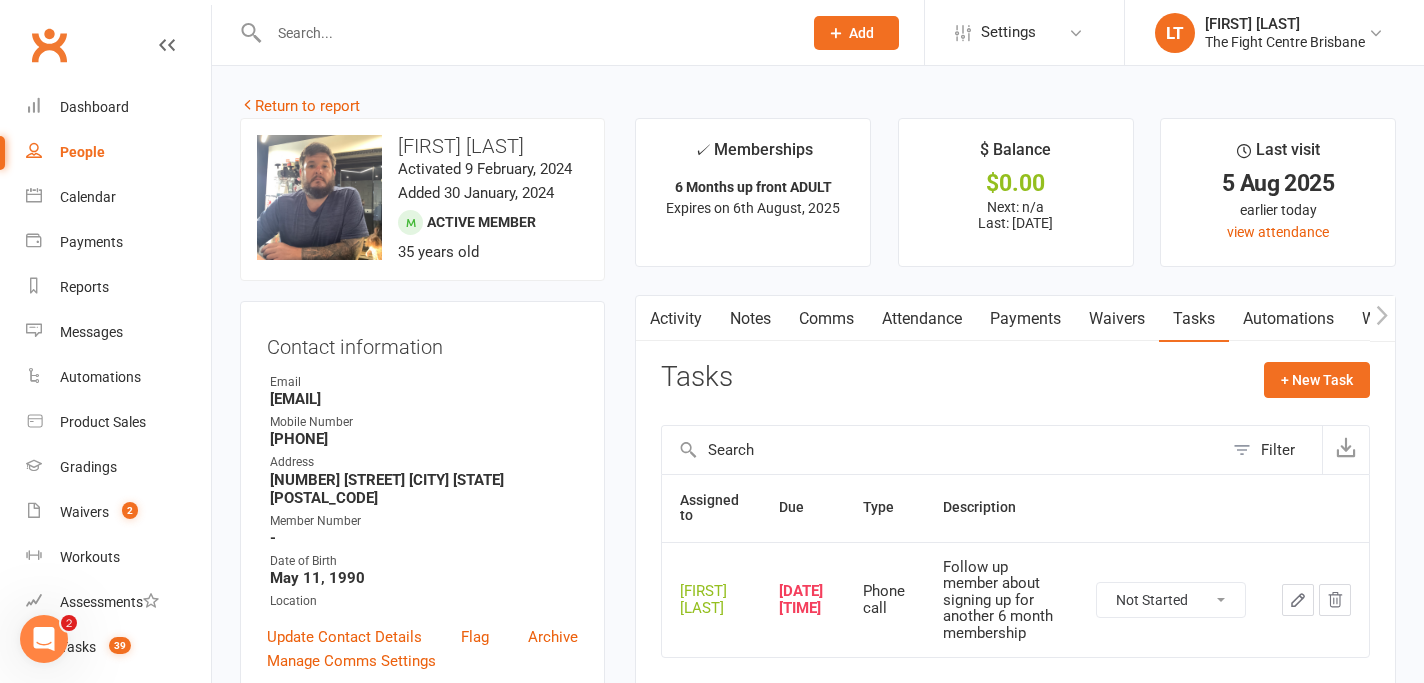 click on "Not Started In Progress Waiting Complete" at bounding box center (1171, 600) 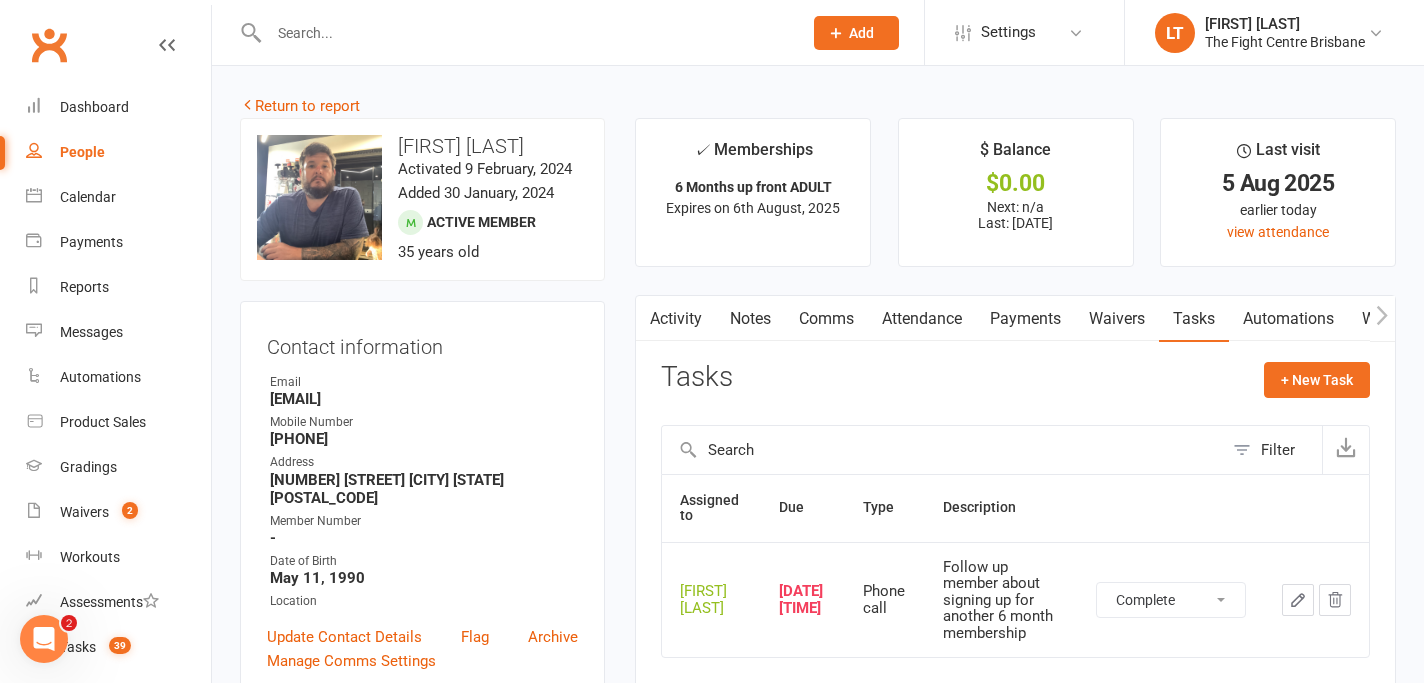 select on "unstarted" 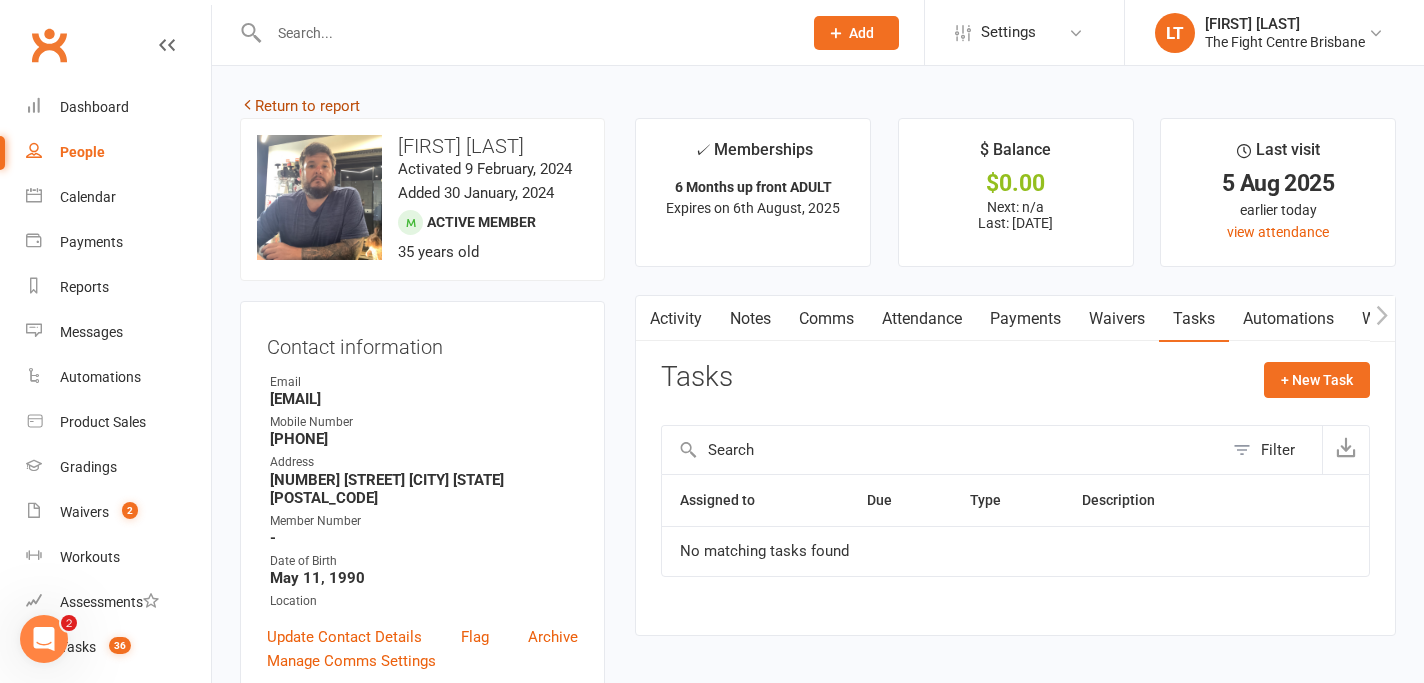 click on "Return to report" at bounding box center (300, 106) 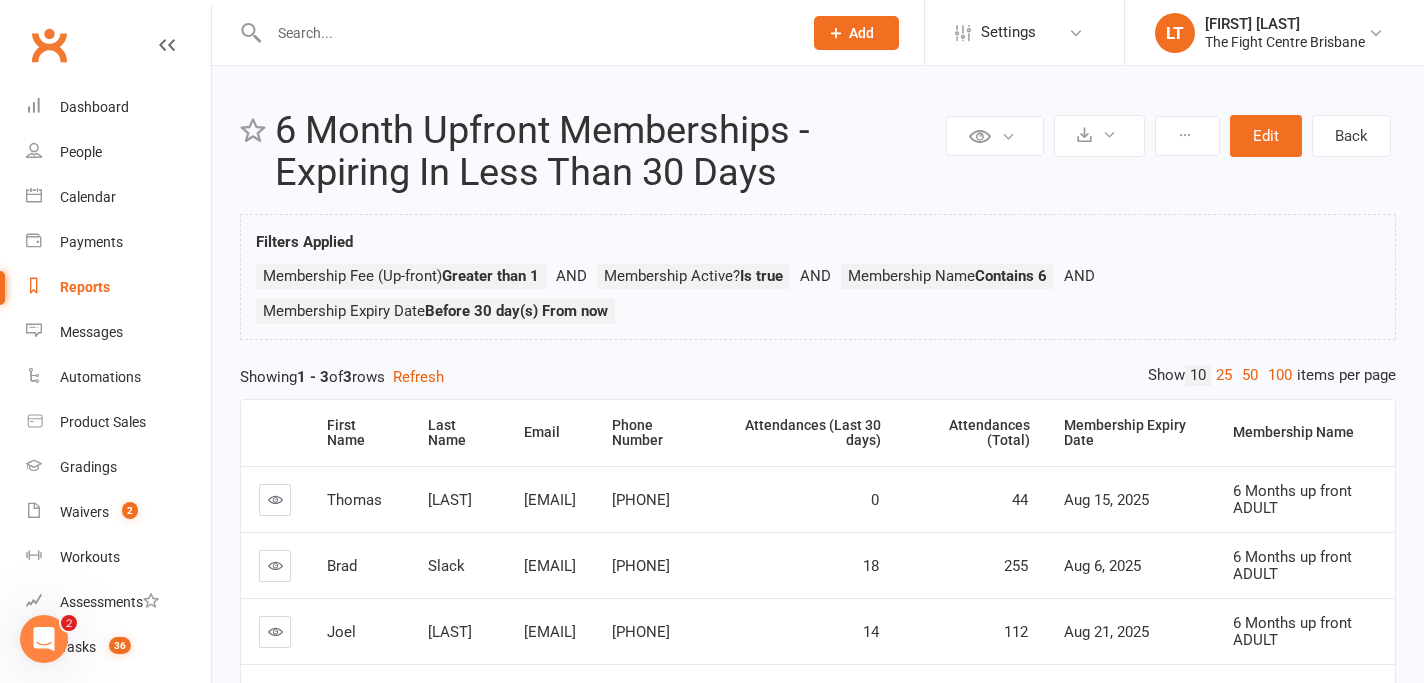 click at bounding box center (275, 631) 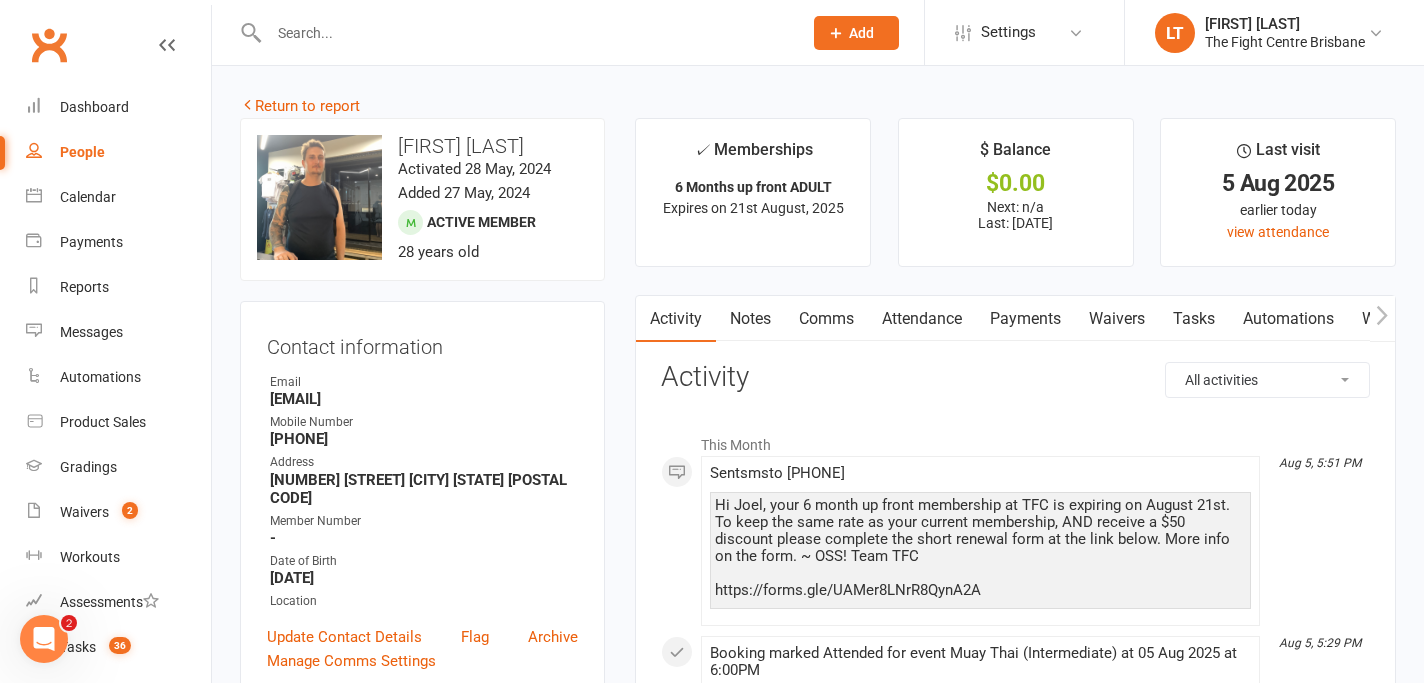 click on "Tasks" at bounding box center (1194, 319) 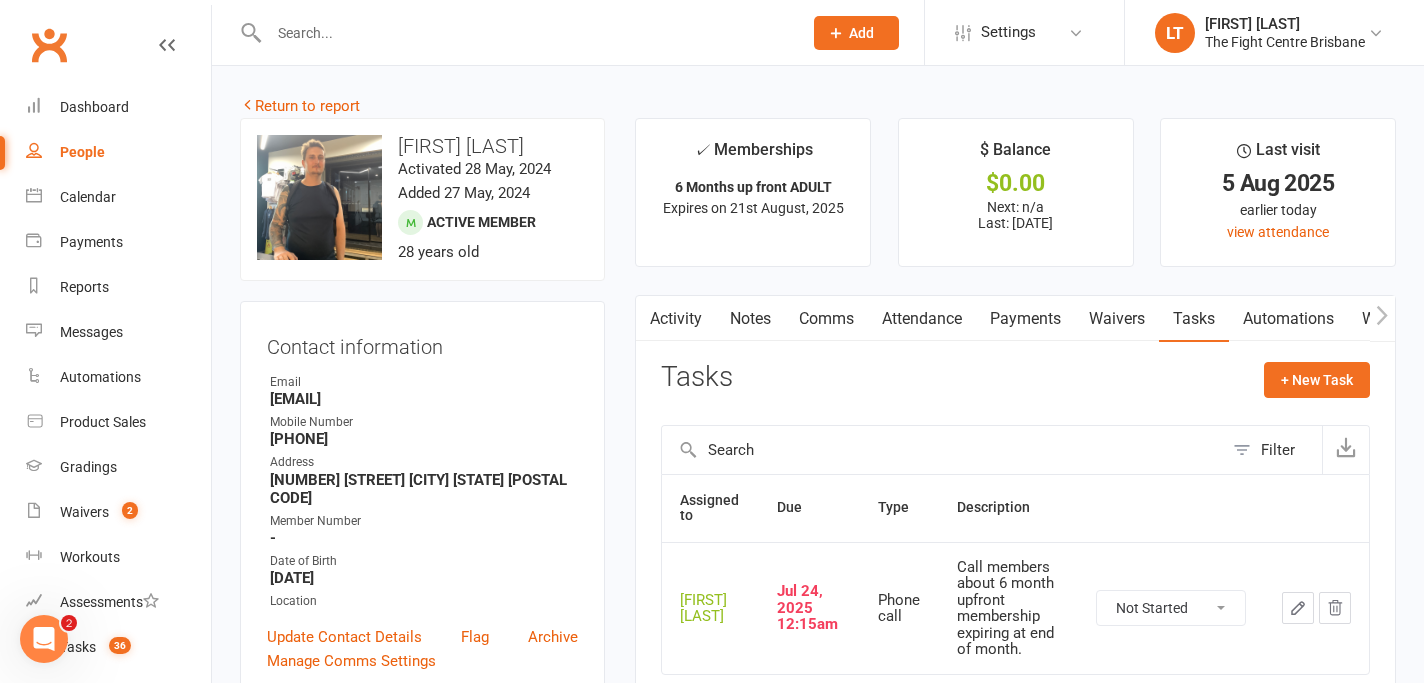 click on "Not Started In Progress Waiting Complete" at bounding box center [1171, 608] 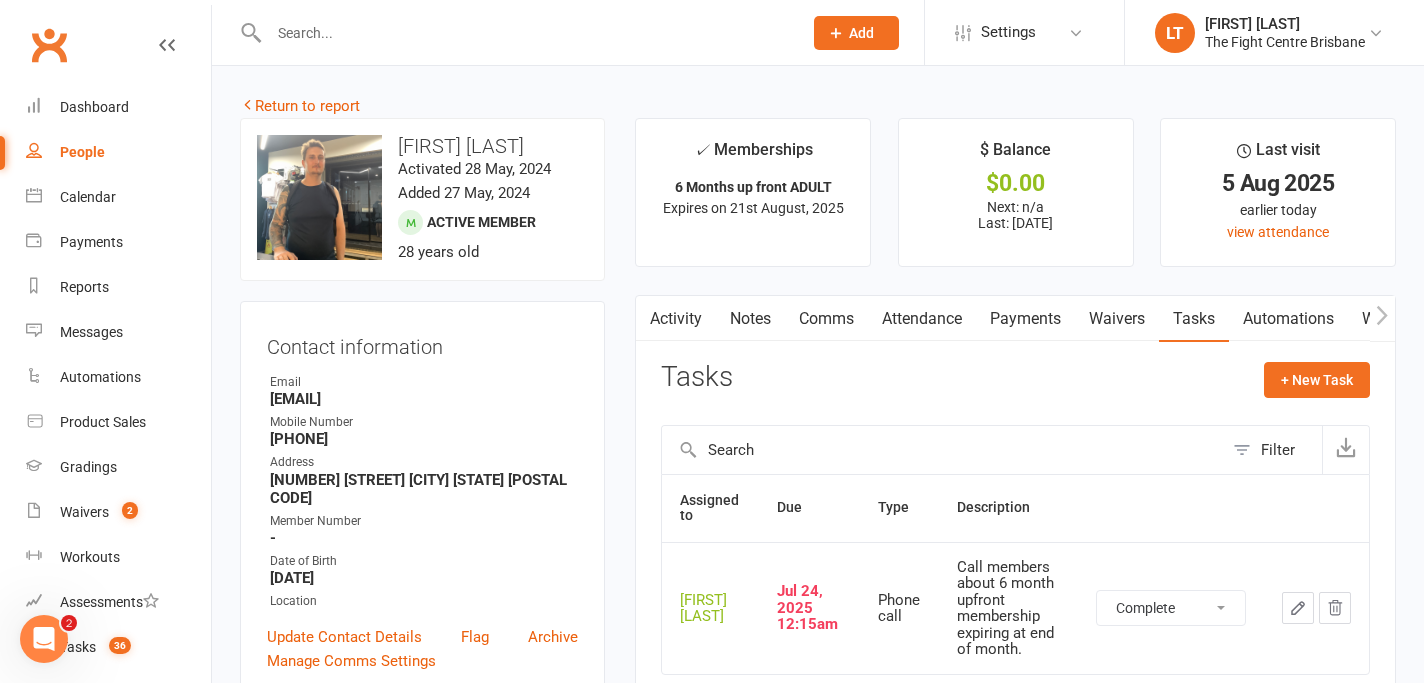 select on "unstarted" 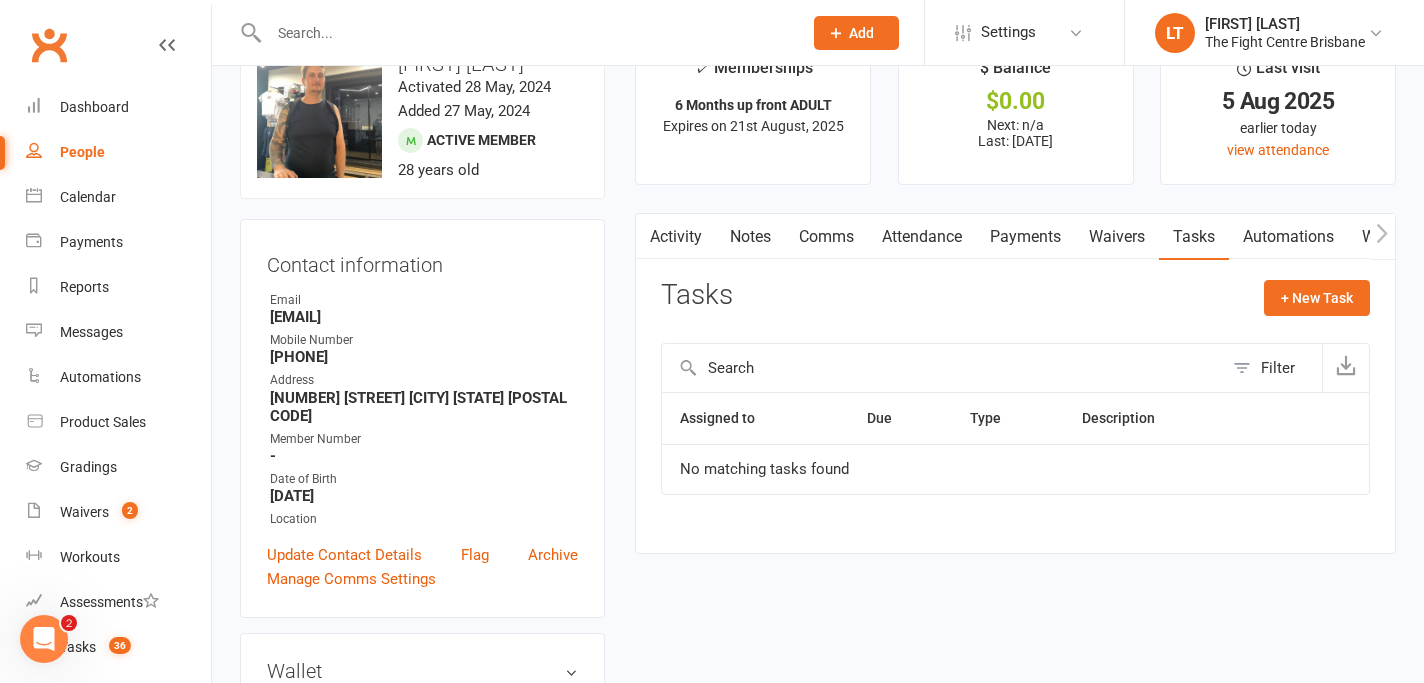 scroll, scrollTop: 0, scrollLeft: 0, axis: both 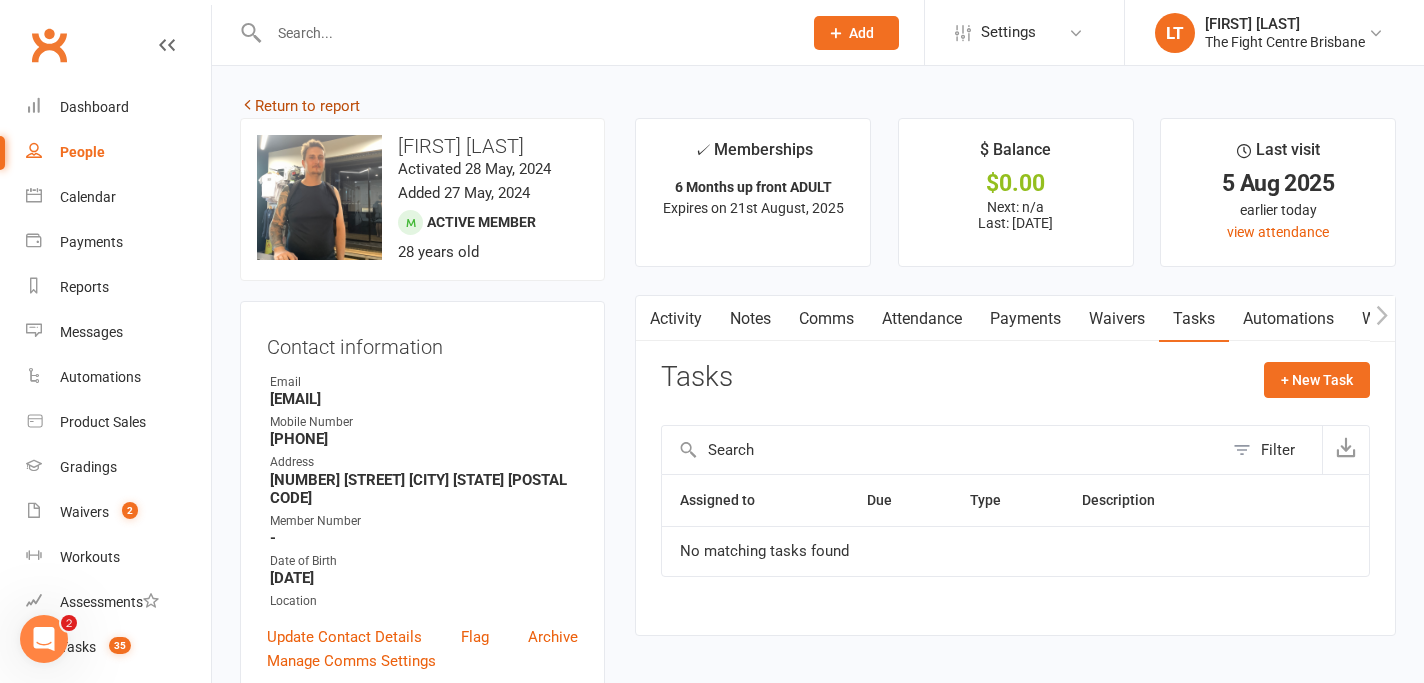 click on "Return to report" at bounding box center (300, 106) 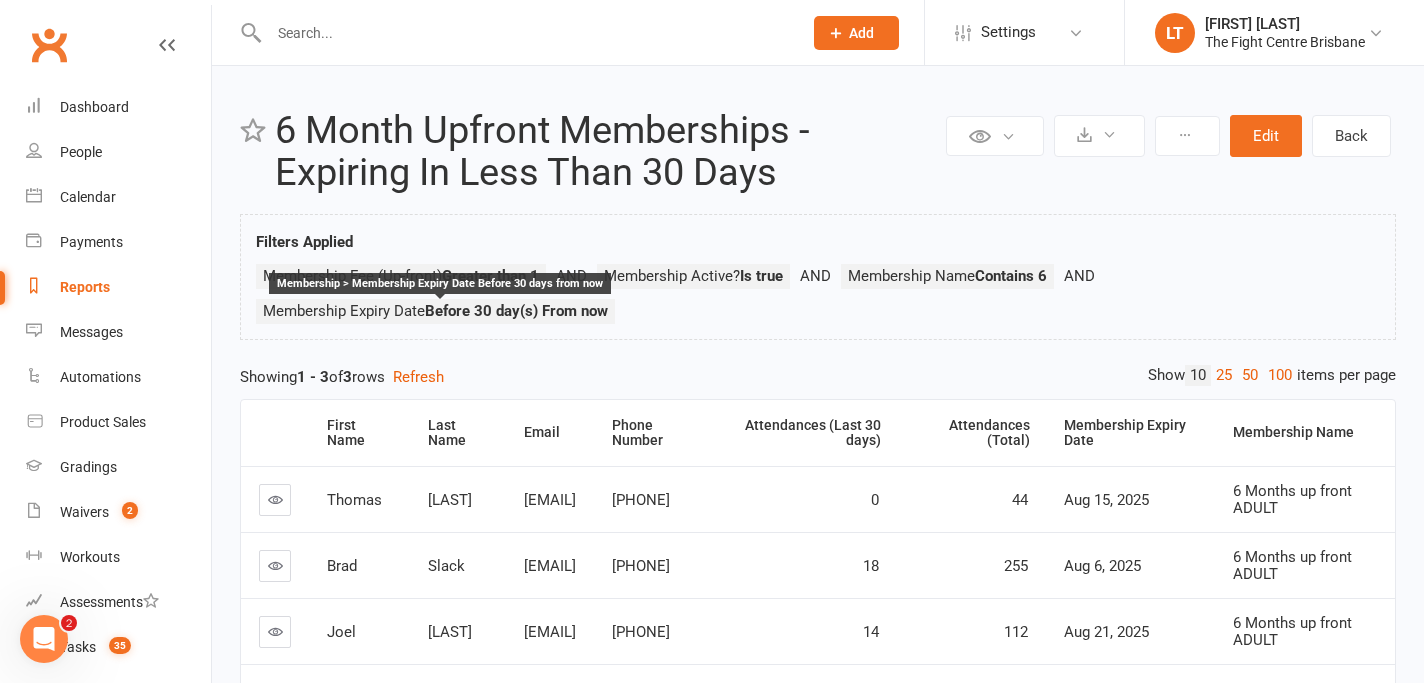 click on "Before 30 day(s) From now" at bounding box center (516, 311) 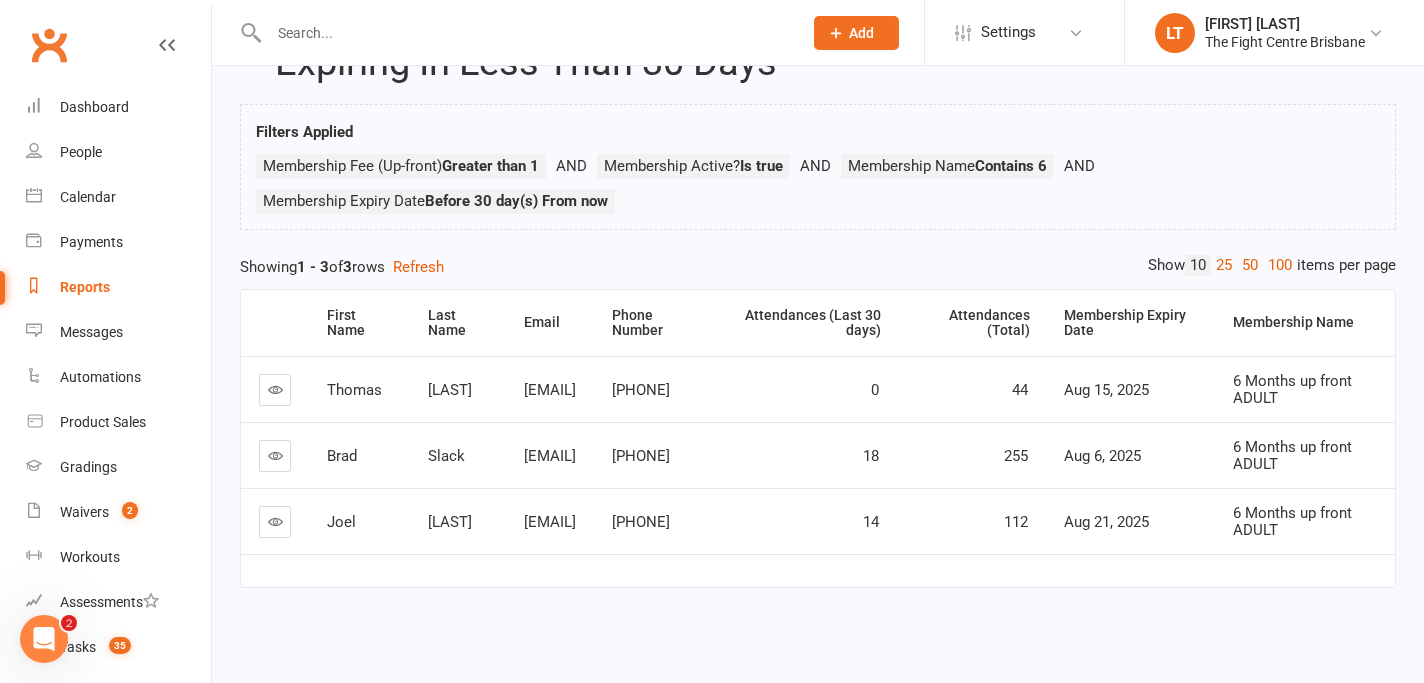 scroll, scrollTop: 0, scrollLeft: 0, axis: both 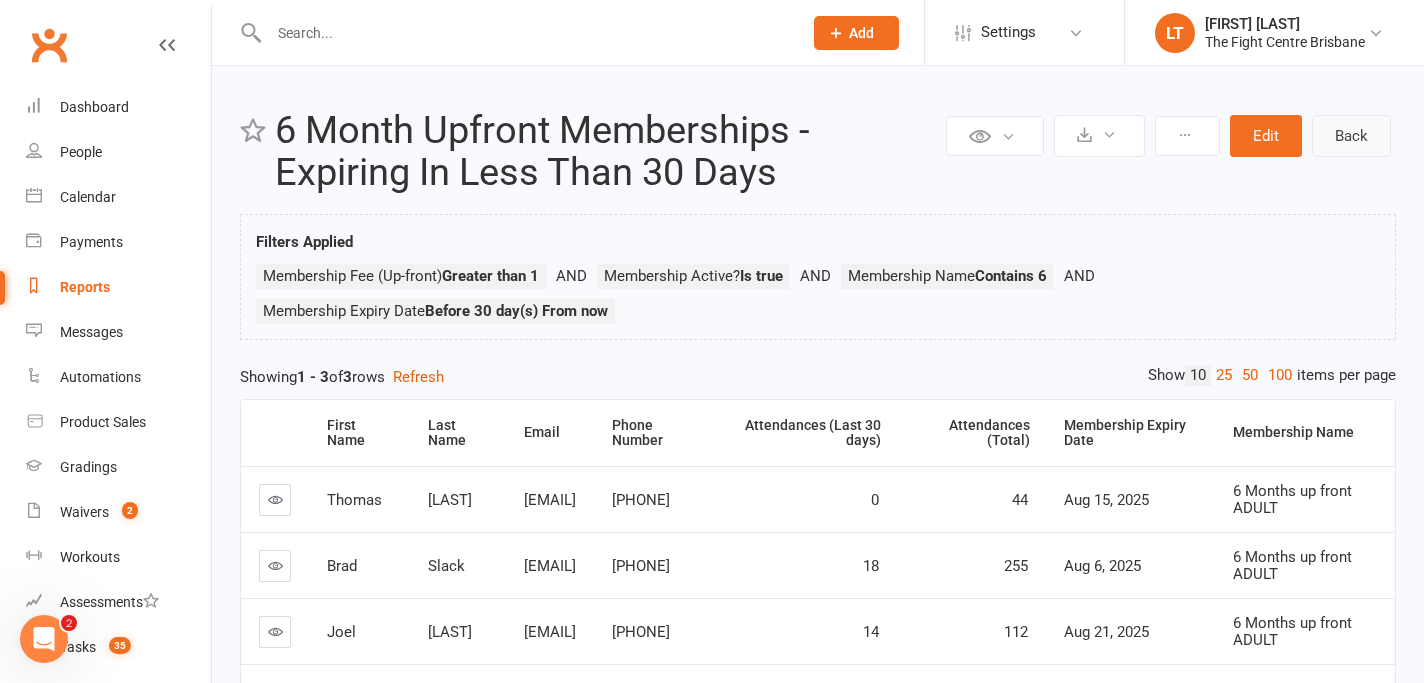 click on "Back" at bounding box center (1351, 136) 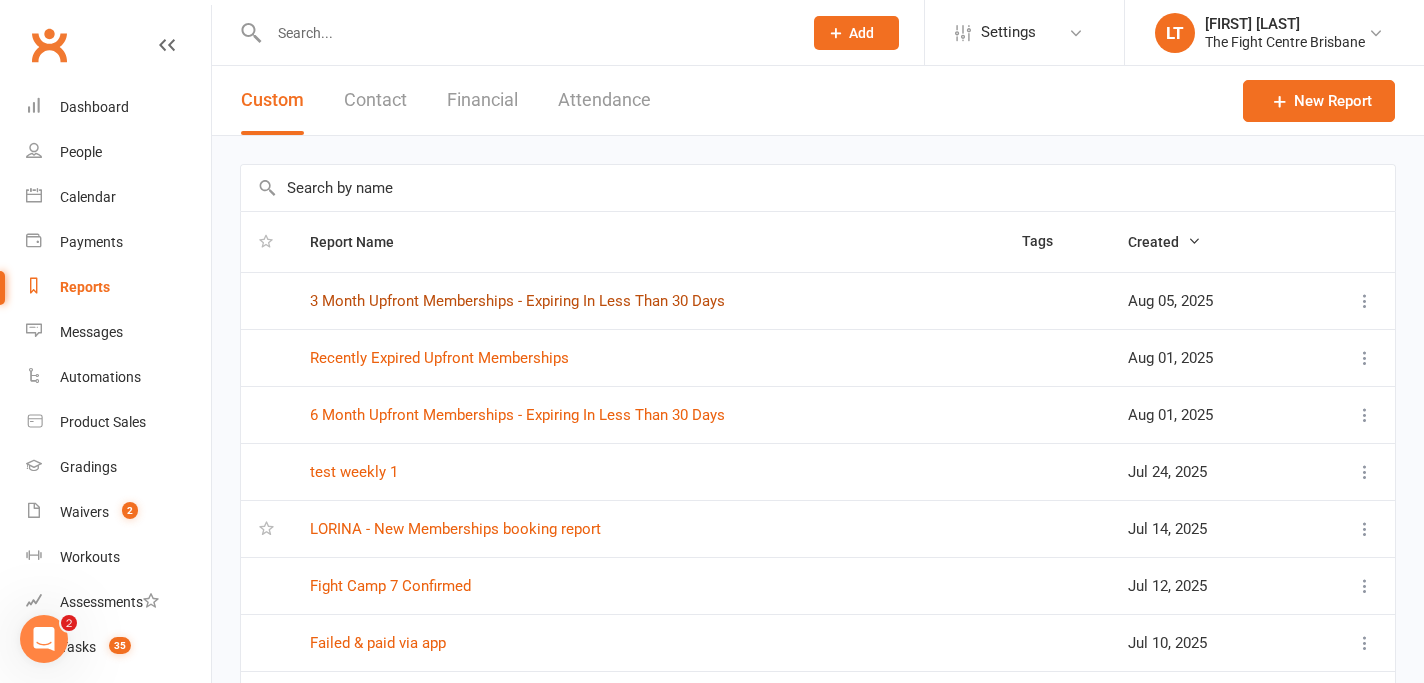 click on "3 Month Upfront Memberships - Expiring In Less Than 30 Days" at bounding box center (517, 301) 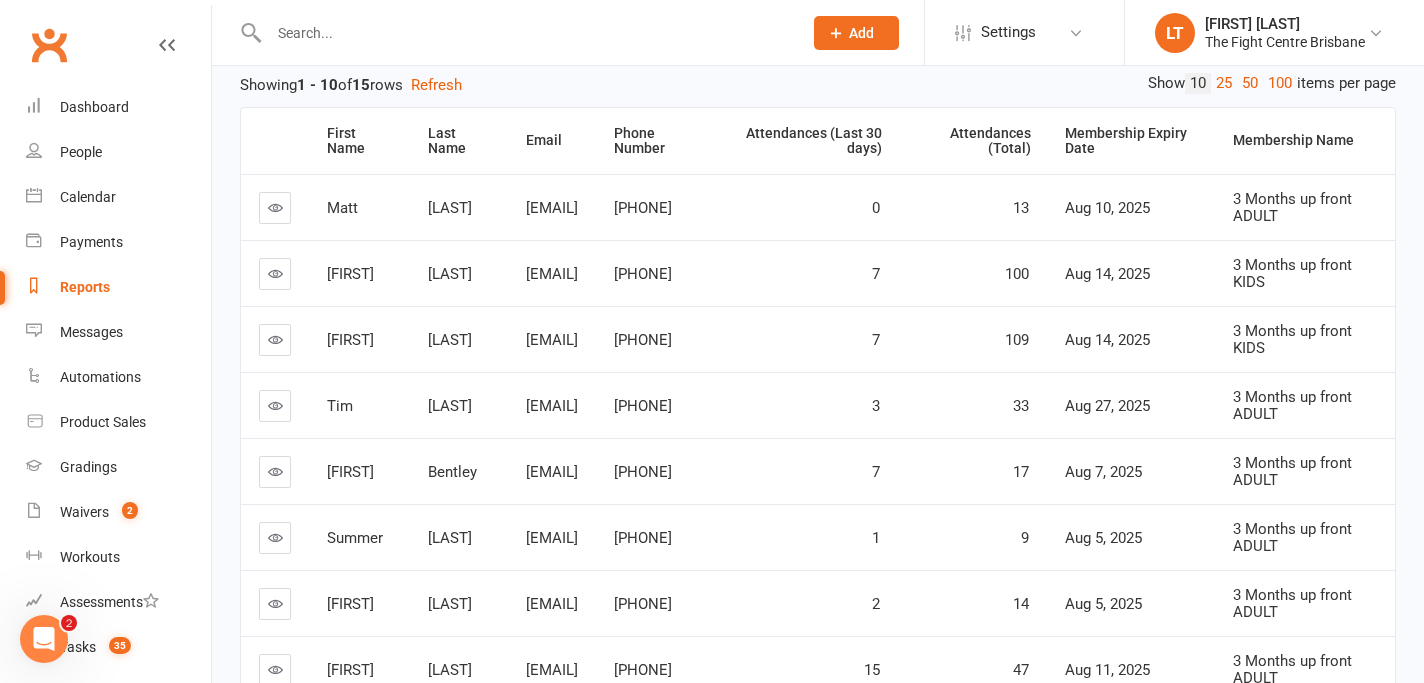 scroll, scrollTop: 618, scrollLeft: 0, axis: vertical 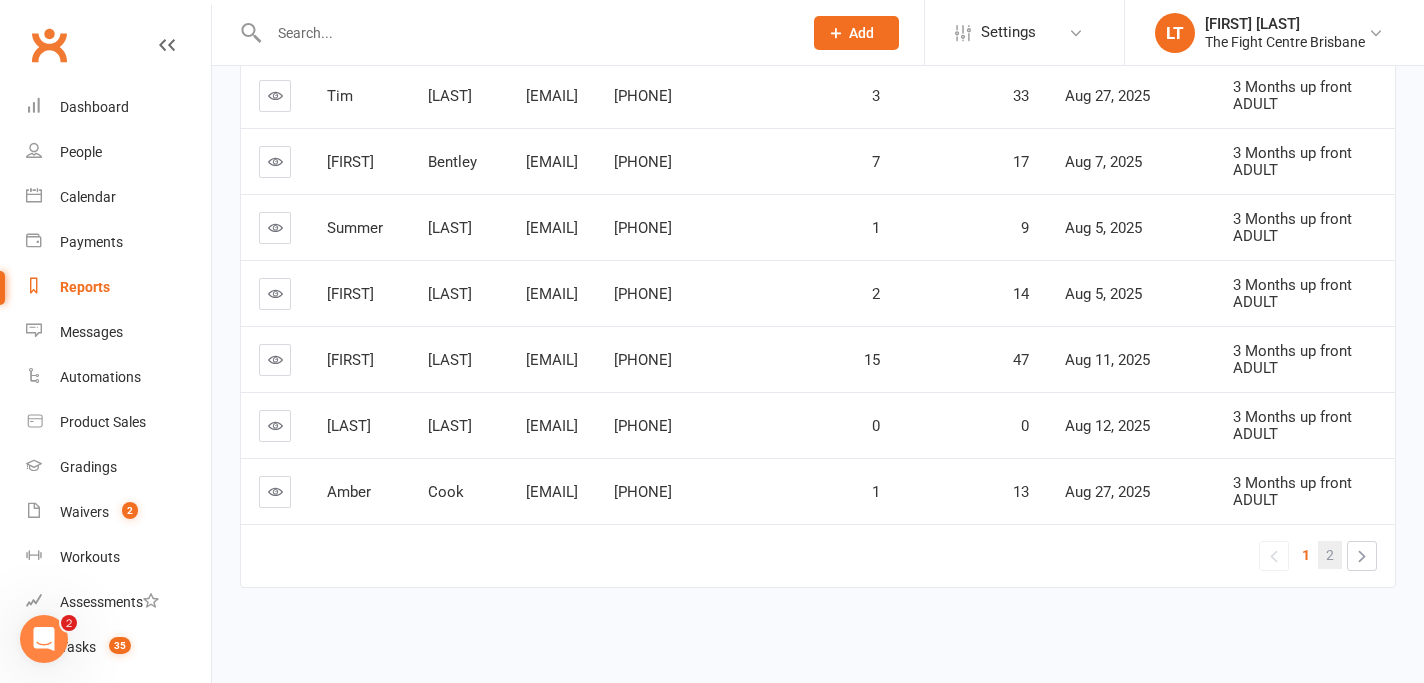 click on "2" at bounding box center [1330, 555] 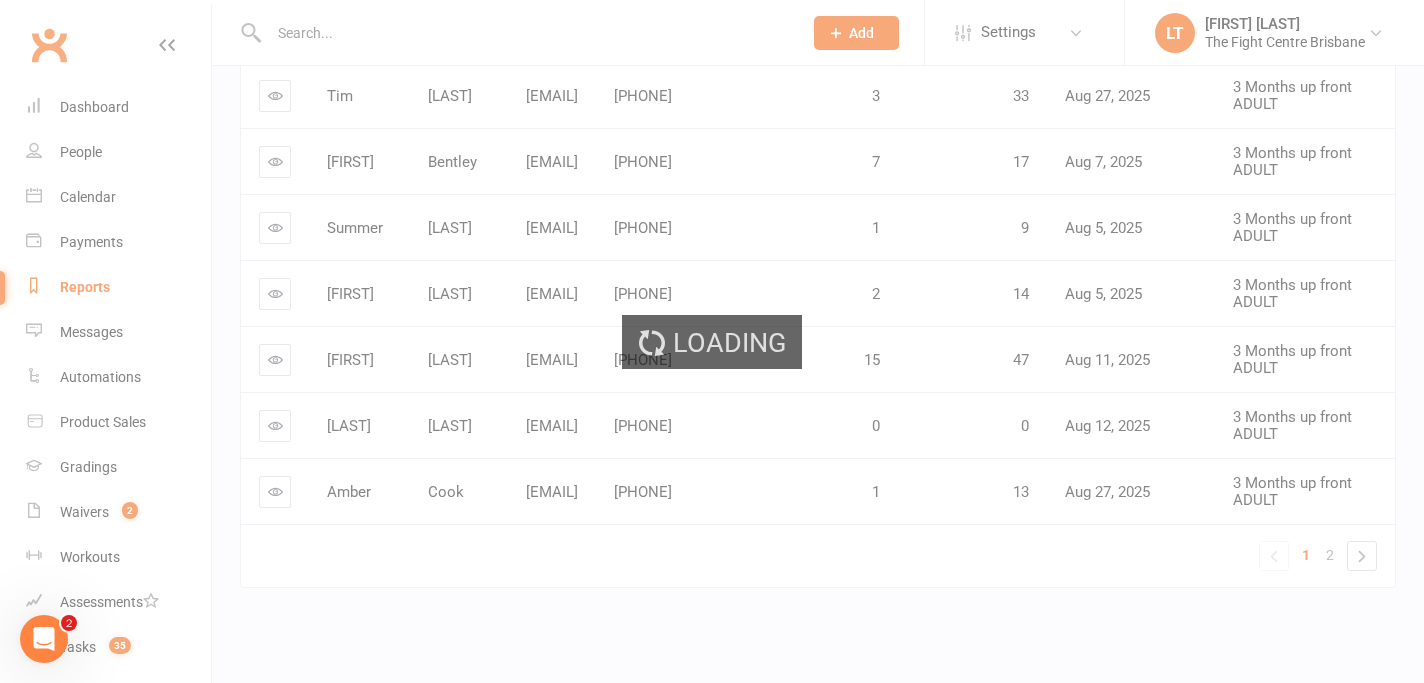 scroll, scrollTop: 272, scrollLeft: 0, axis: vertical 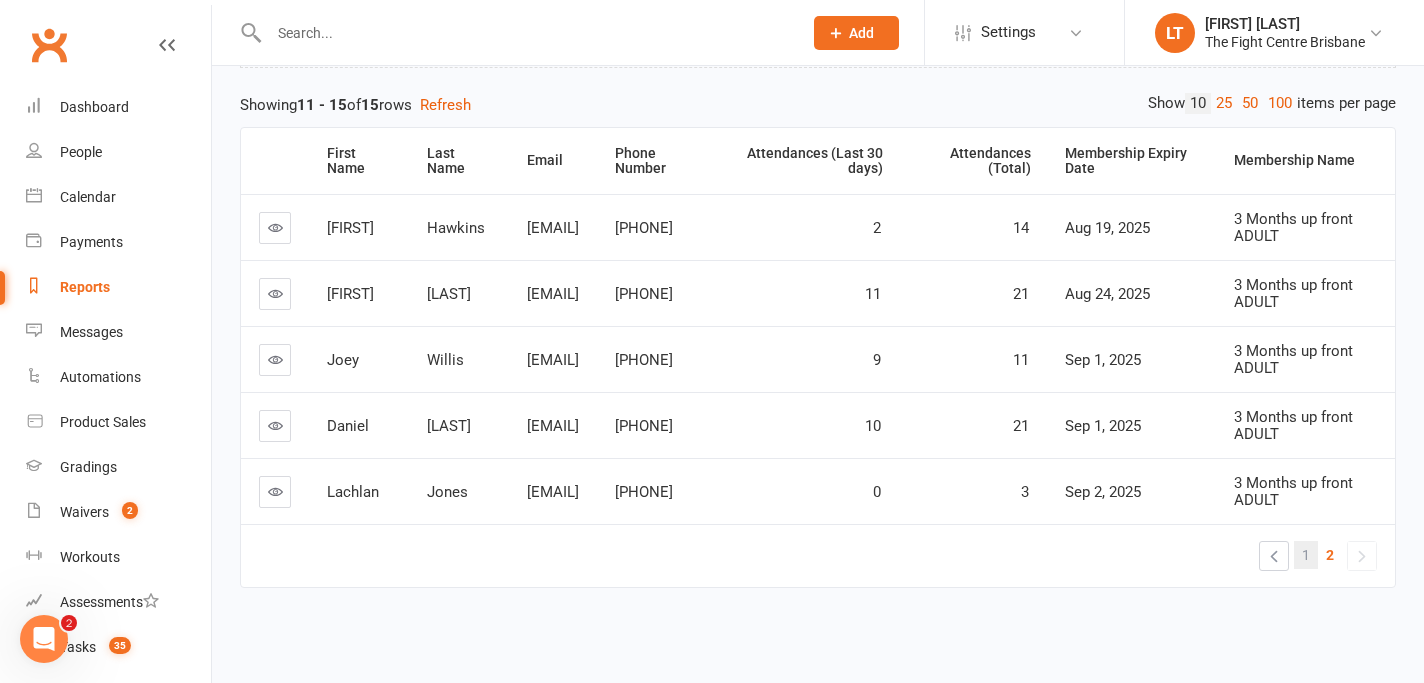 click on "1" at bounding box center [1306, 555] 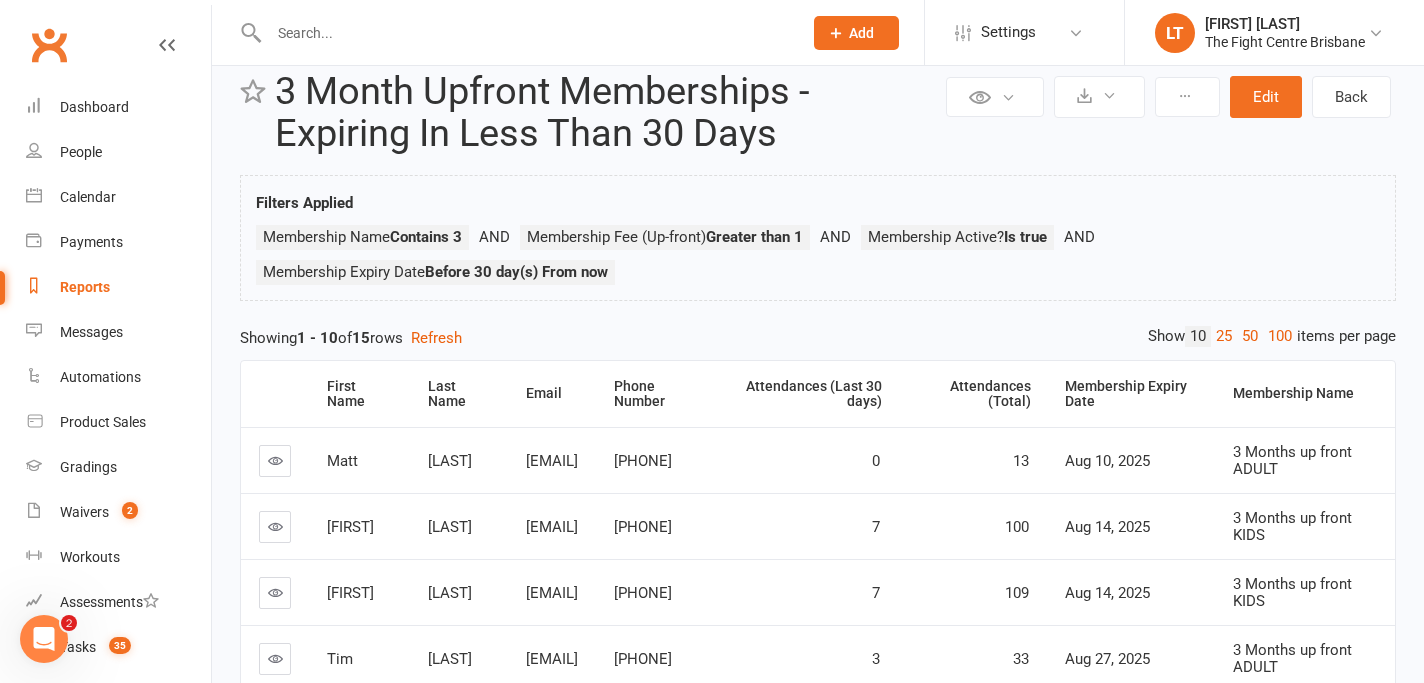 scroll, scrollTop: 0, scrollLeft: 0, axis: both 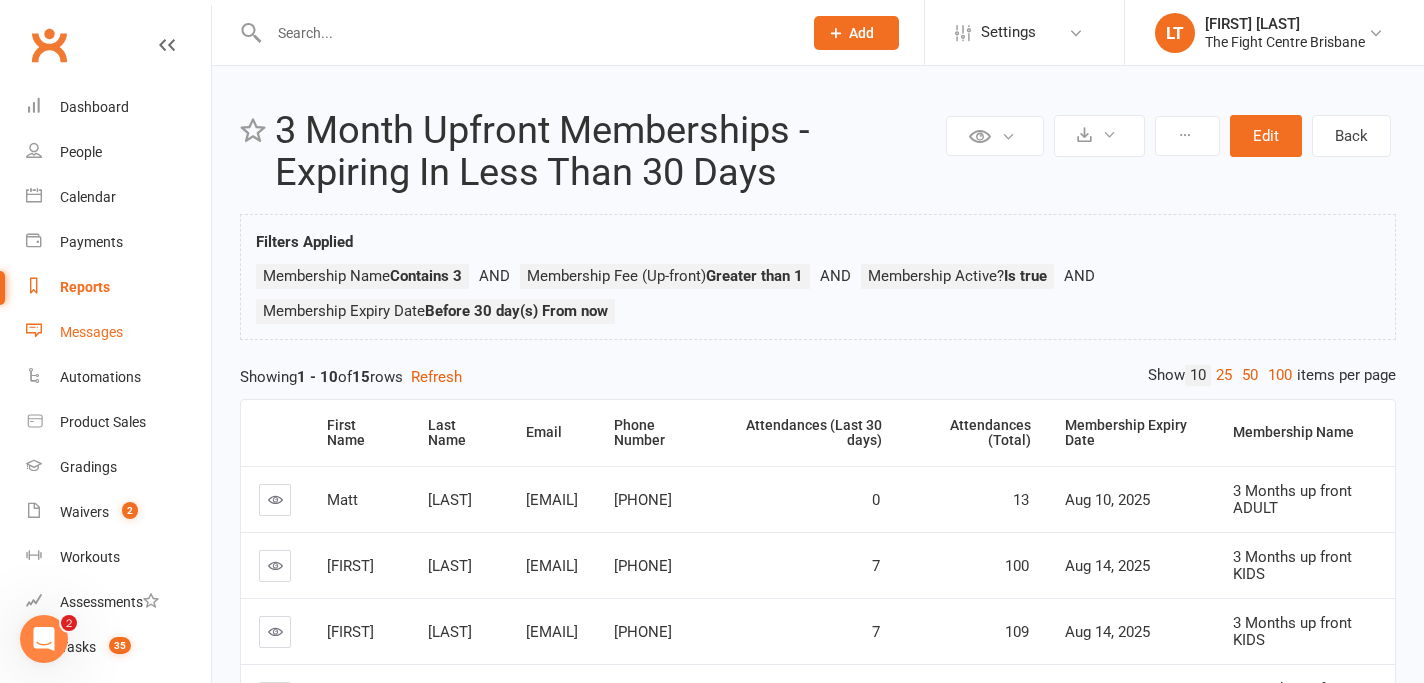 click on "Messages" at bounding box center (91, 332) 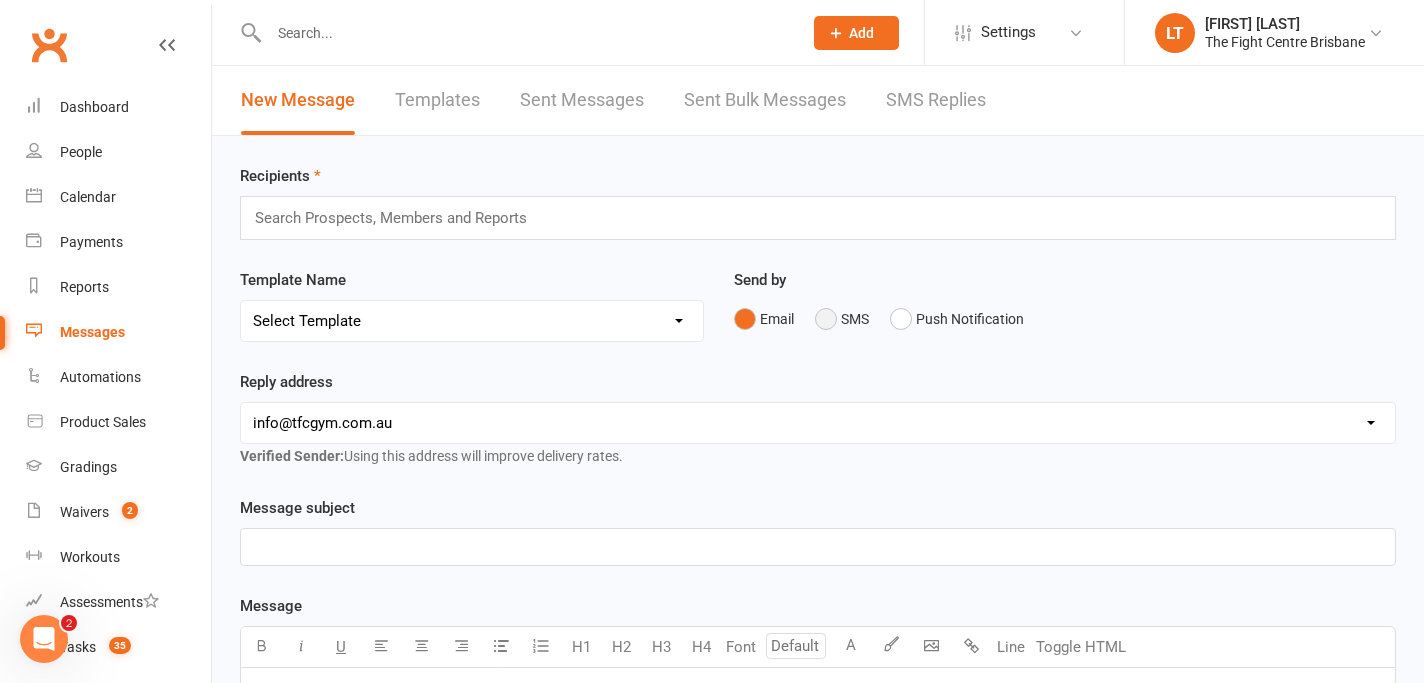 click on "SMS" at bounding box center (842, 319) 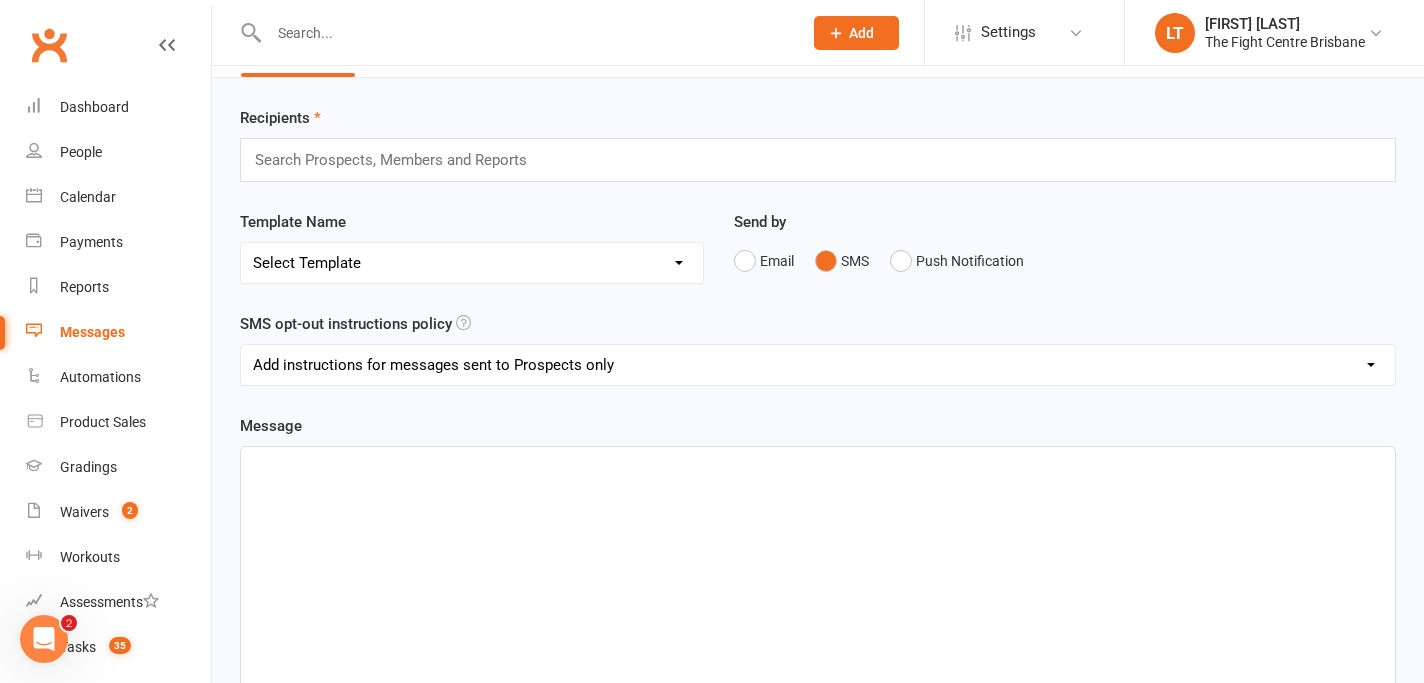 scroll, scrollTop: 149, scrollLeft: 0, axis: vertical 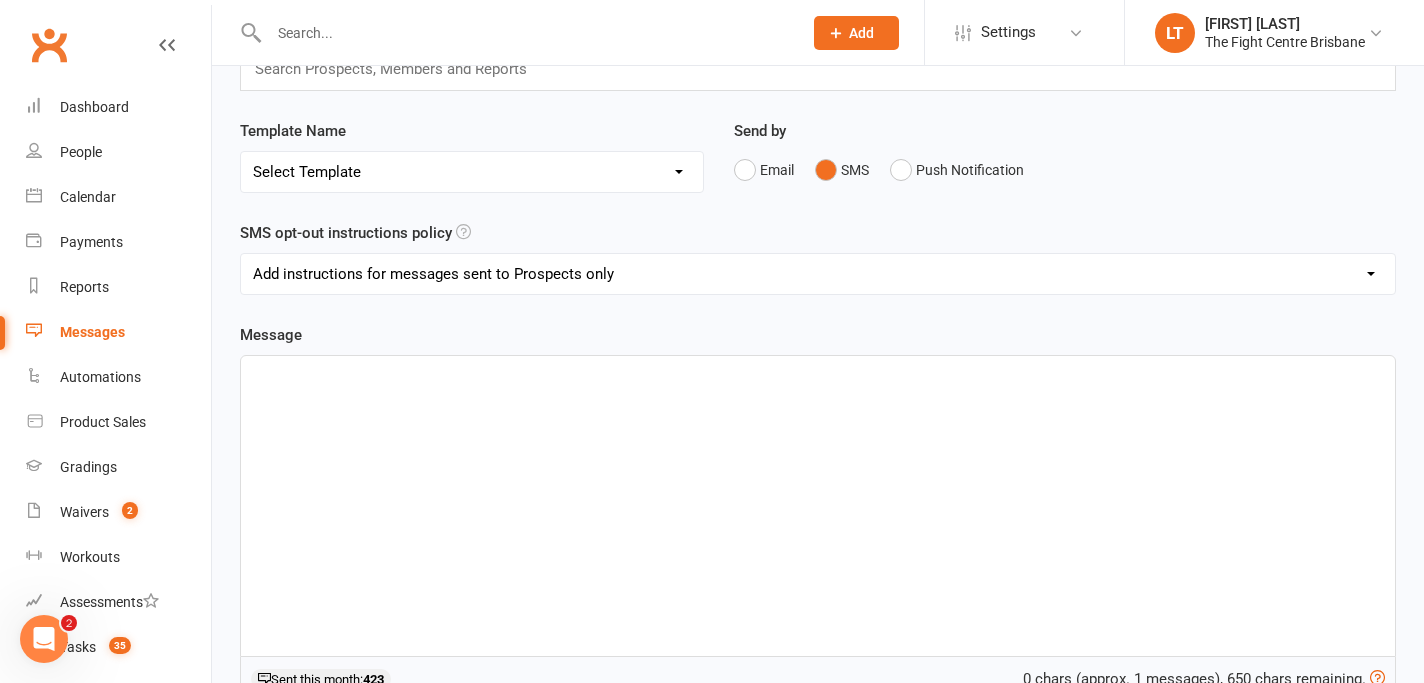 click on "﻿" at bounding box center (818, 506) 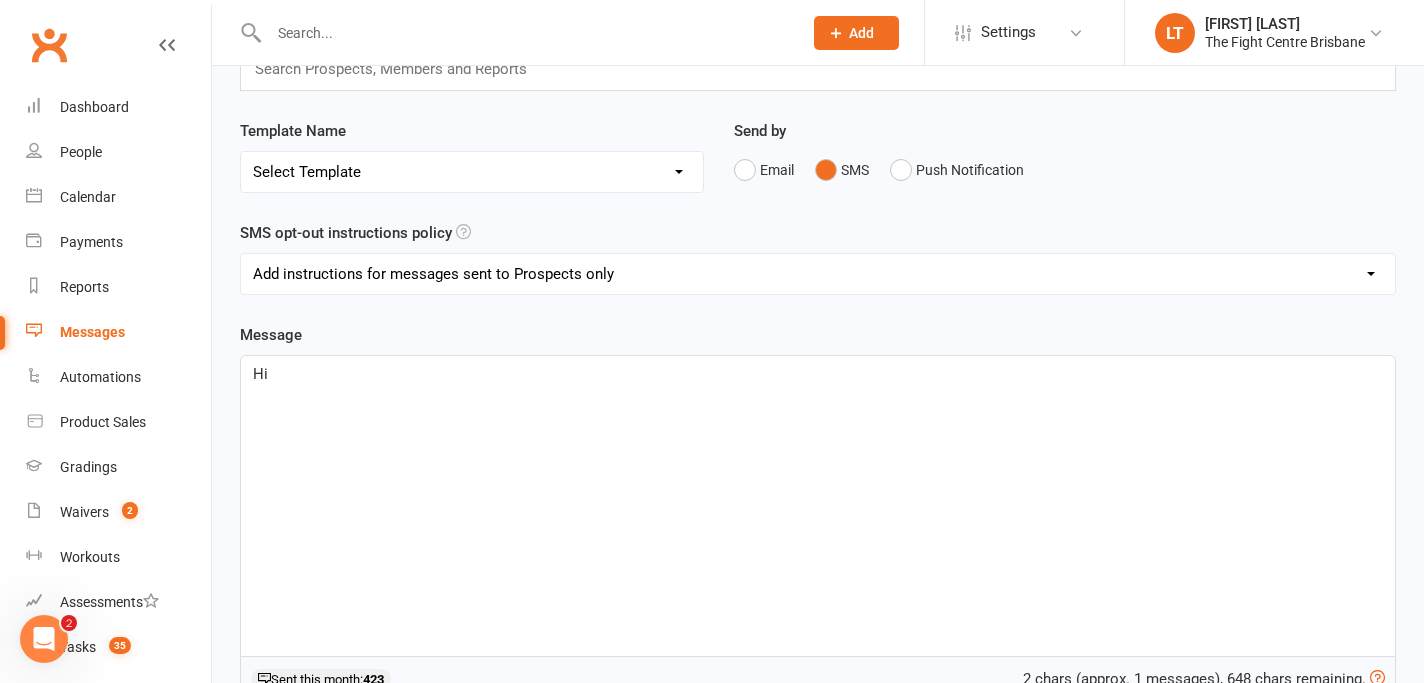 drag, startPoint x: 293, startPoint y: 387, endPoint x: 243, endPoint y: 373, distance: 51.92302 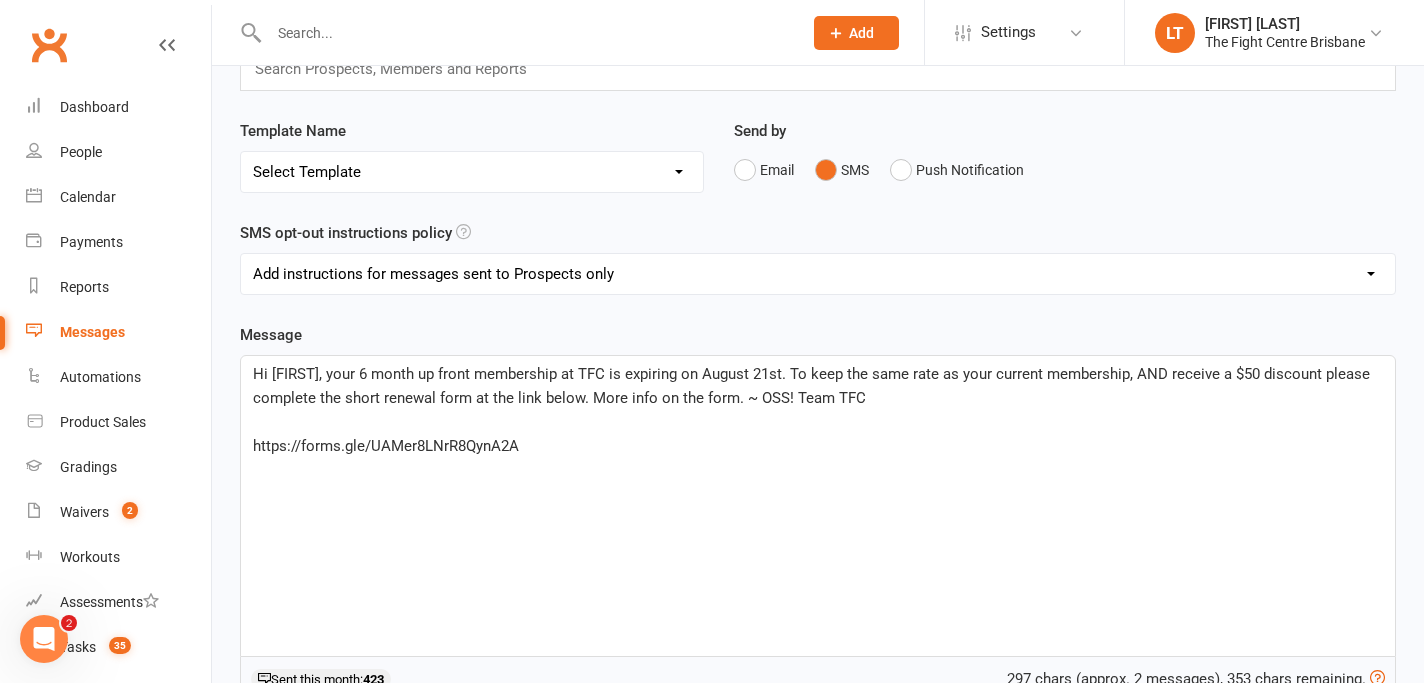 click on "Hi [FIRST], your 6 month up front membership at TFC is expiring on [DATE]. To keep the same rate as your current membership, AND receive a $50 discount please complete the short renewal form at the link below. More info on the form. ~ OSS! Team TFC" at bounding box center (813, 386) 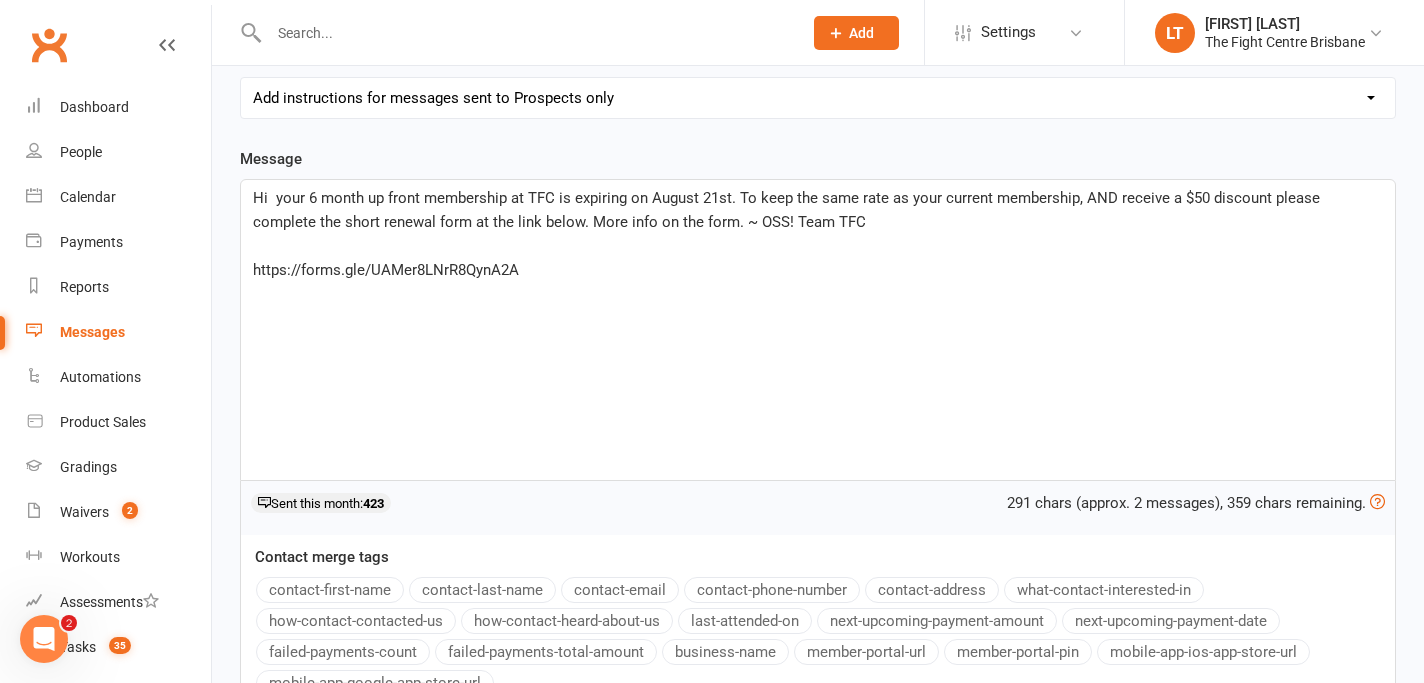 scroll, scrollTop: 327, scrollLeft: 0, axis: vertical 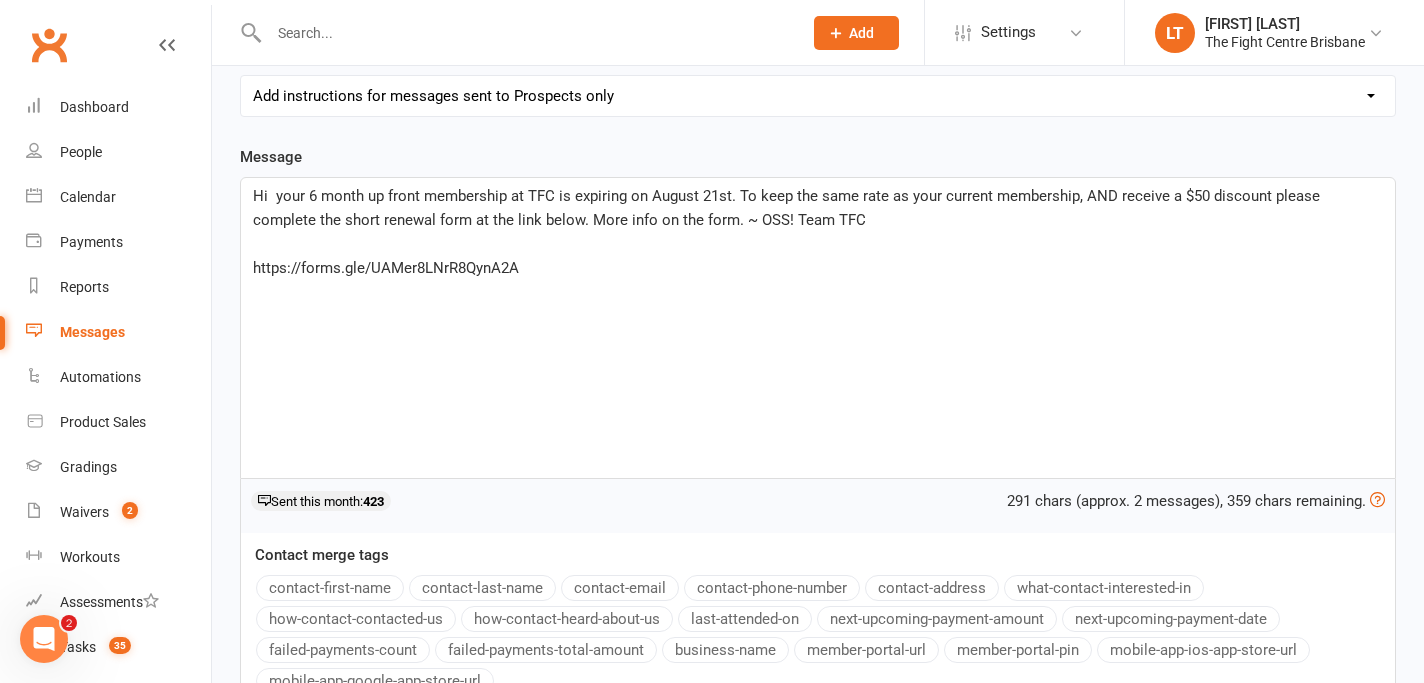 click on "contact-first-name" at bounding box center [330, 588] 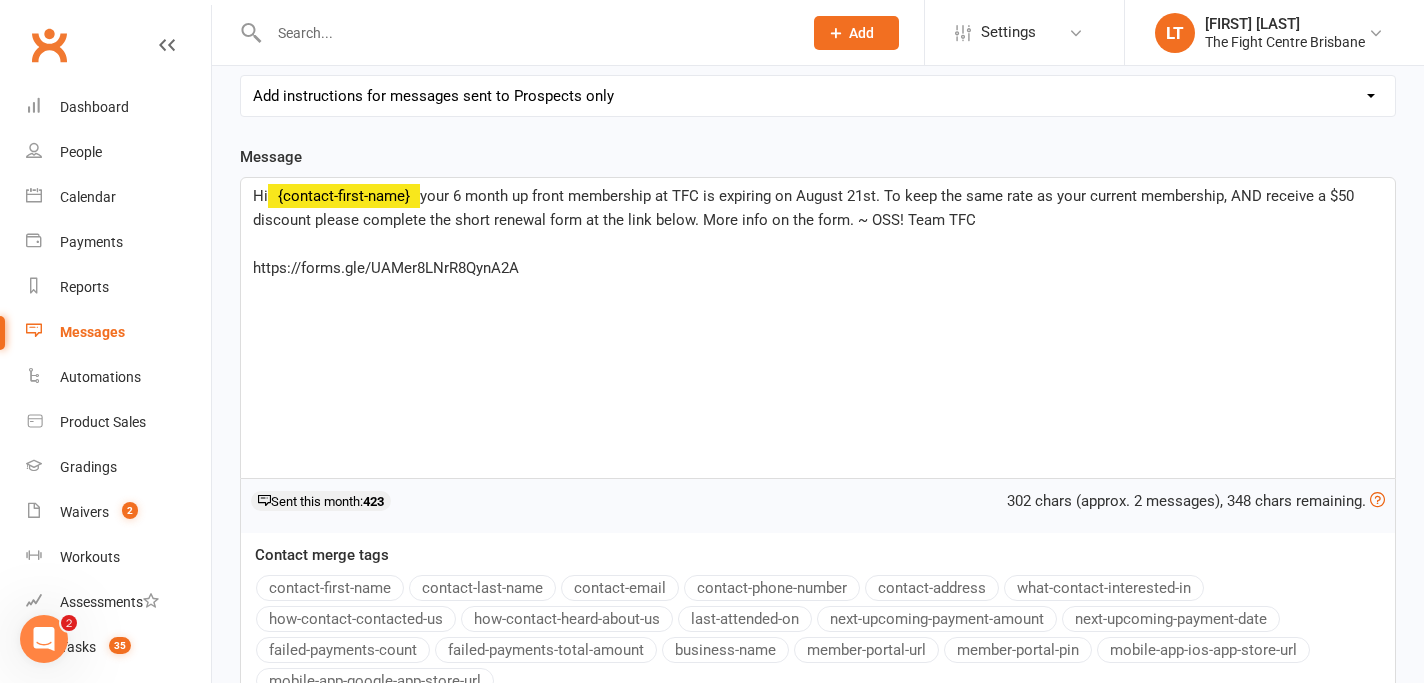 click on "your 6 month up front membership at TFC is expiring on August 21st.  To keep the same rate as your current membership, AND receive a $50 discount please complete the short renewal form at the link below.  More info on the form. ~ OSS! Team TFC" at bounding box center (805, 208) 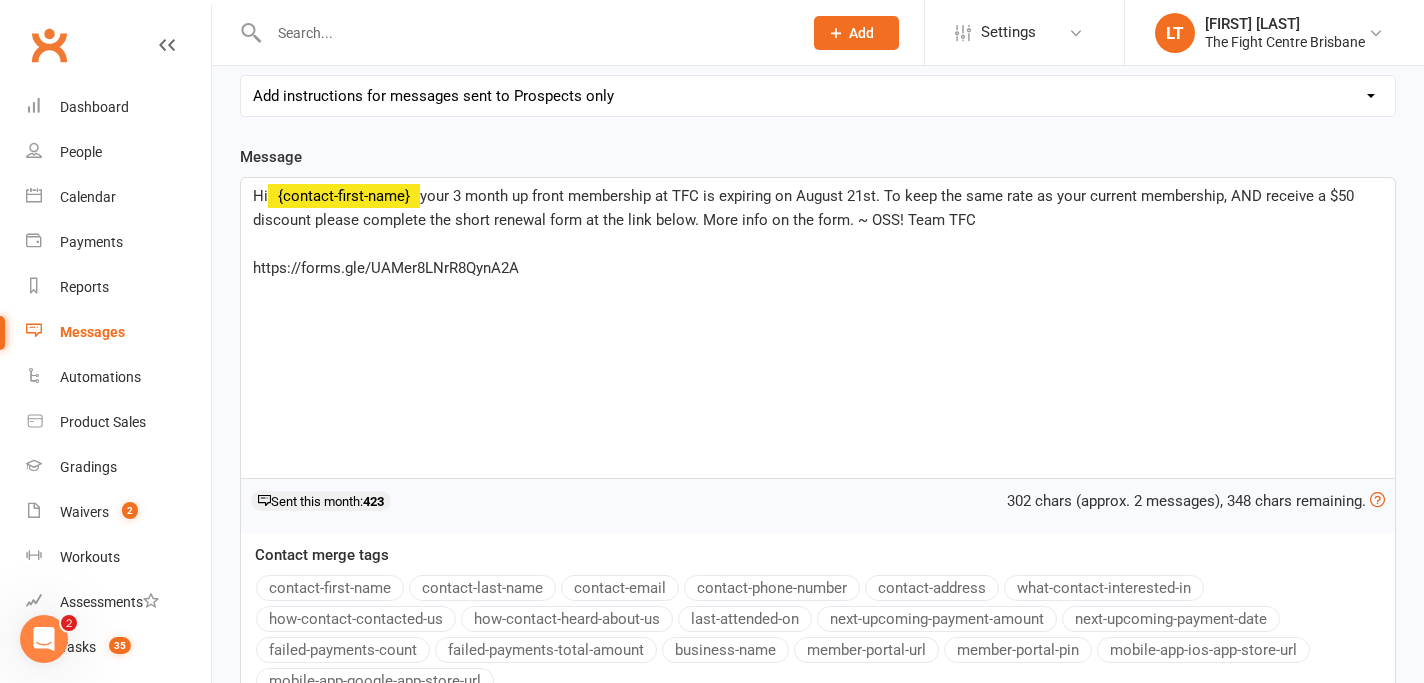 click on "your 3 month up front membership at TFC is expiring on August 21st.  To keep the same rate as your current membership, AND receive a $50 discount please complete the short renewal form at the link below.  More info on the form. ~ OSS! Team TFC" at bounding box center [805, 208] 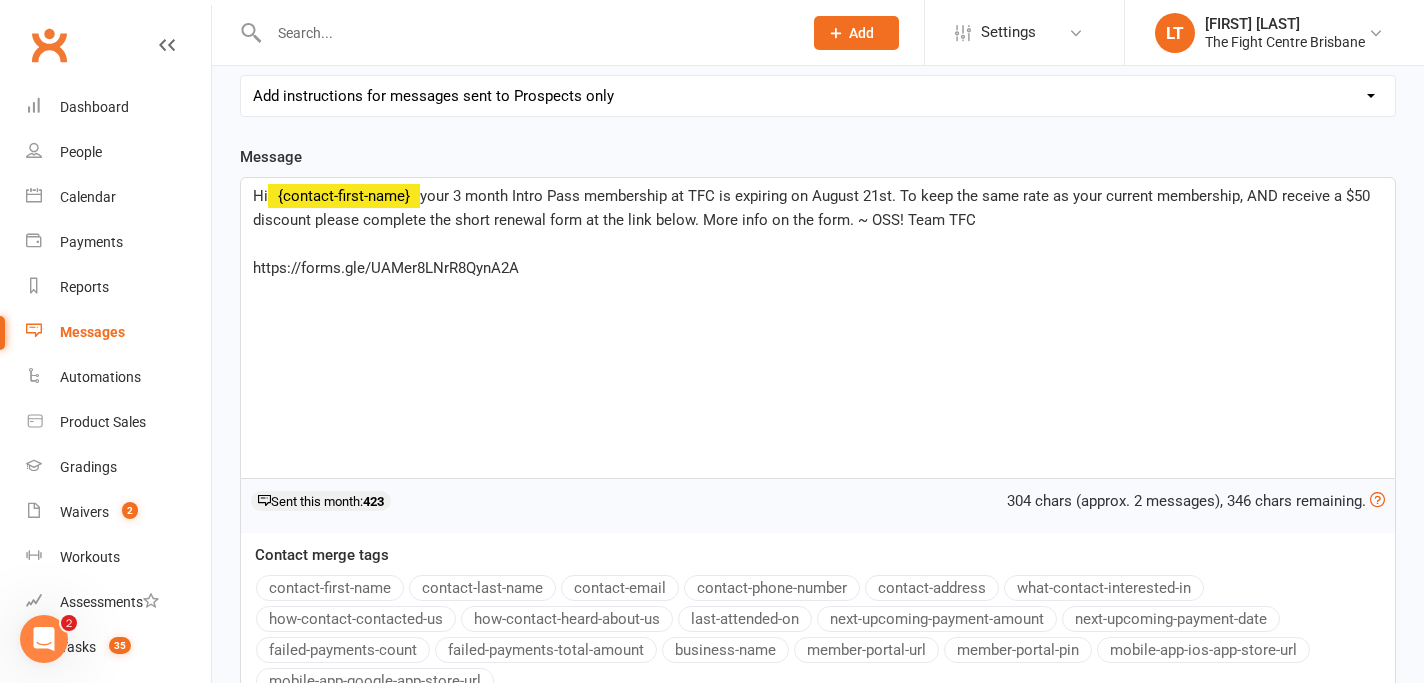 click on "your 3 month Intro Pass membership at TFC is expiring on August 21st.  To keep the same rate as your current membership, AND receive a $50 discount please complete the short renewal form at the link below.  More info on the form. ~ OSS! Team TFC" at bounding box center (813, 208) 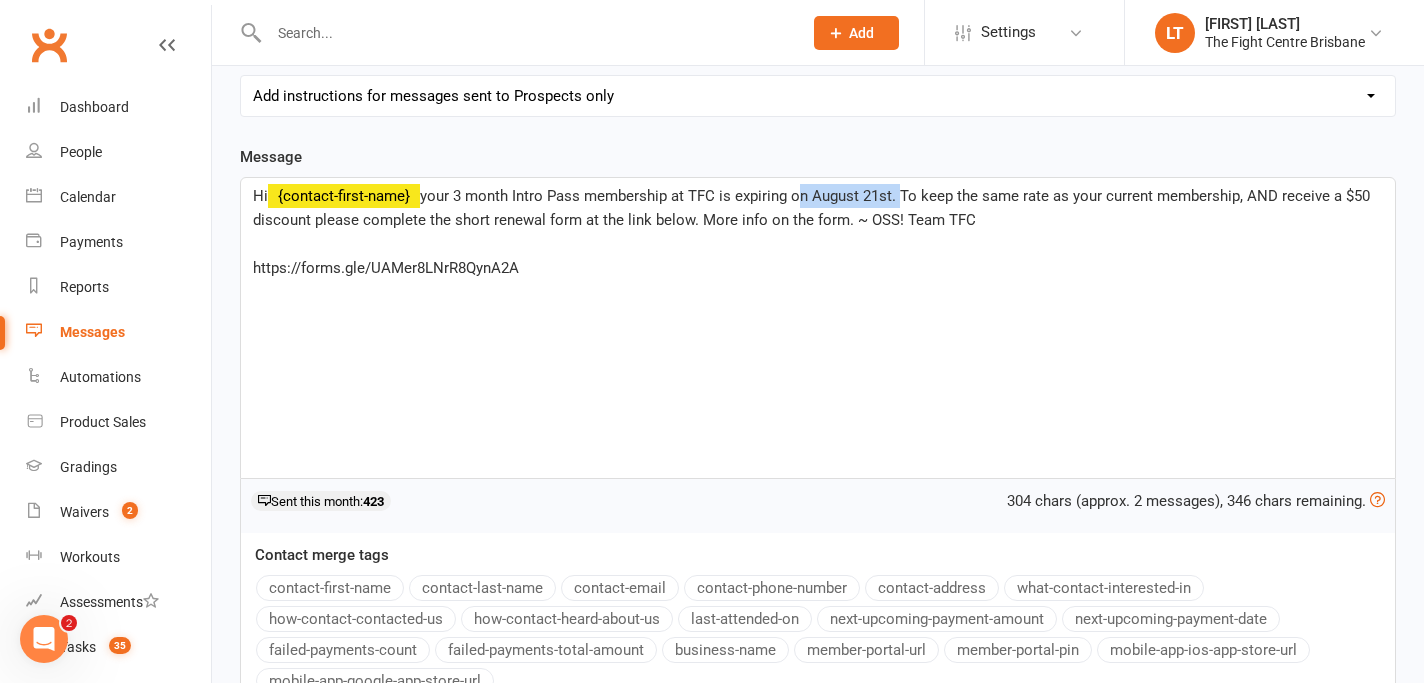 drag, startPoint x: 901, startPoint y: 199, endPoint x: 794, endPoint y: 198, distance: 107.00467 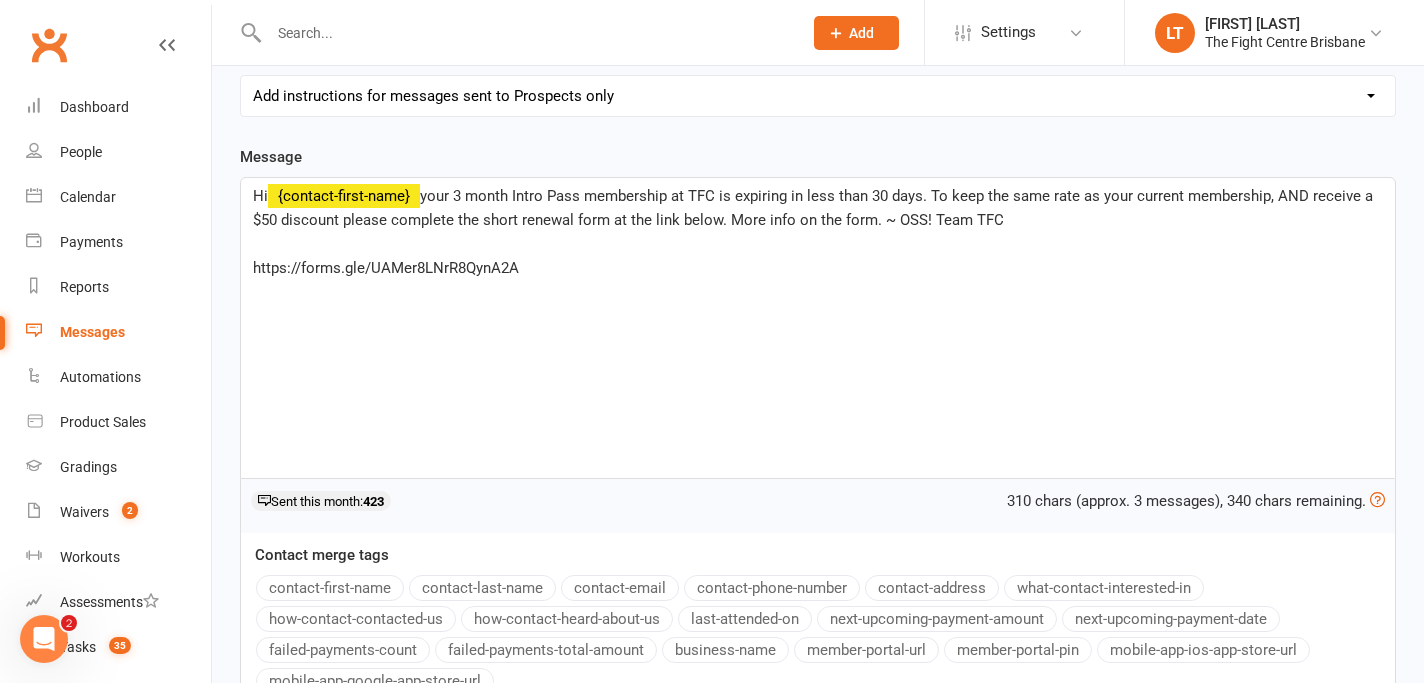 click on "Hi  ﻿ {contact-first-name}   your 3 month Intro Pass membership at TFC is expiring in less than 30 days.  To keep the same rate as your current membership, AND receive a $50 discount please complete the short renewal form at the link below.  More info on the form. ~ OSS! Team TFC" at bounding box center (818, 208) 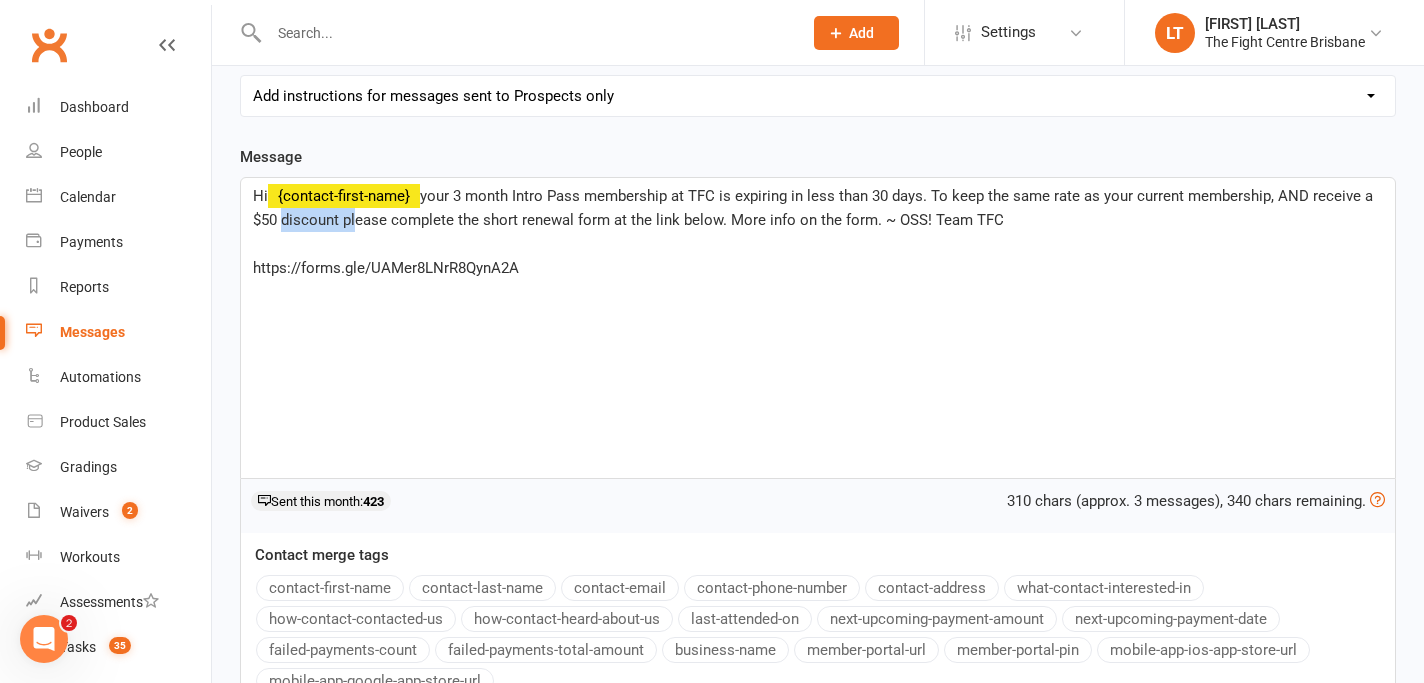 drag, startPoint x: 340, startPoint y: 222, endPoint x: 254, endPoint y: 219, distance: 86.05231 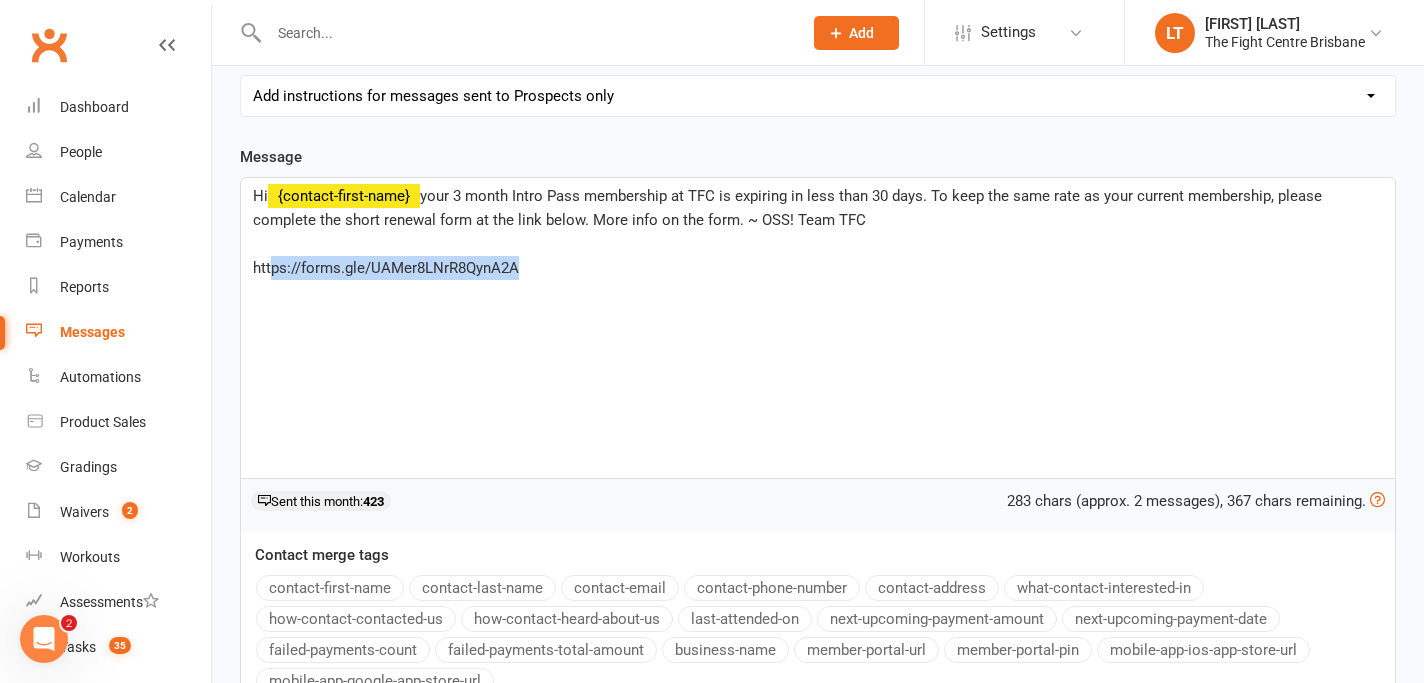 drag, startPoint x: 570, startPoint y: 285, endPoint x: 268, endPoint y: 259, distance: 303.11713 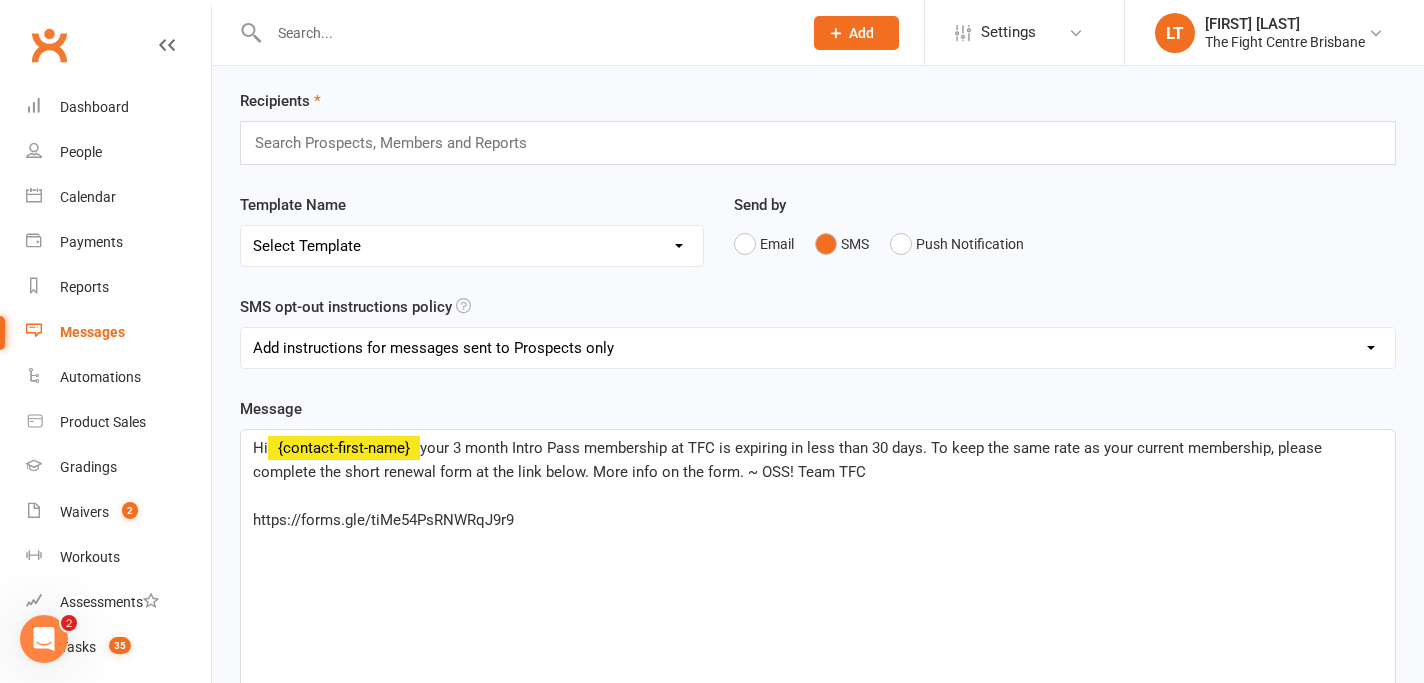 scroll, scrollTop: 56, scrollLeft: 0, axis: vertical 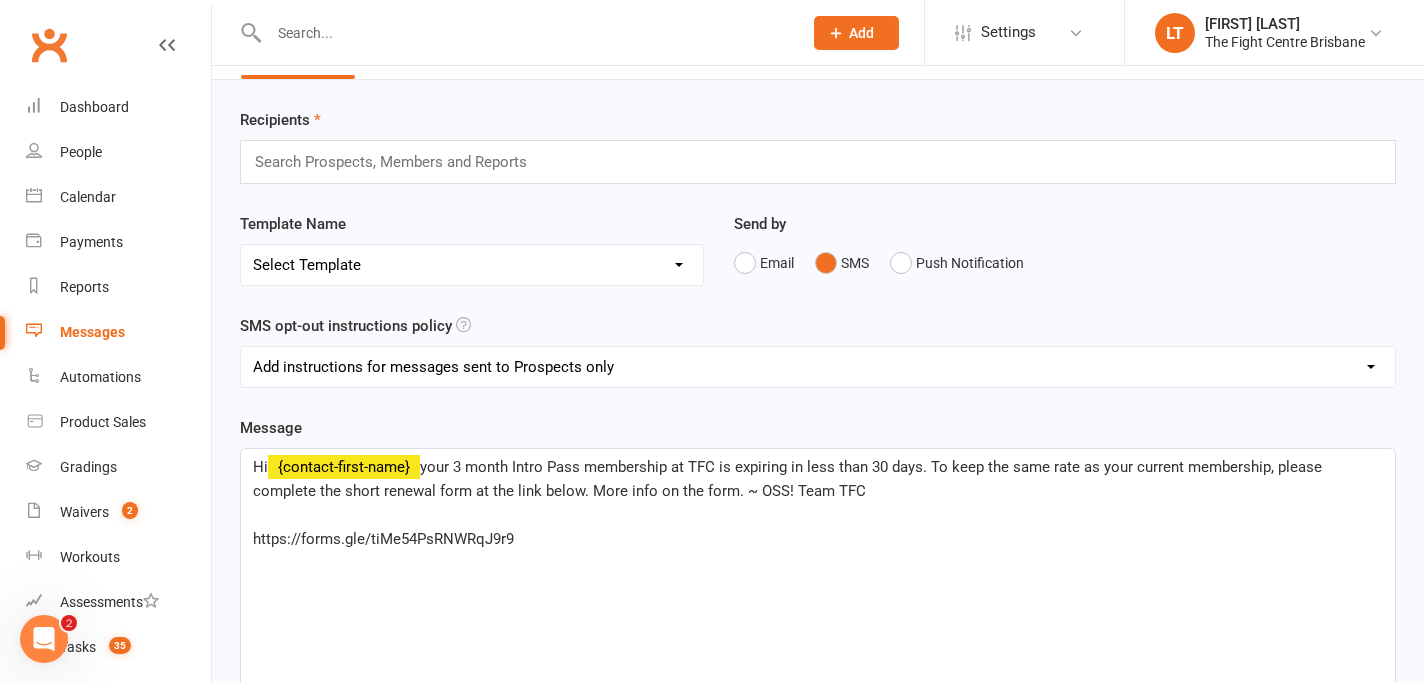 click at bounding box center (399, 162) 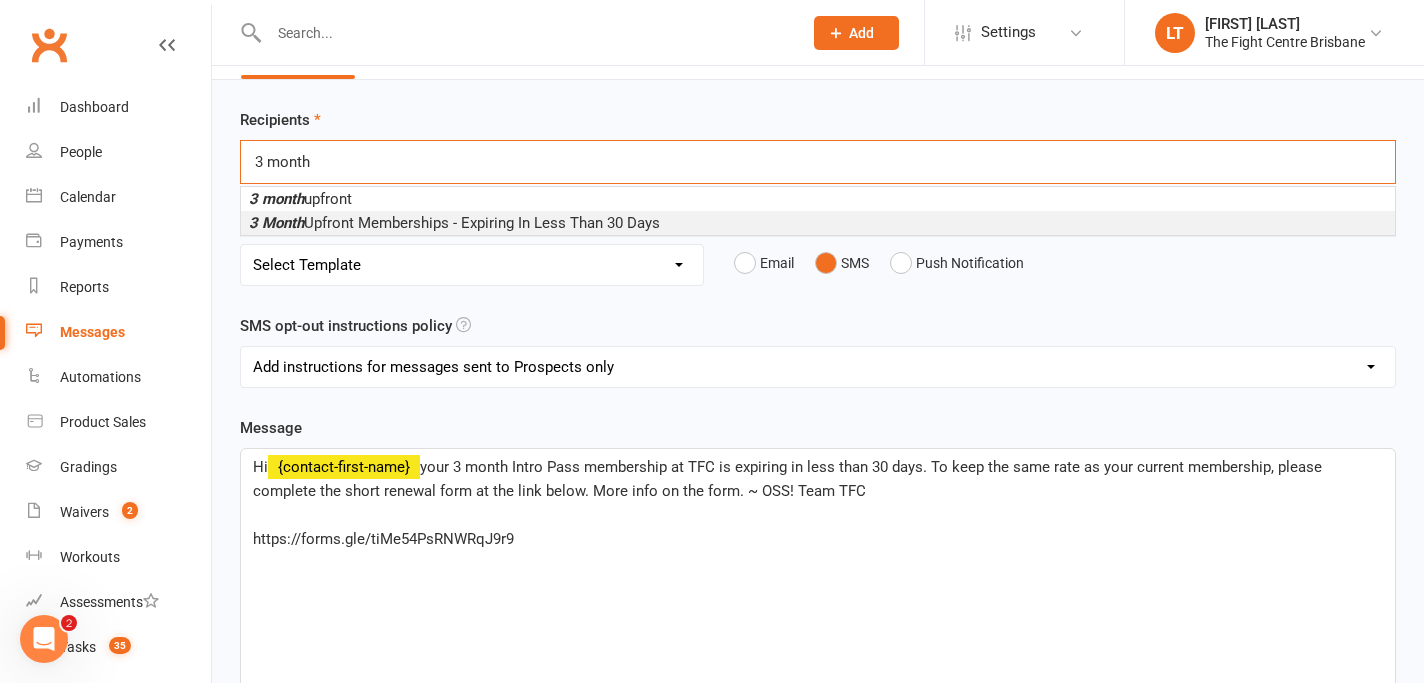 type on "3 month" 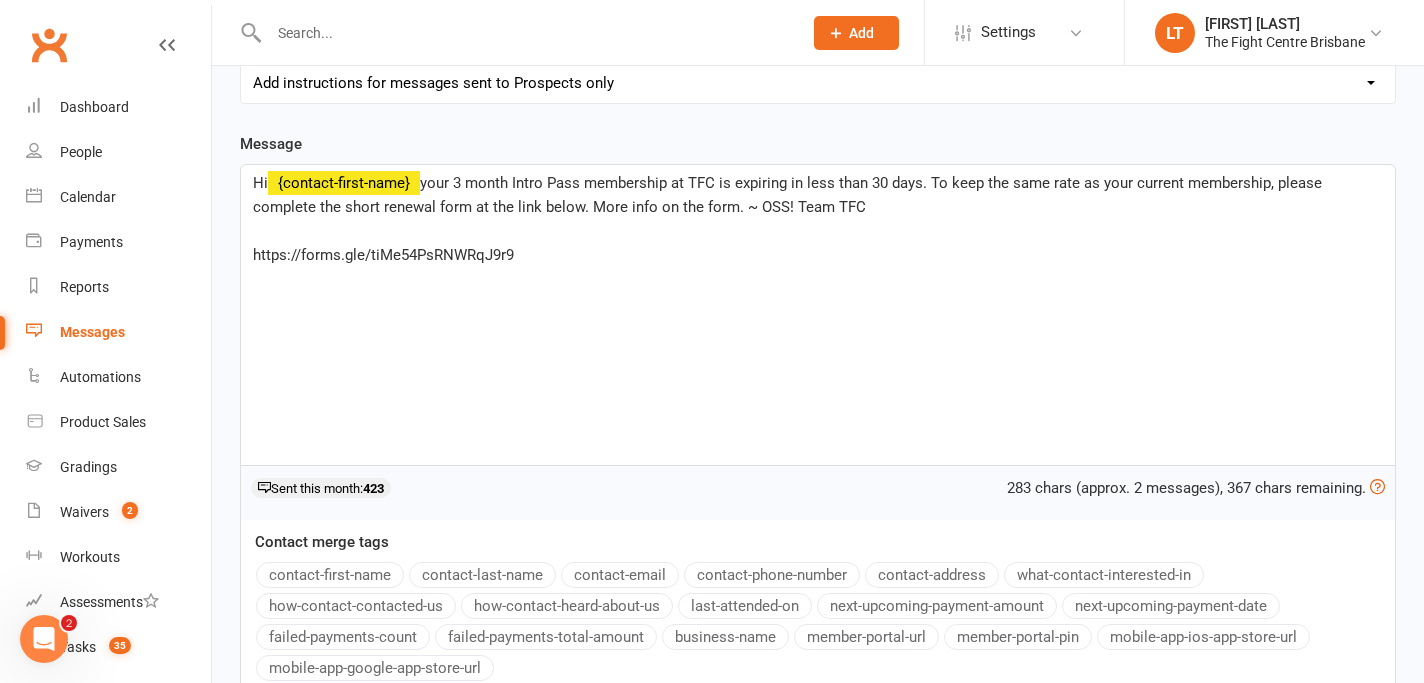 scroll, scrollTop: 544, scrollLeft: 0, axis: vertical 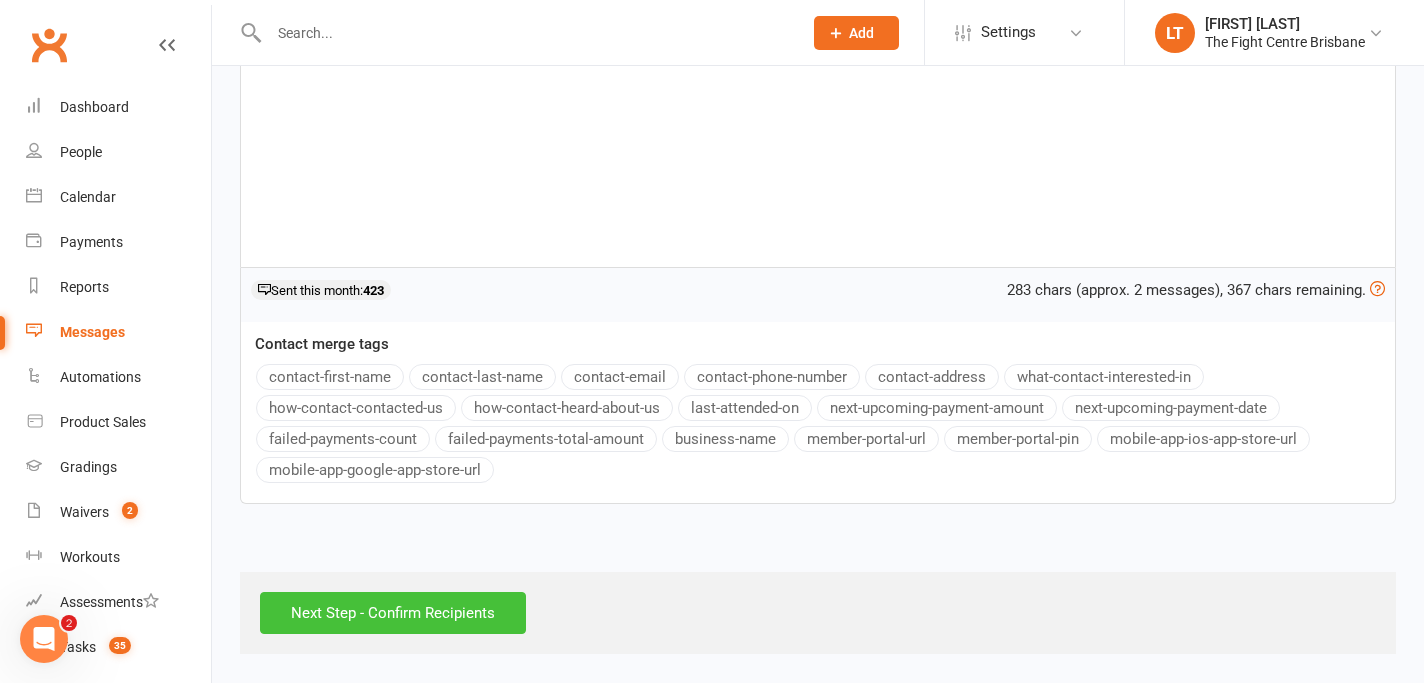 click on "Next Step - Confirm Recipients" at bounding box center (393, 613) 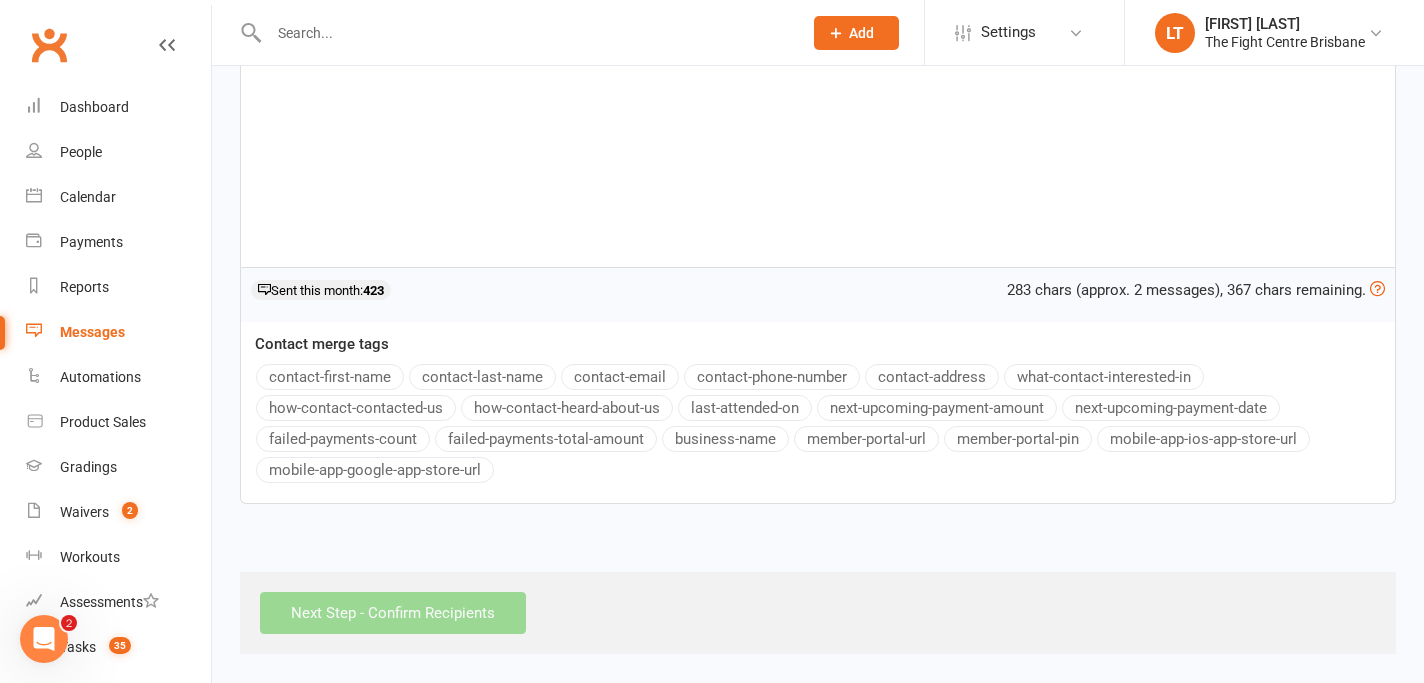 scroll, scrollTop: 0, scrollLeft: 0, axis: both 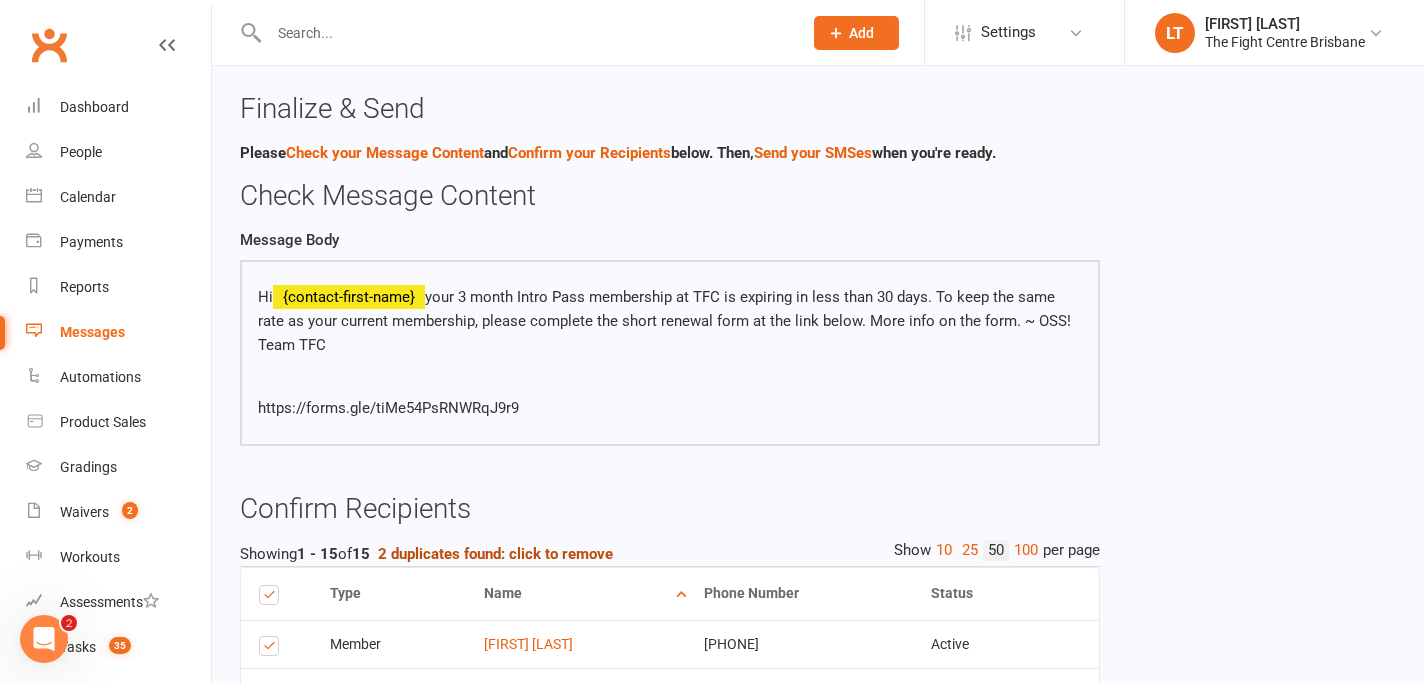 click on "2 duplicates found: click to remove" at bounding box center [495, 554] 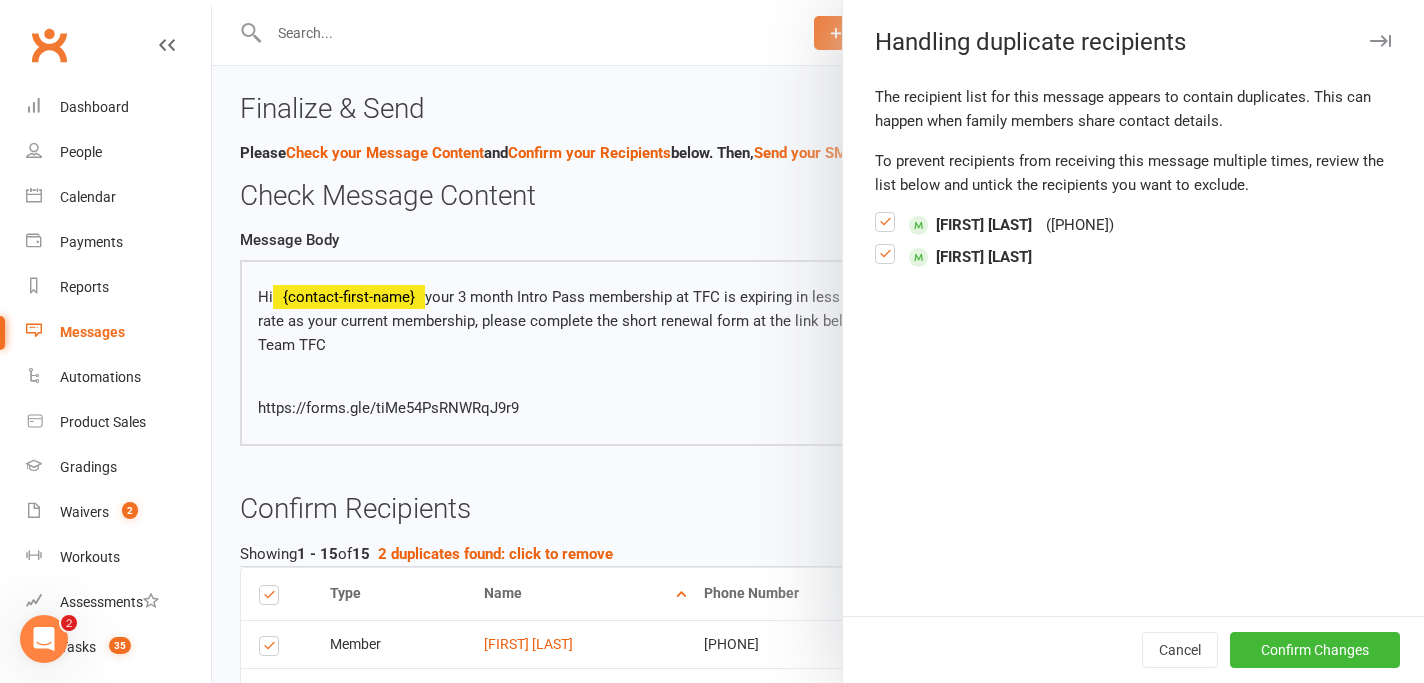 click at bounding box center [885, 230] 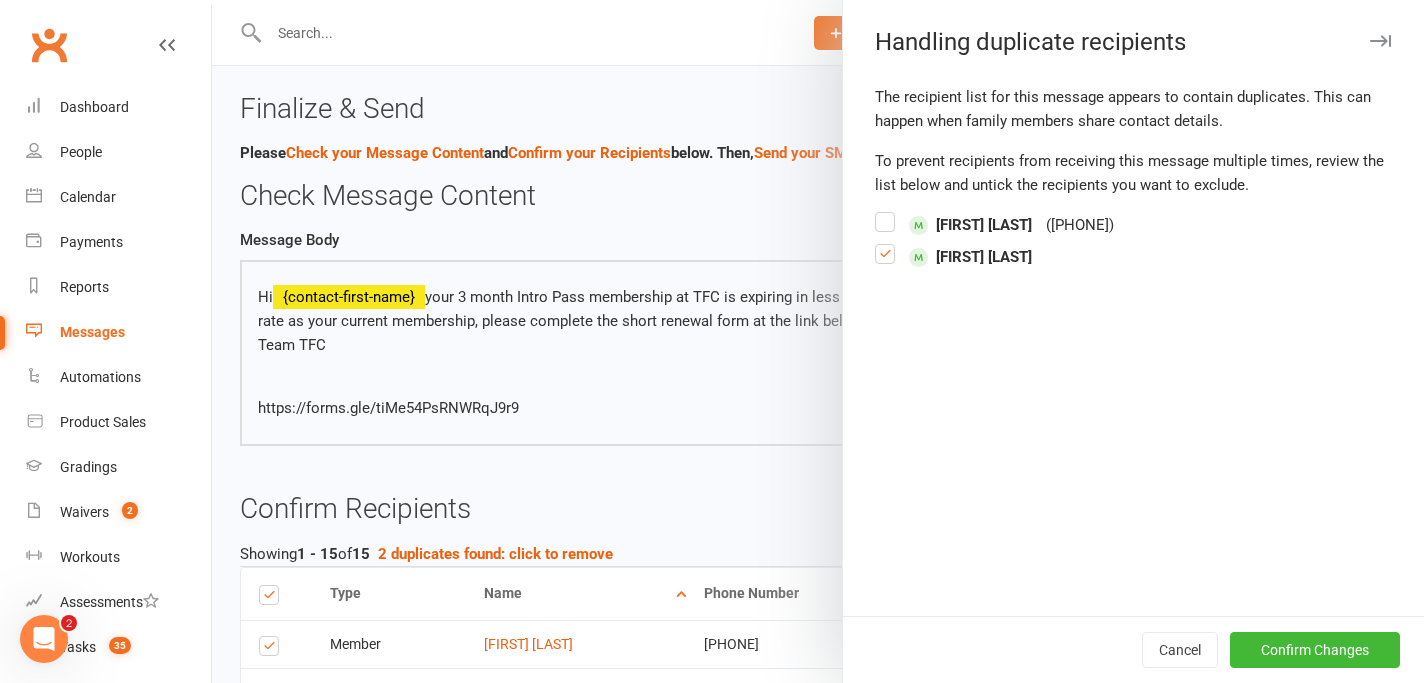 click at bounding box center [885, 262] 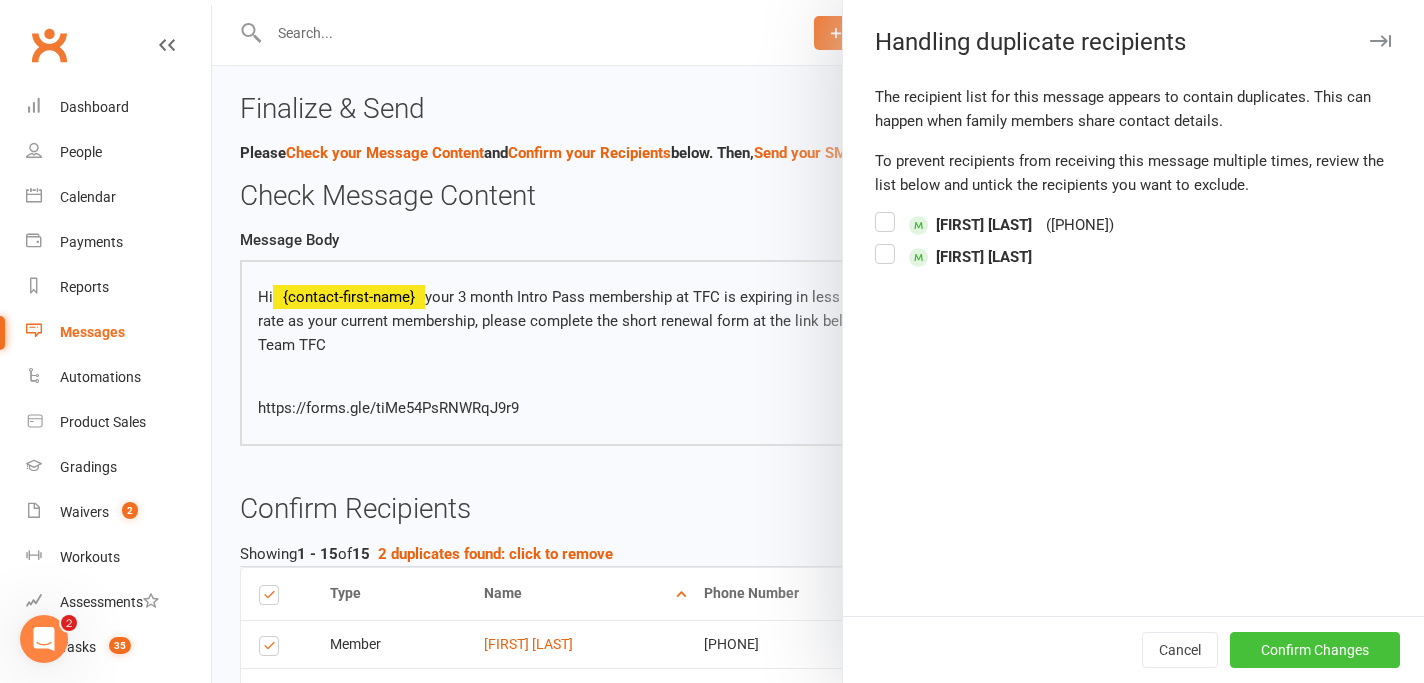 click on "Confirm Changes" at bounding box center [1315, 650] 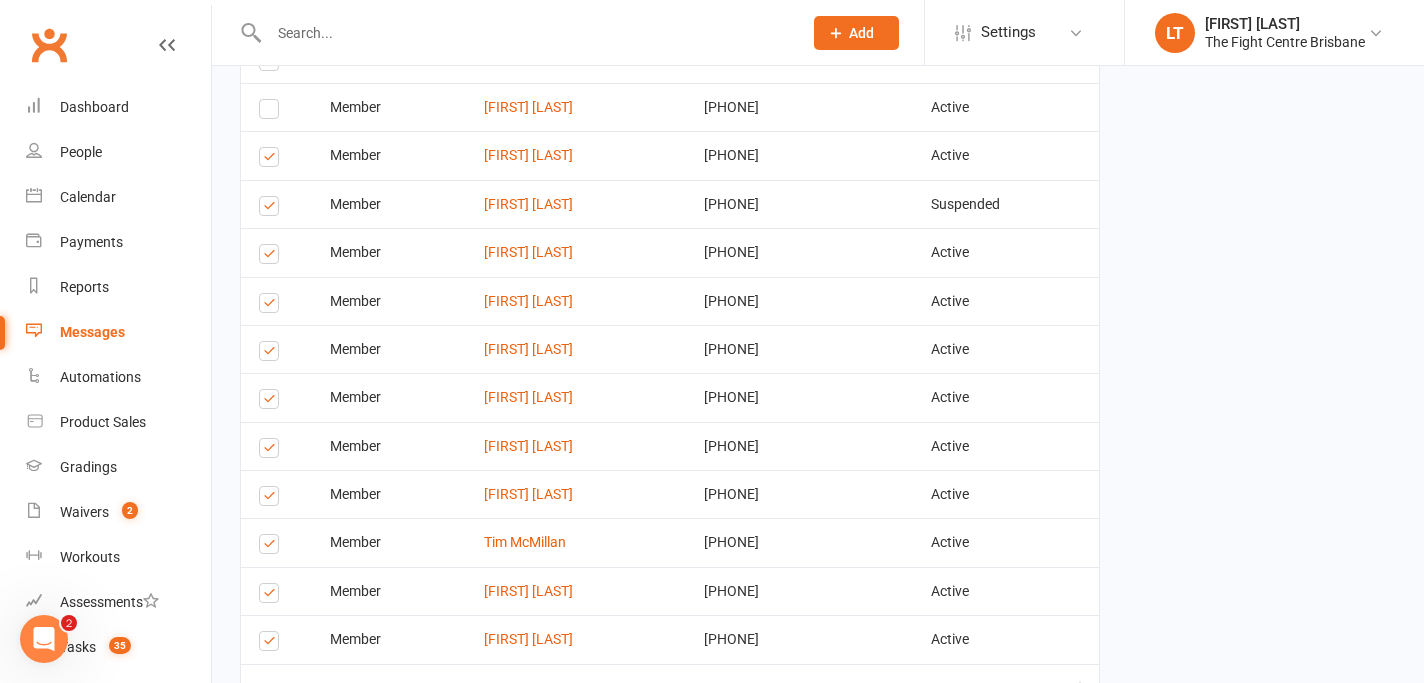 scroll, scrollTop: 826, scrollLeft: 0, axis: vertical 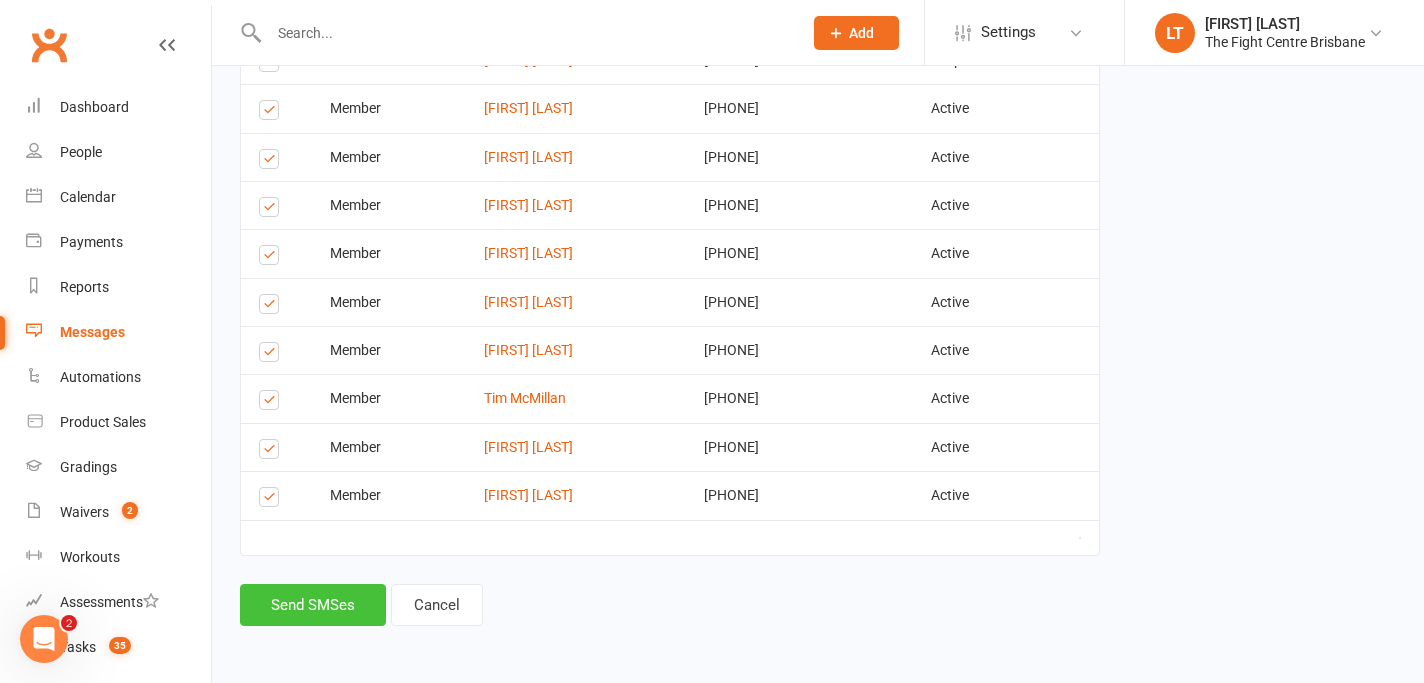 click on "Send SMSes" at bounding box center [313, 605] 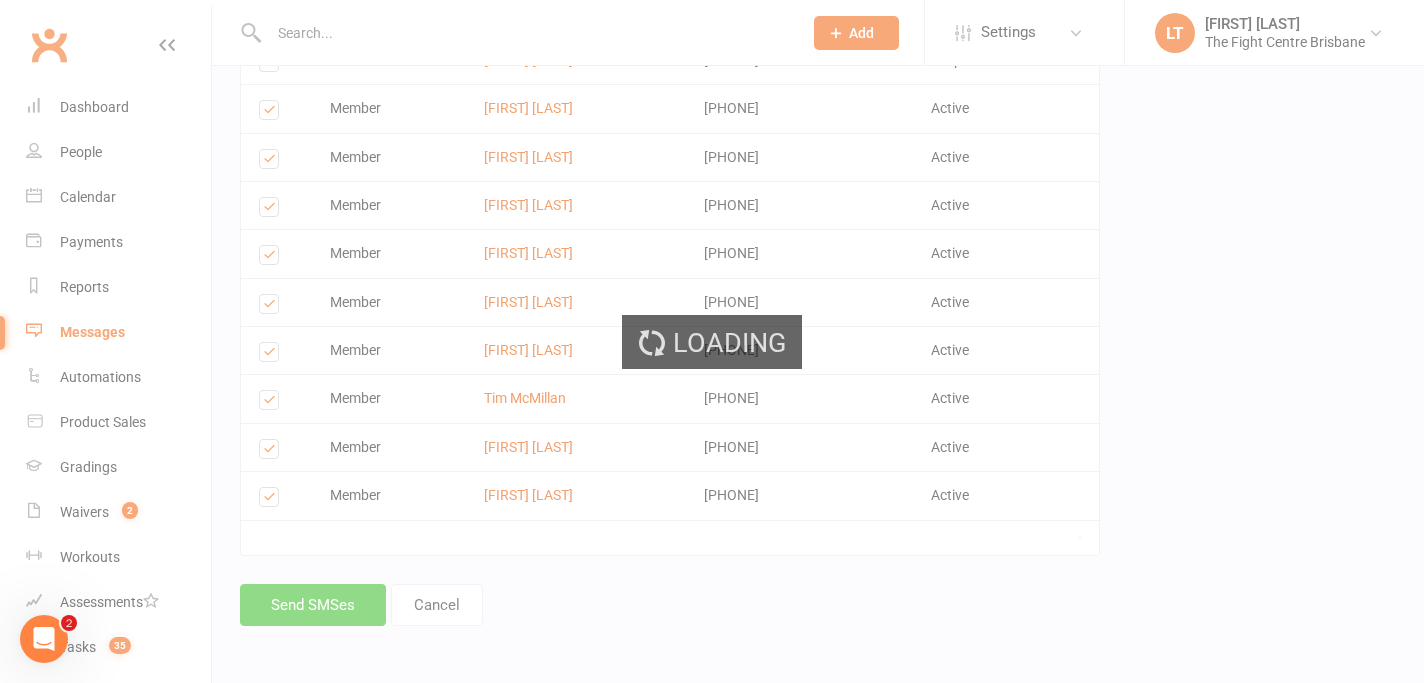 scroll, scrollTop: 796, scrollLeft: 0, axis: vertical 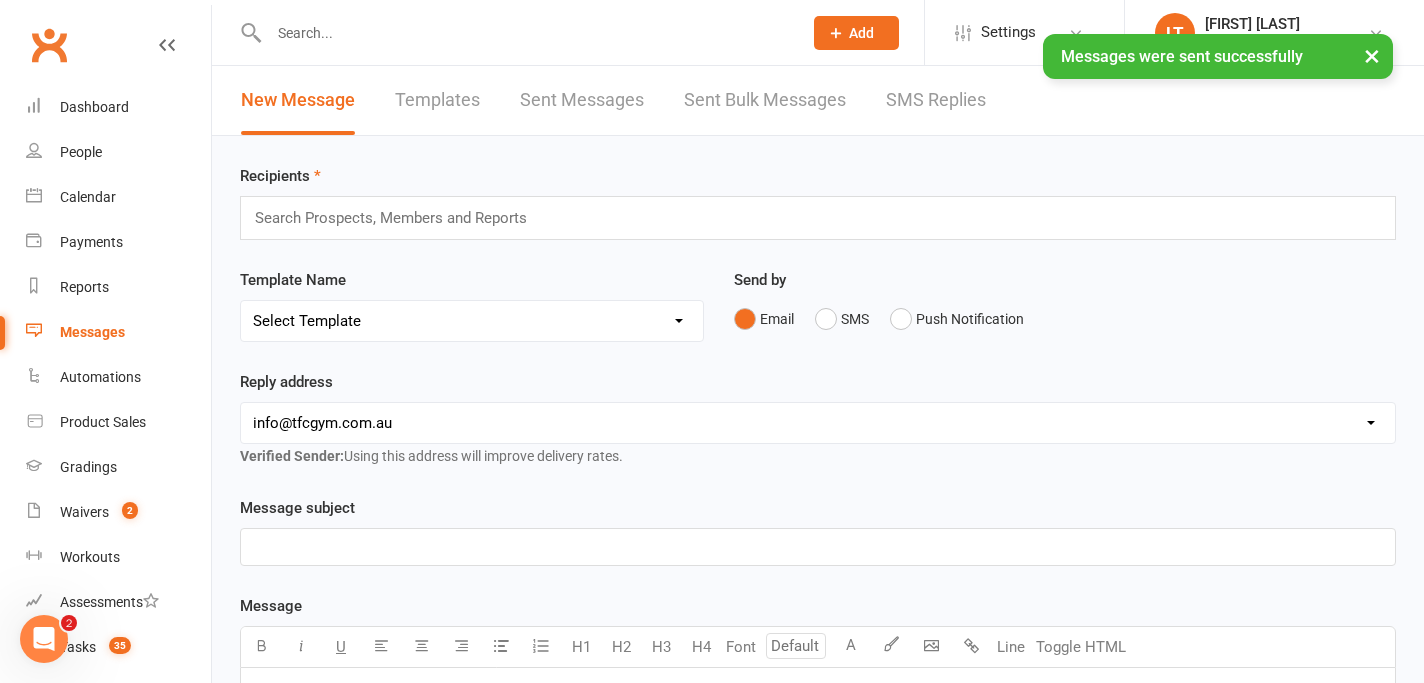 click on "×" at bounding box center [1372, 55] 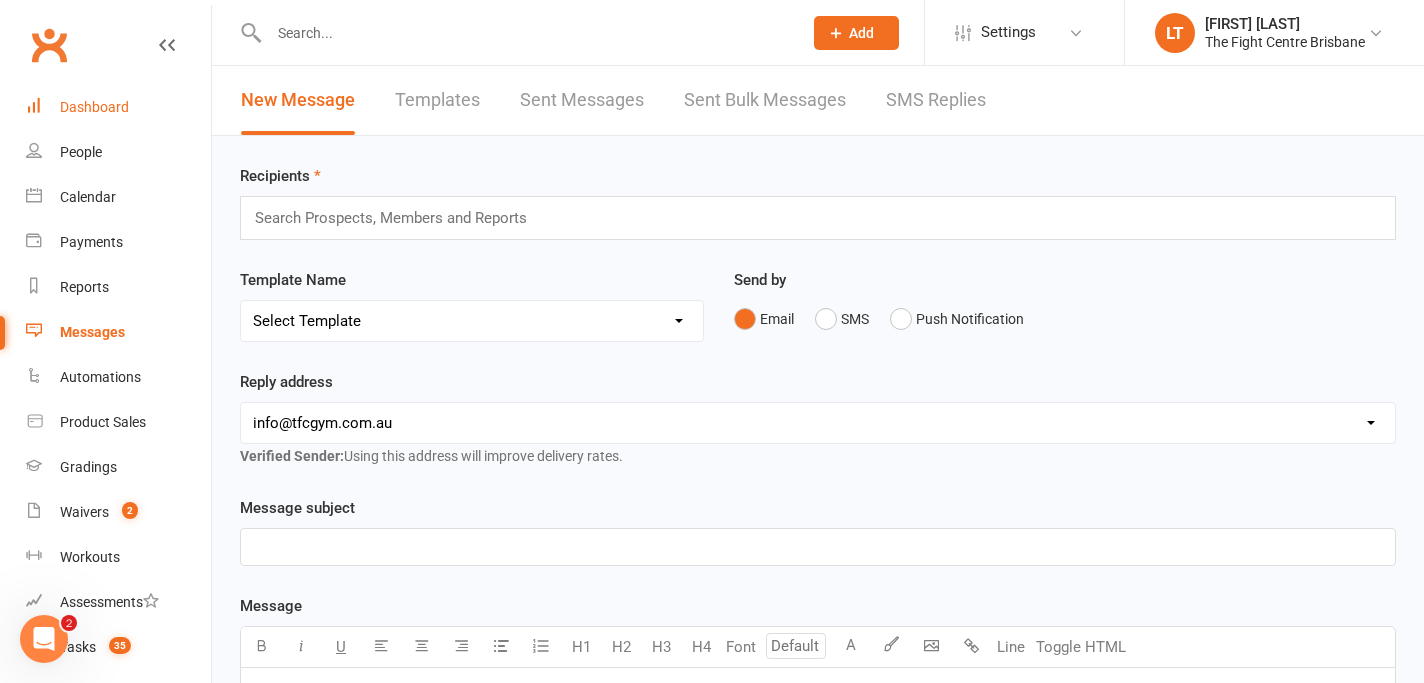 click on "Dashboard" at bounding box center [94, 107] 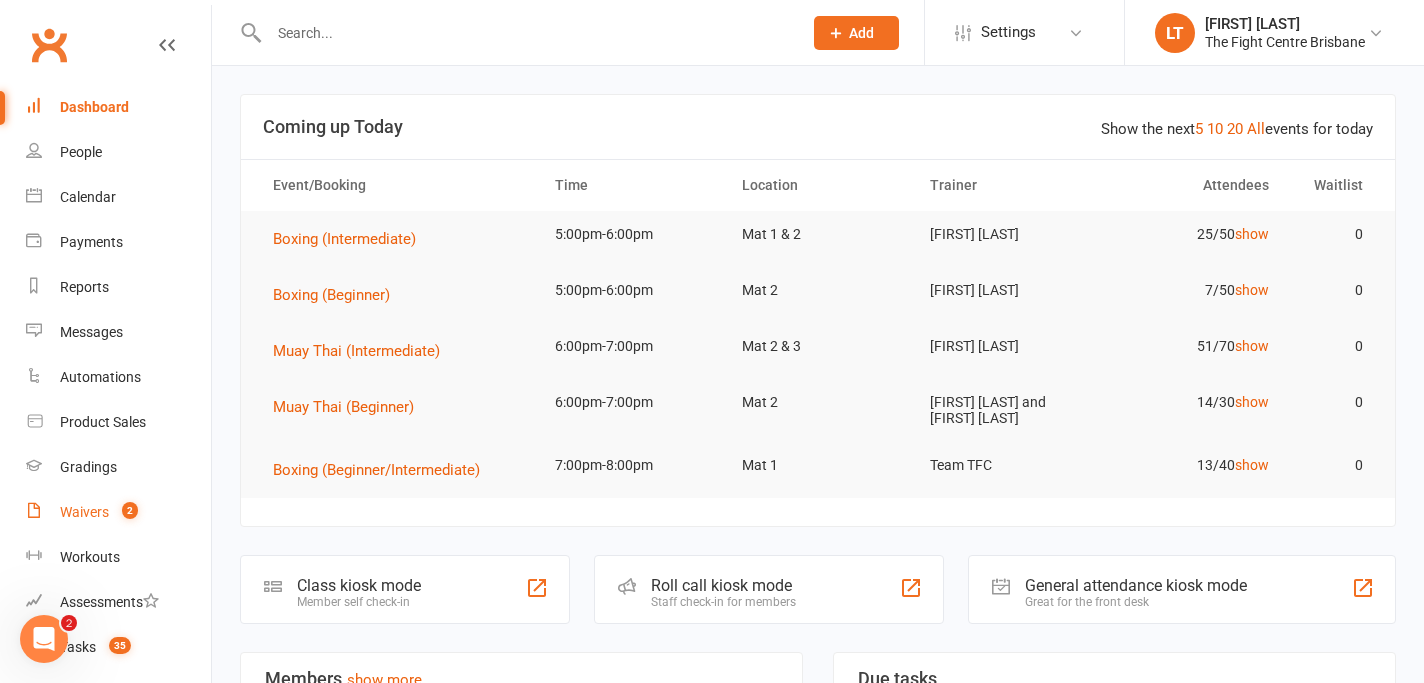 click on "Waivers" at bounding box center (84, 512) 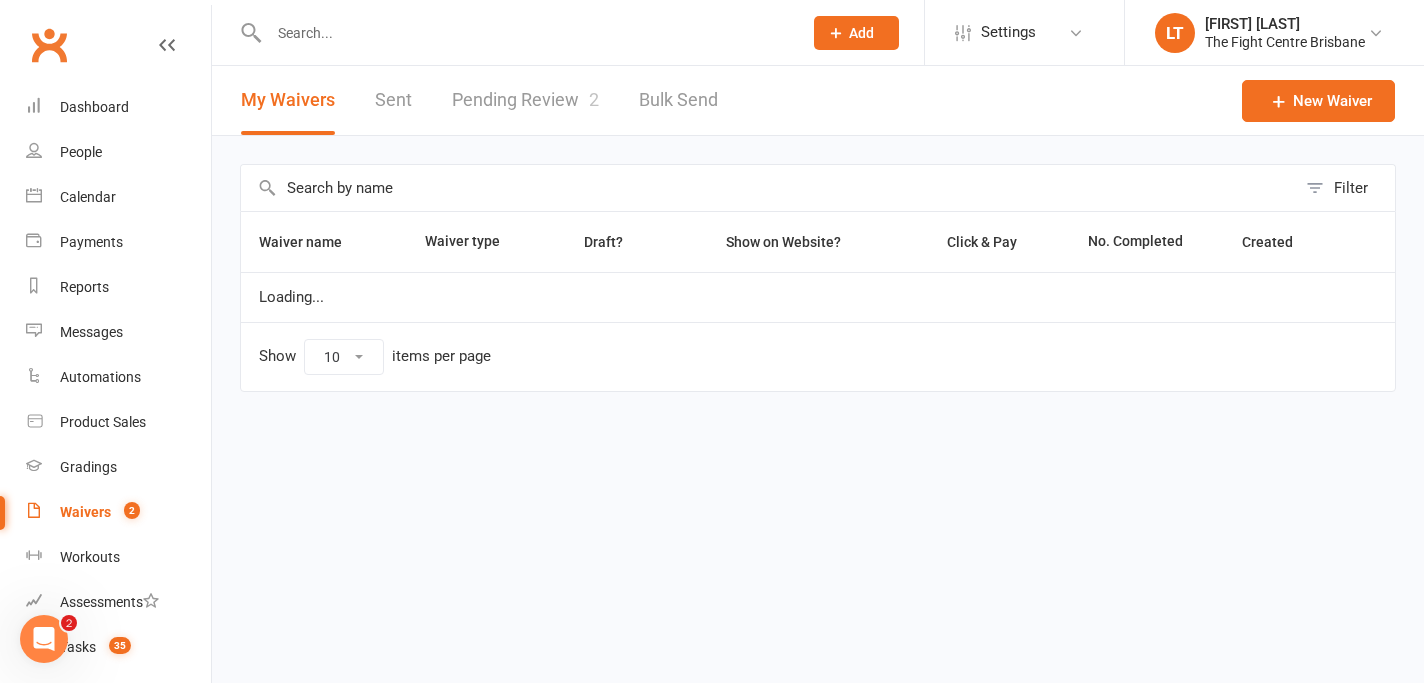 click on "Pending Review 2" at bounding box center [525, 100] 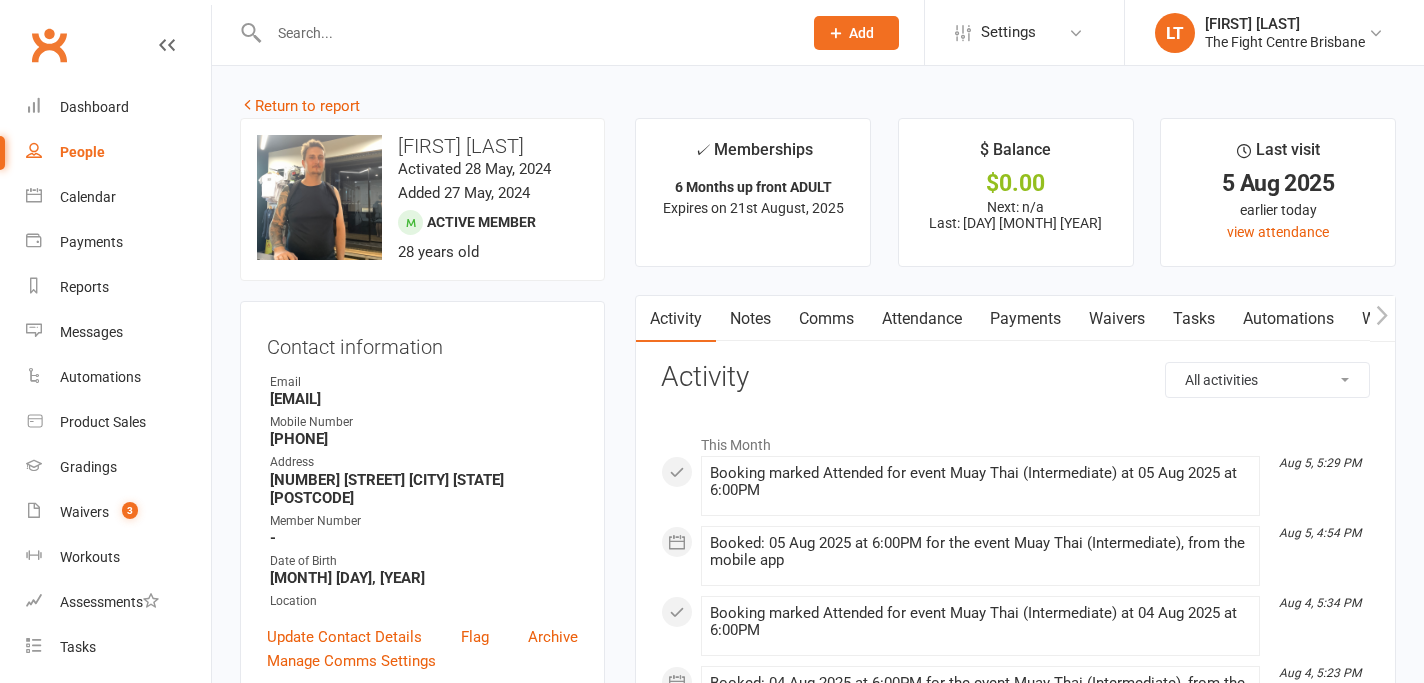 scroll, scrollTop: 0, scrollLeft: 0, axis: both 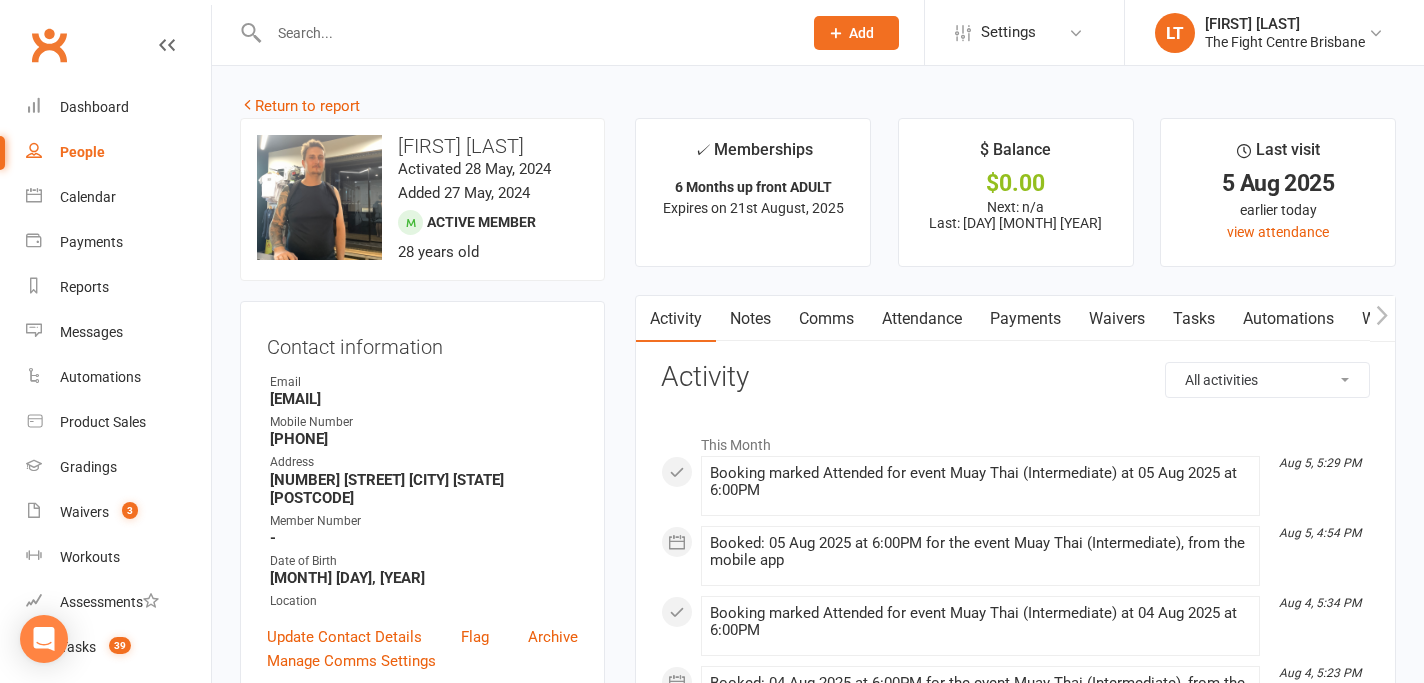 click on "Payments" at bounding box center [1025, 319] 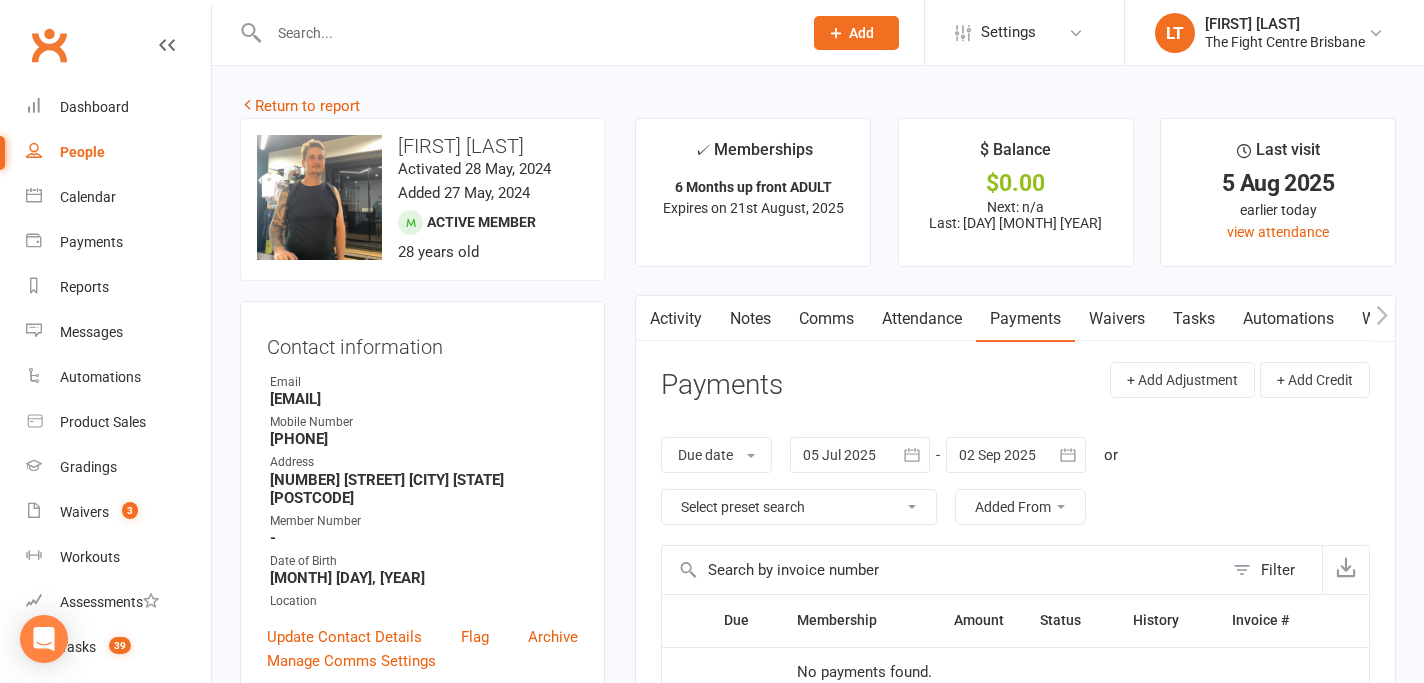 click on "Filter" at bounding box center (1015, 569) 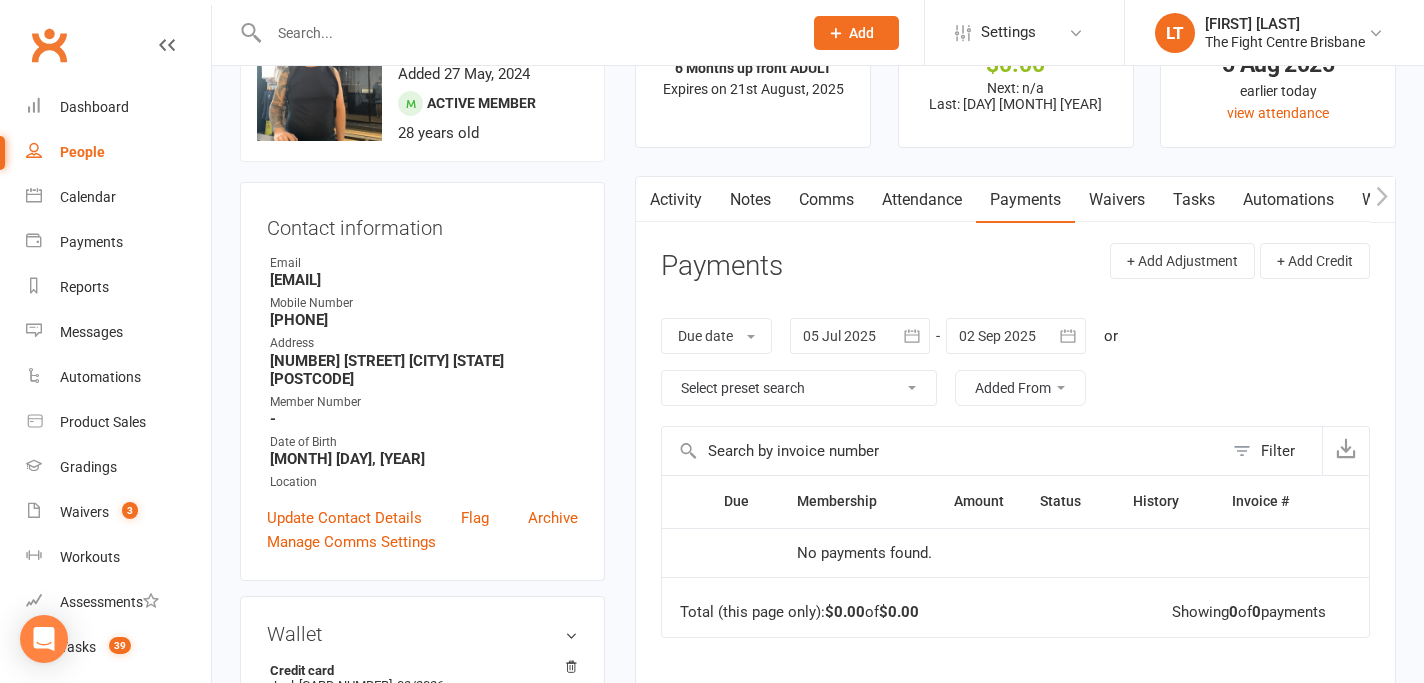 scroll, scrollTop: 124, scrollLeft: 0, axis: vertical 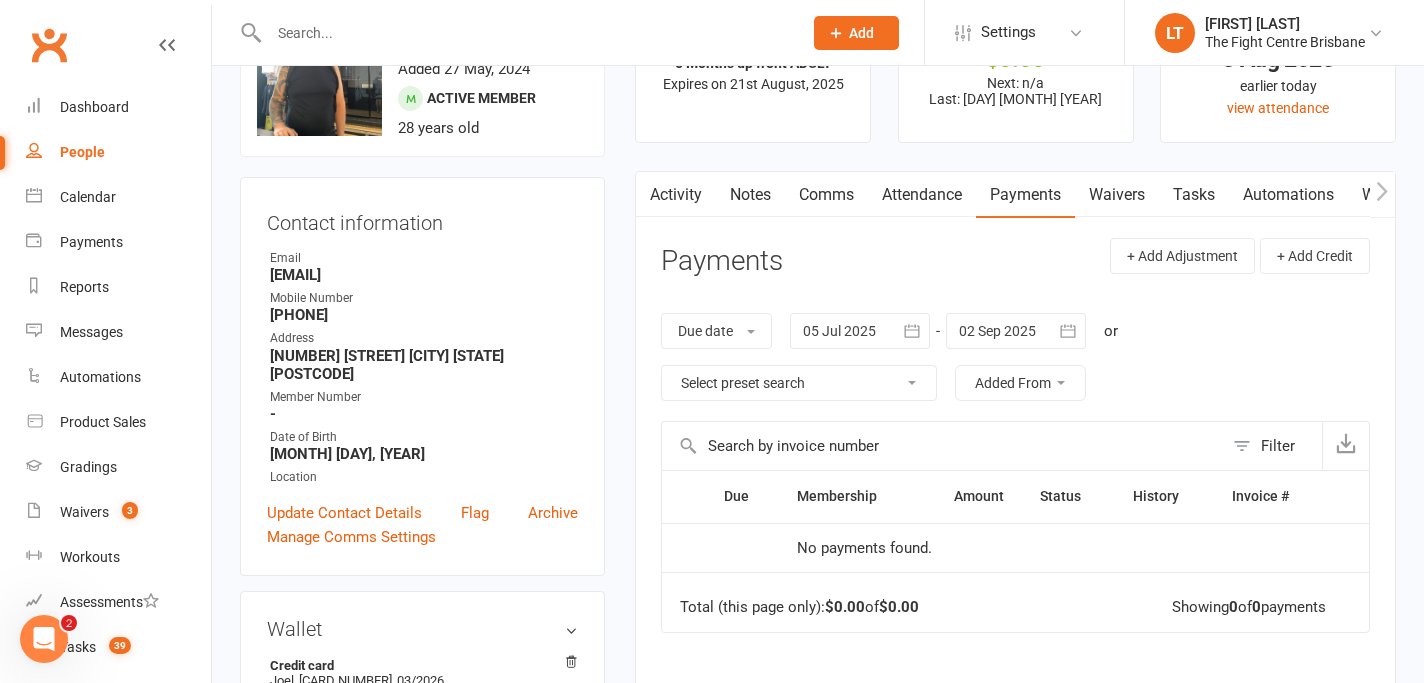 click at bounding box center (860, 331) 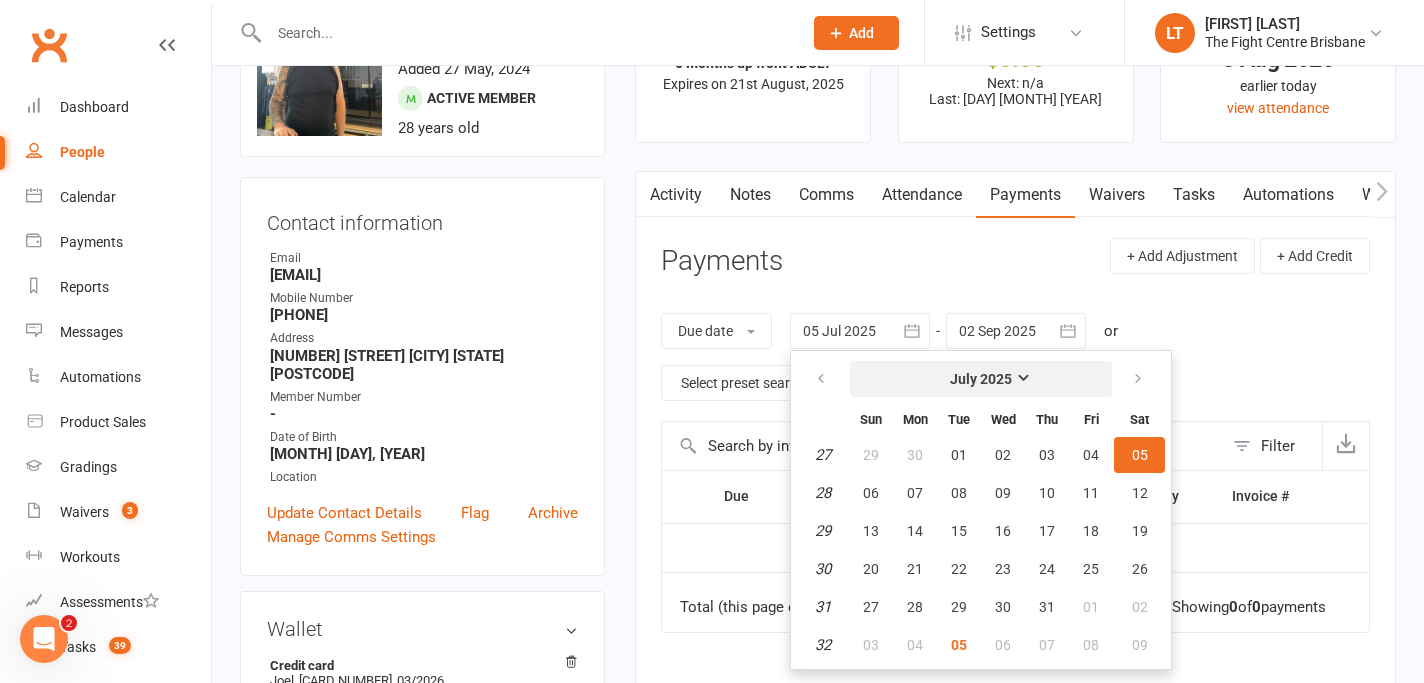 click on "July 2025" at bounding box center [981, 379] 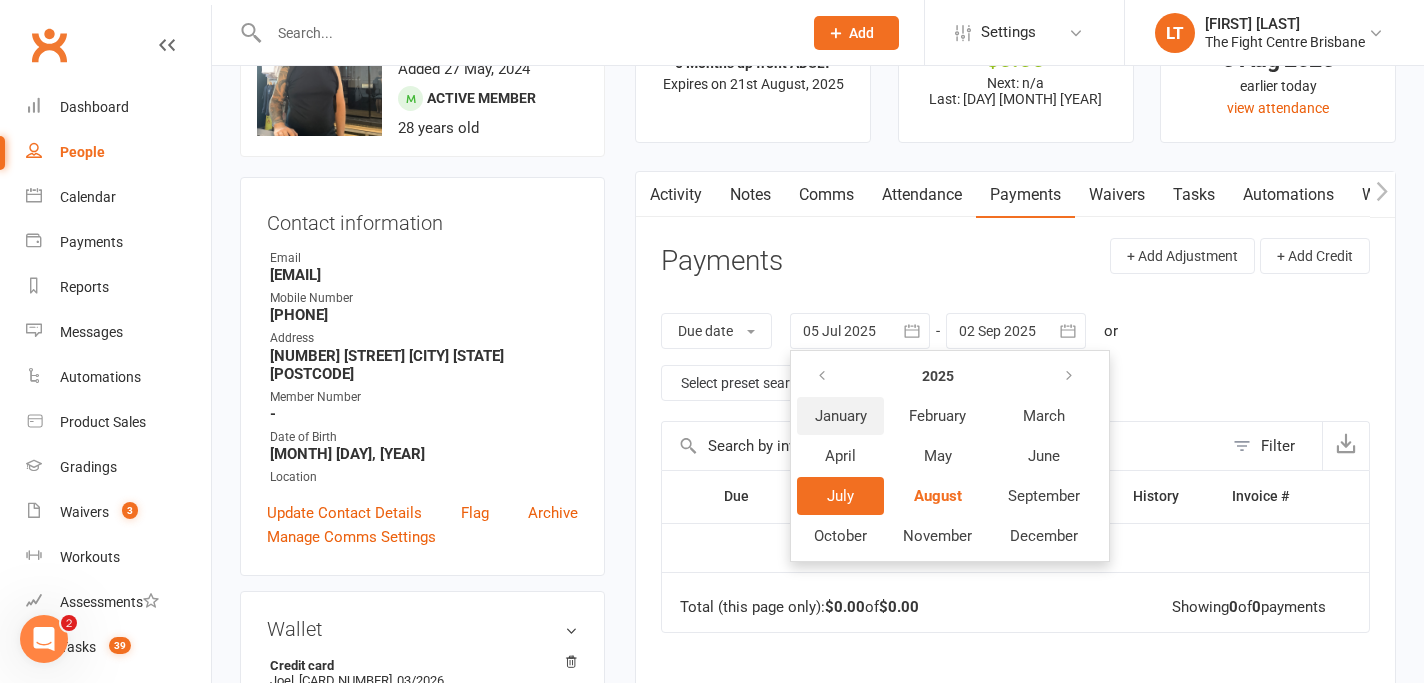 click on "January" at bounding box center [841, 416] 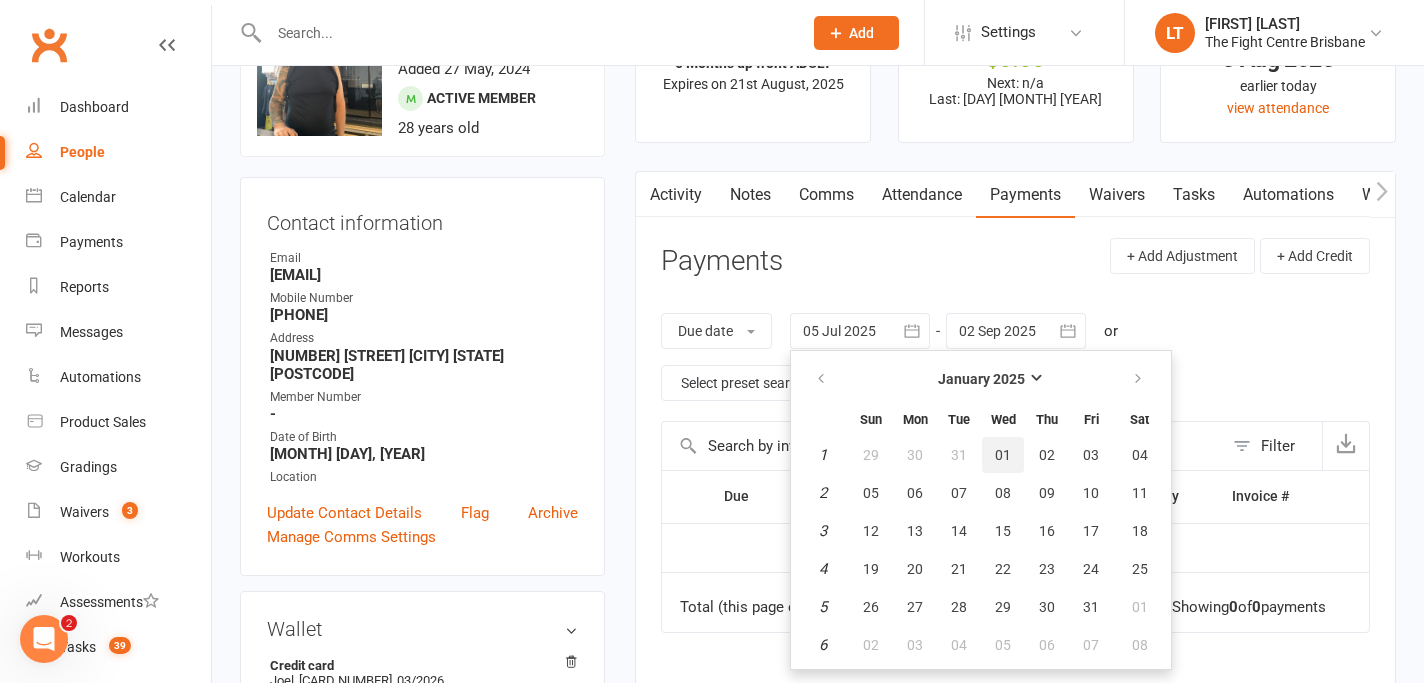 click on "01" at bounding box center (1003, 455) 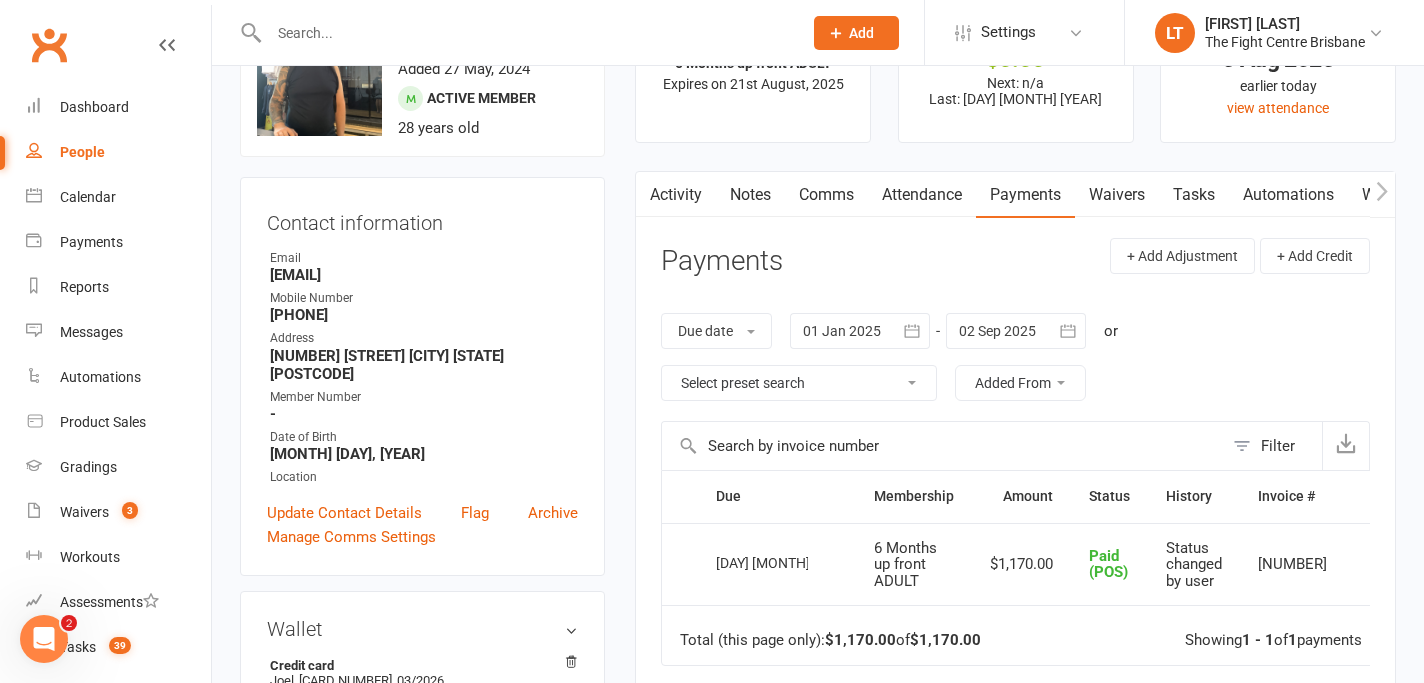 click on "Total (this page only):  $1,170.00  of  $1,170.00 Showing  1 - 1  of  1  payments" at bounding box center (1033, 635) 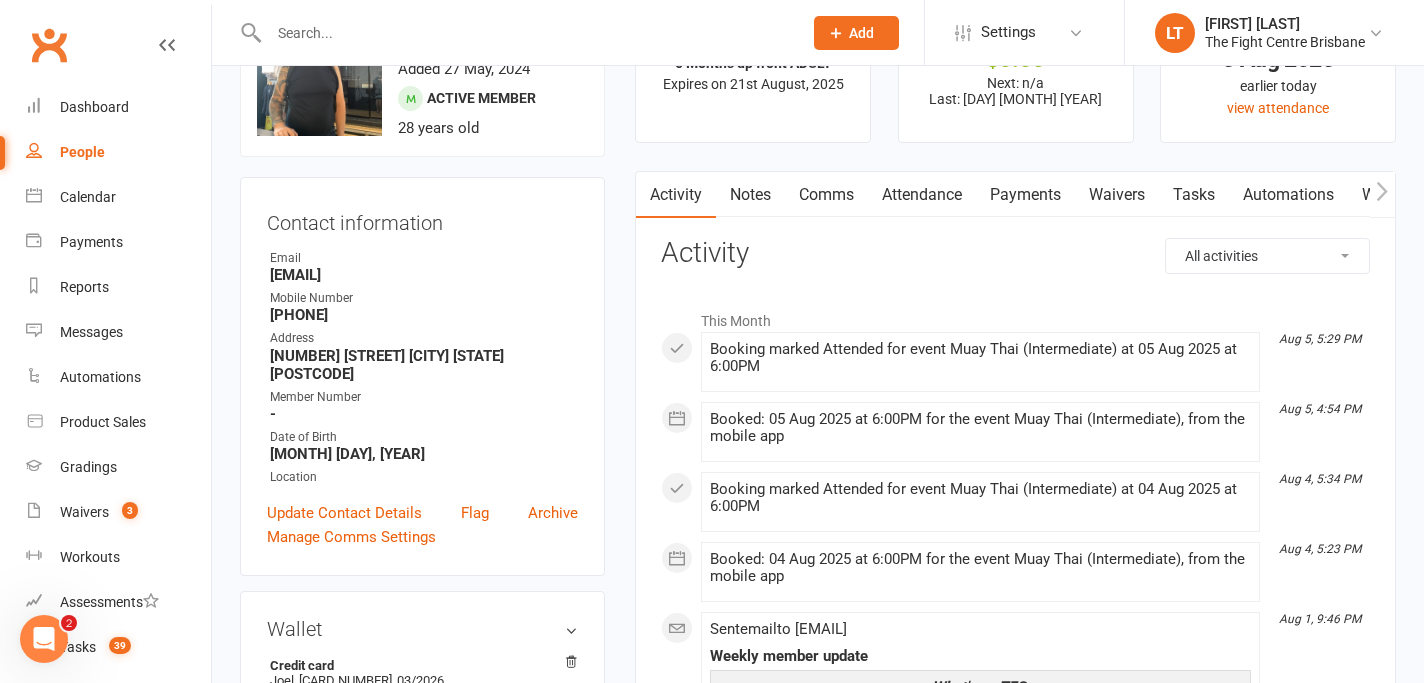 click on "Comms" at bounding box center (826, 195) 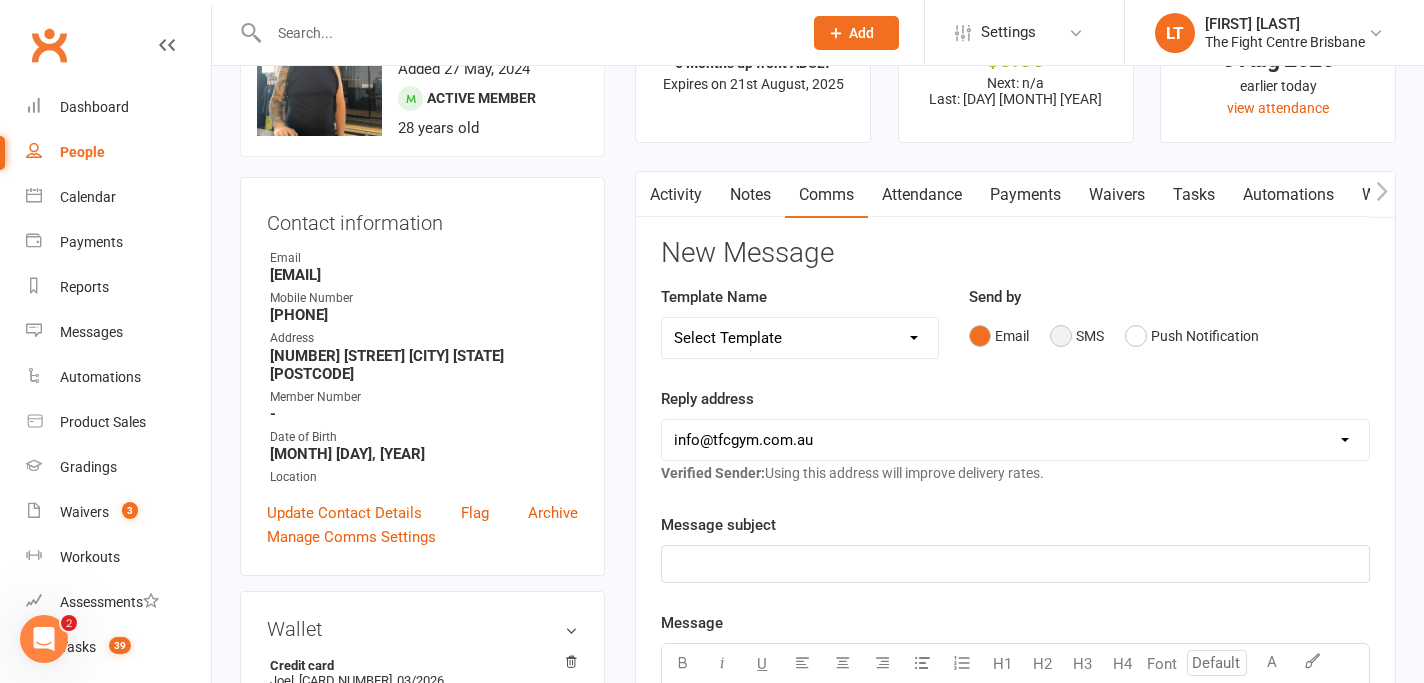 click on "SMS" at bounding box center [1077, 336] 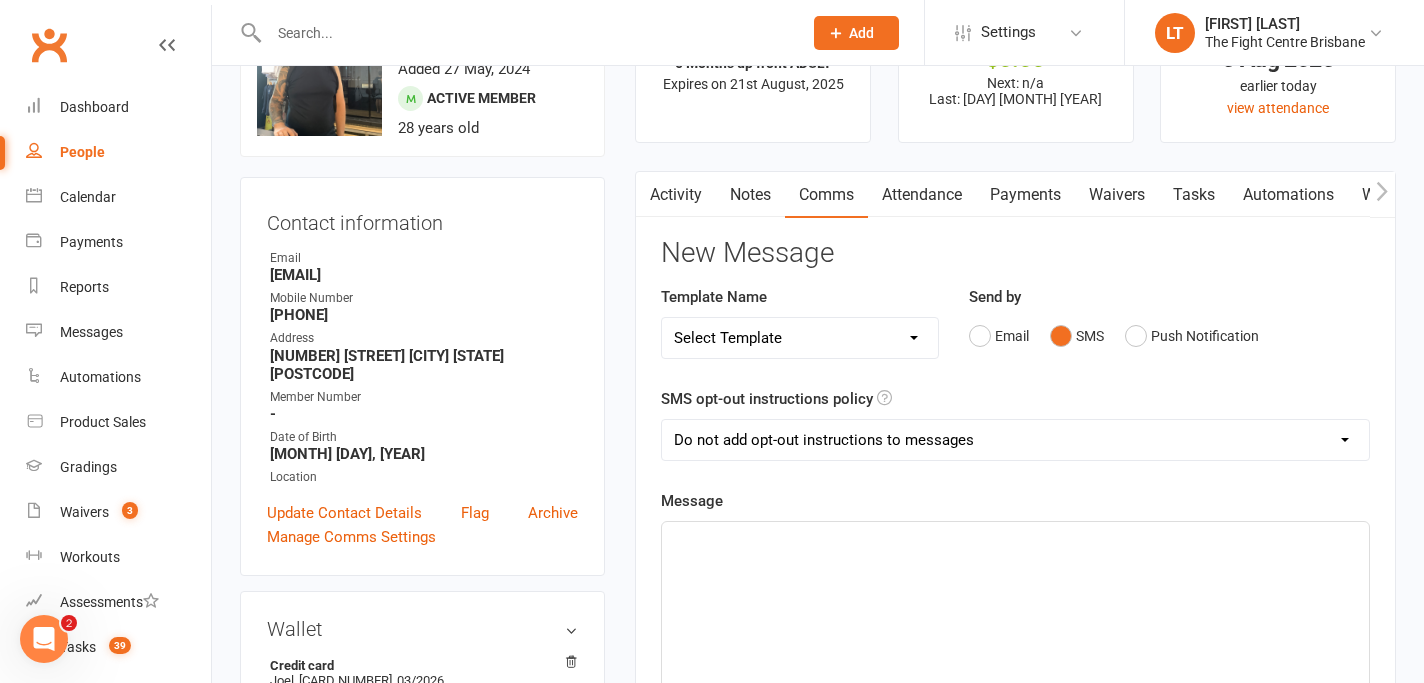 click on "﻿" 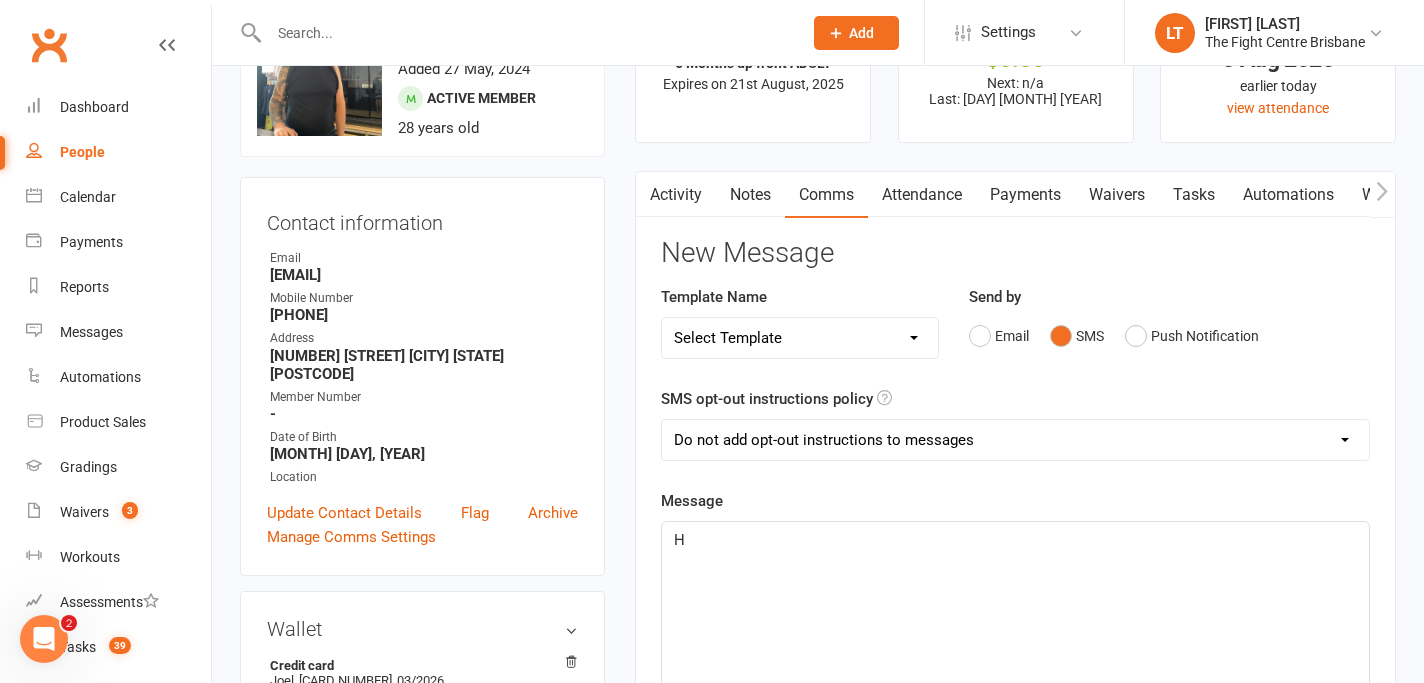 type 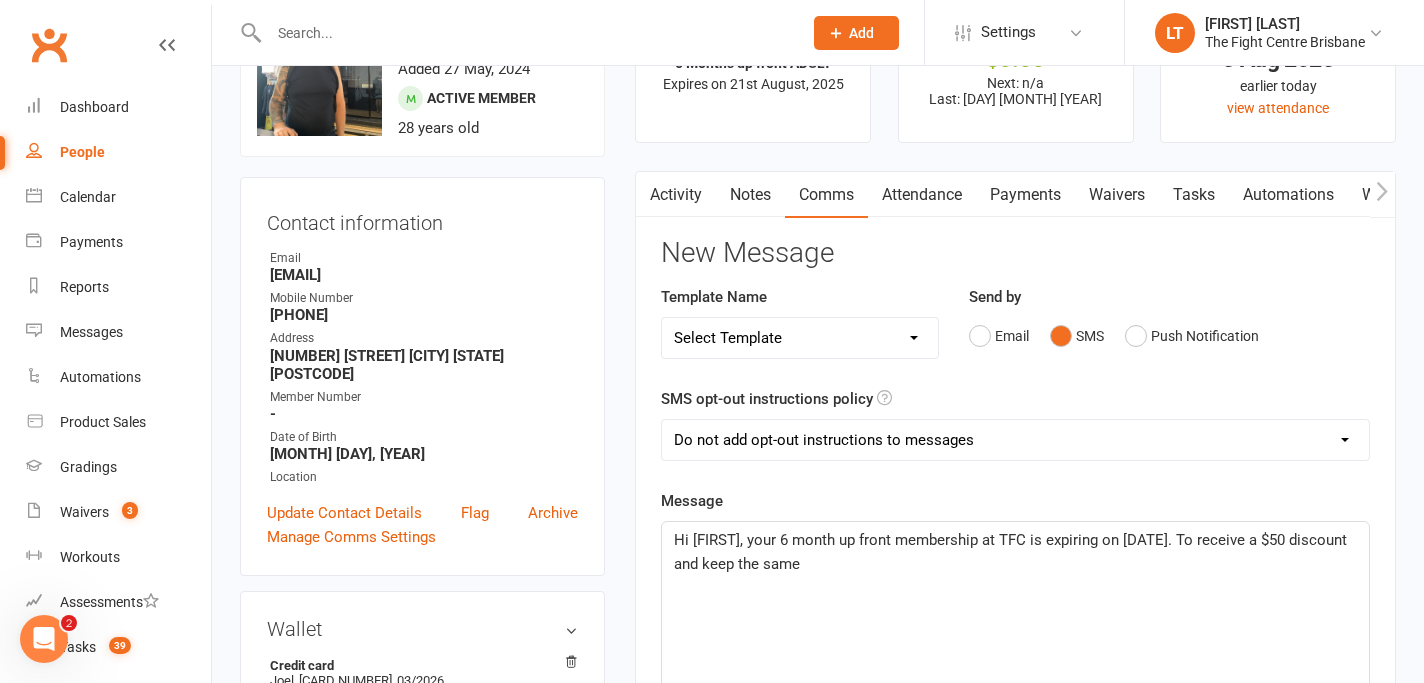 click on "Hi [FIRST], your 6 month up front membership at TFC is expiring on [DATE]. To receive a $50 discount and keep the same" 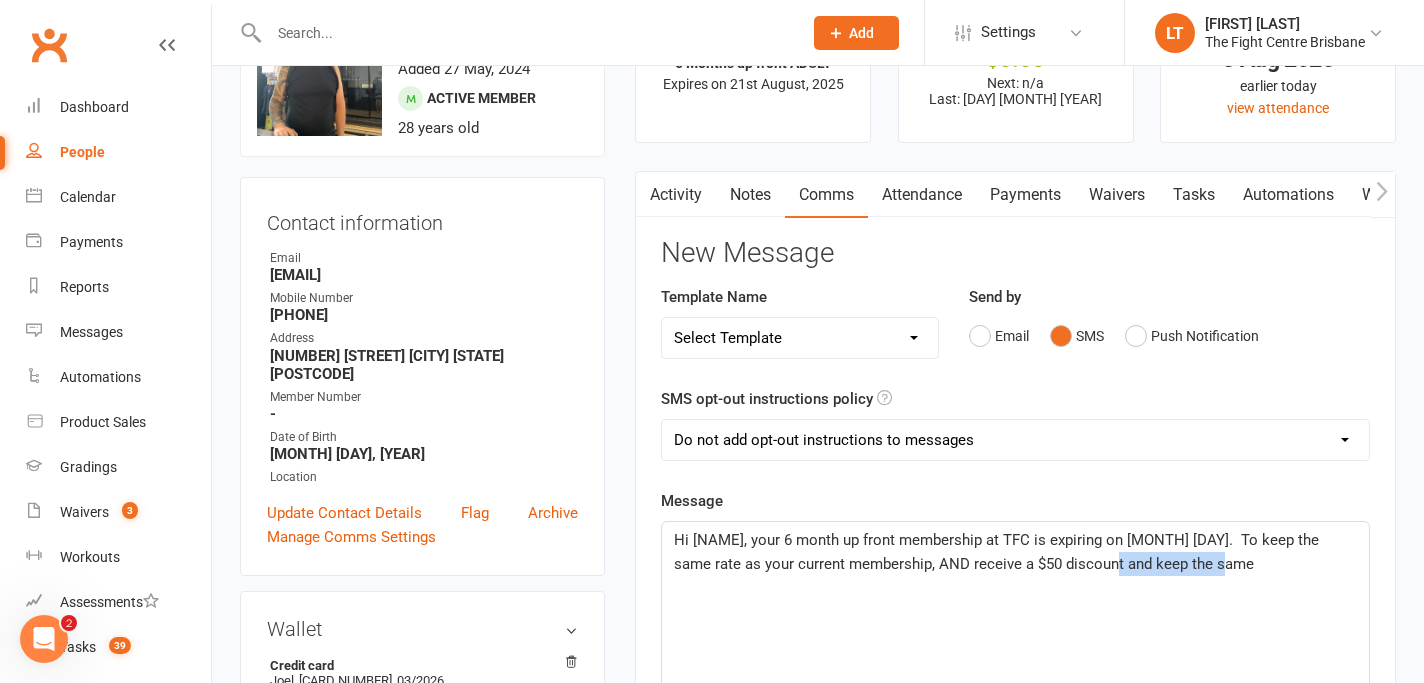 drag, startPoint x: 1198, startPoint y: 565, endPoint x: 1073, endPoint y: 568, distance: 125.035995 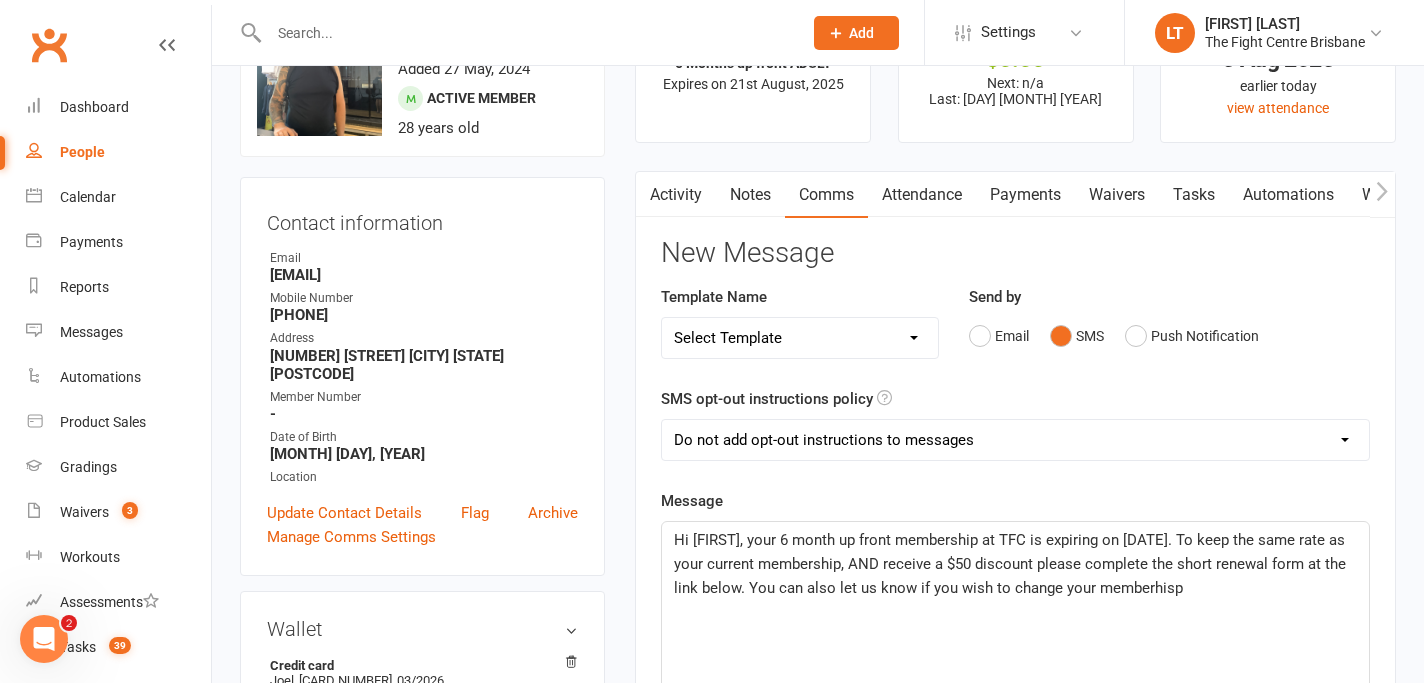 drag, startPoint x: 1218, startPoint y: 595, endPoint x: 773, endPoint y: 594, distance: 445.00113 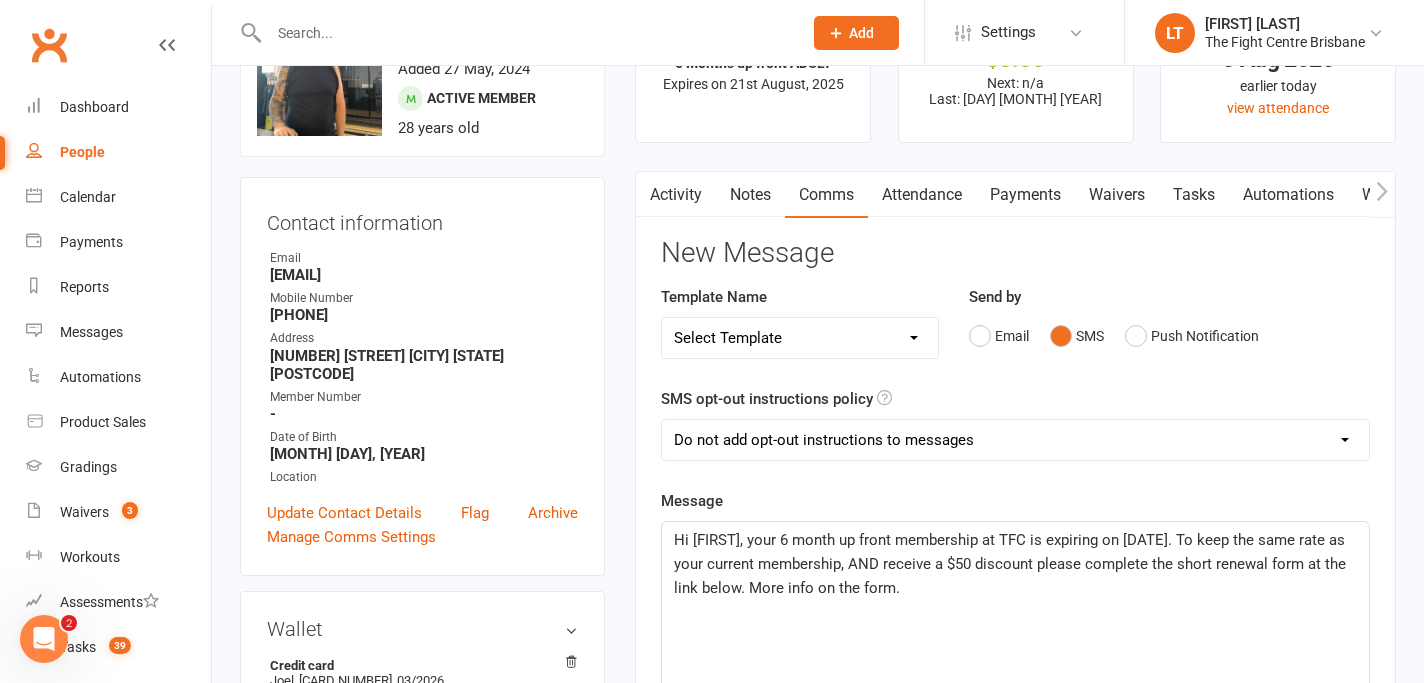 click on "Hi [FIRST], your 6 month up front membership at TFC is expiring on [DATE]. To keep the same rate as your current membership, AND receive a $50 discount please complete the short renewal form at the link below. More info on the form." 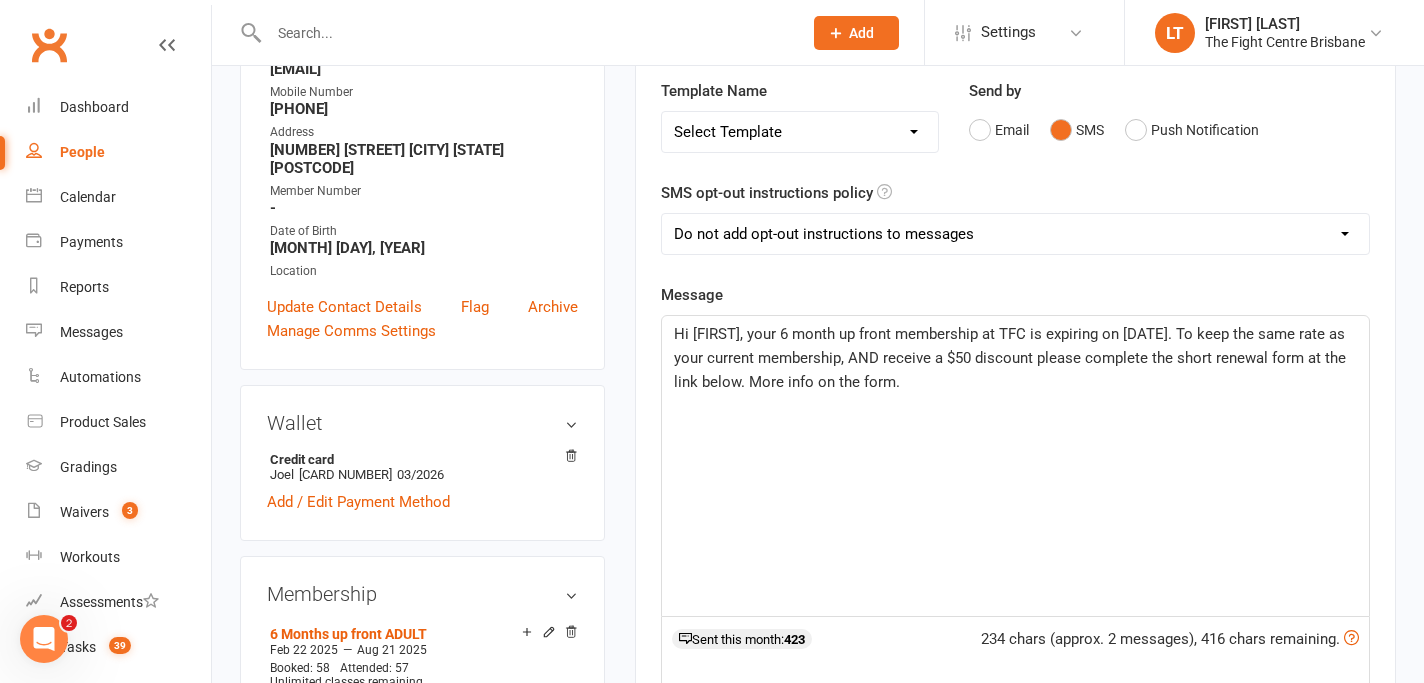 scroll, scrollTop: 332, scrollLeft: 0, axis: vertical 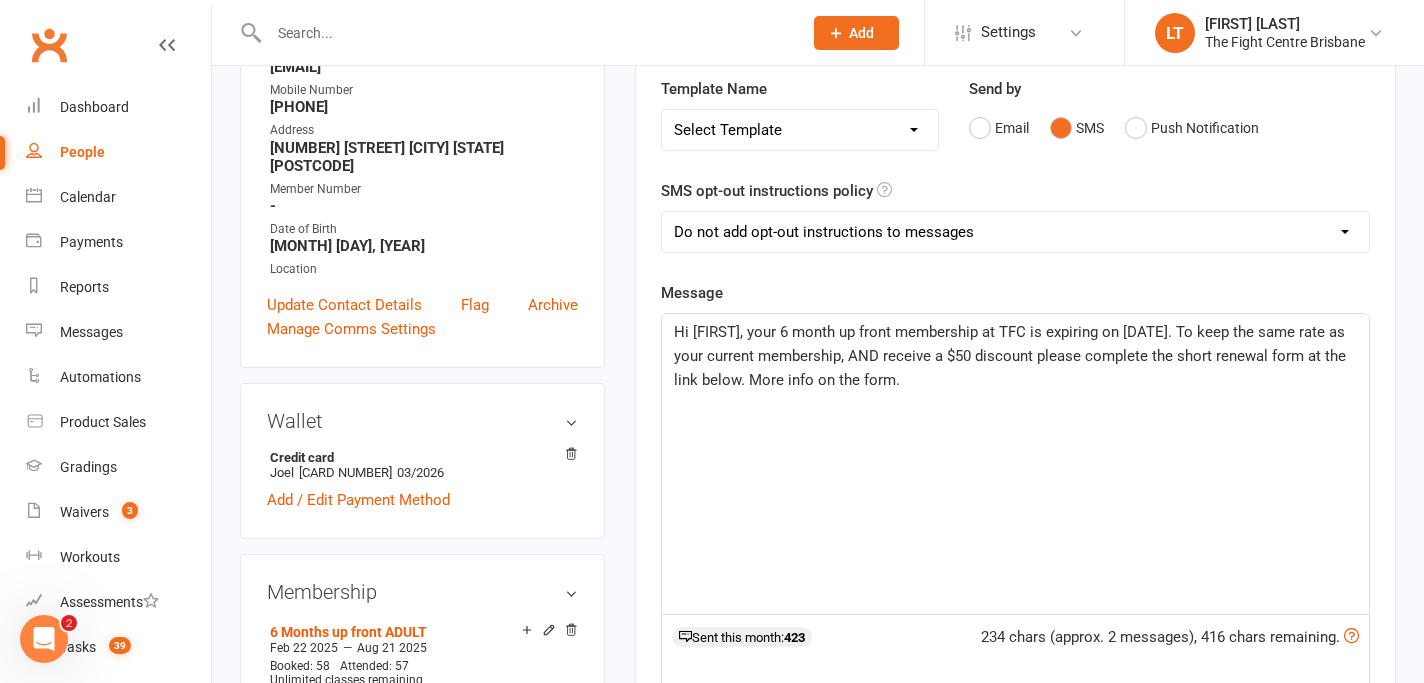 click on "Hi [FIRST], your 6 month up front membership at TFC is expiring on [DATE]. To keep the same rate as your current membership, AND receive a $50 discount please complete the short renewal form at the link below. More info on the form." 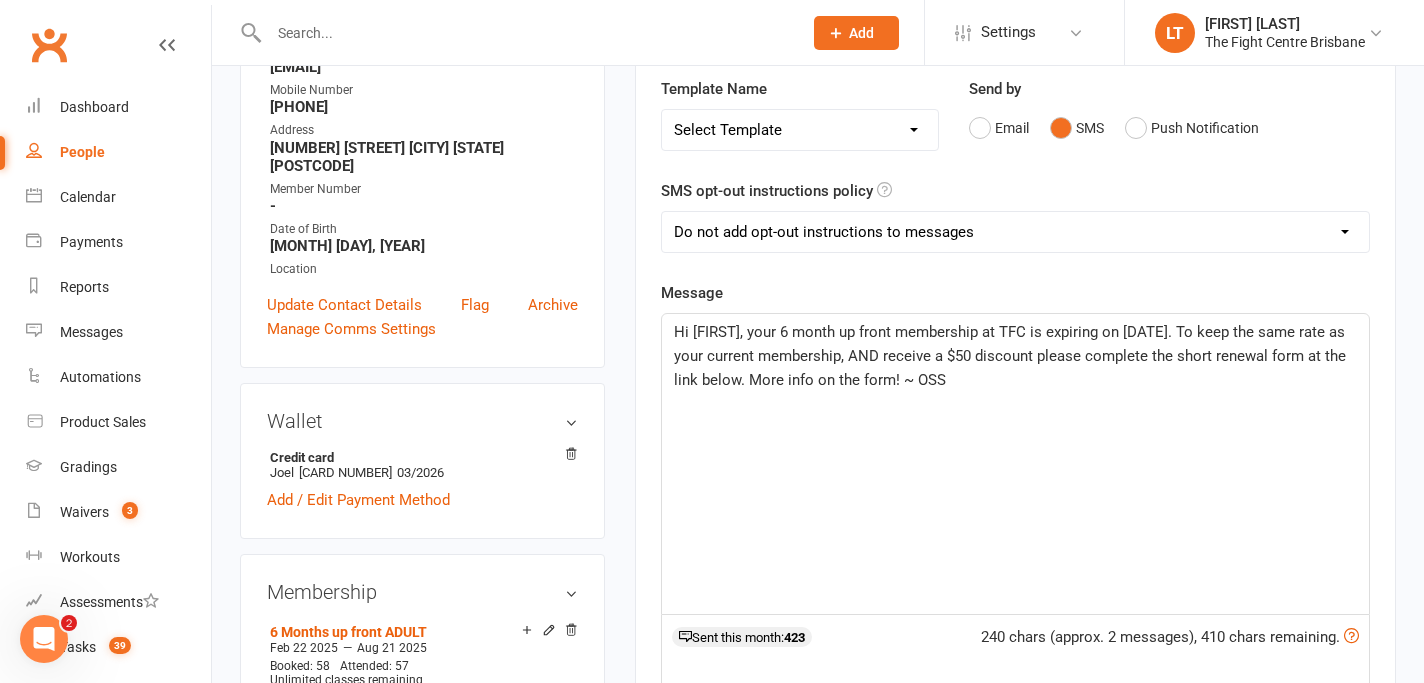 click on "Hi [FIRST], your 6 month up front membership at TFC is expiring on [DATE]. To keep the same rate as your current membership, AND receive a $50 discount please complete the short renewal form at the link below. More info on the form! ~ OSS" 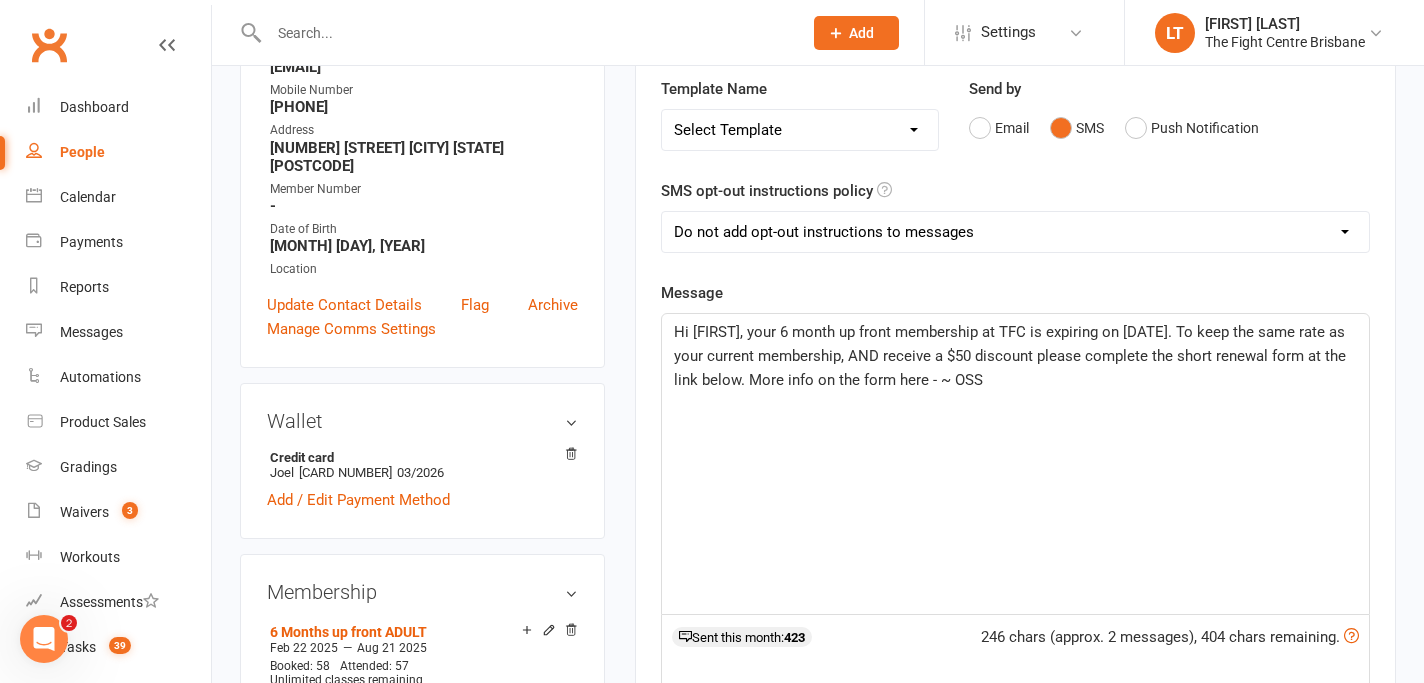 click on "Hi [FIRST], your 6 month up front membership at TFC is expiring on [DATE]. To keep the same rate as your current membership, AND receive a $50 discount please complete the short renewal form at the link below. More info on the form here - ~ OSS" 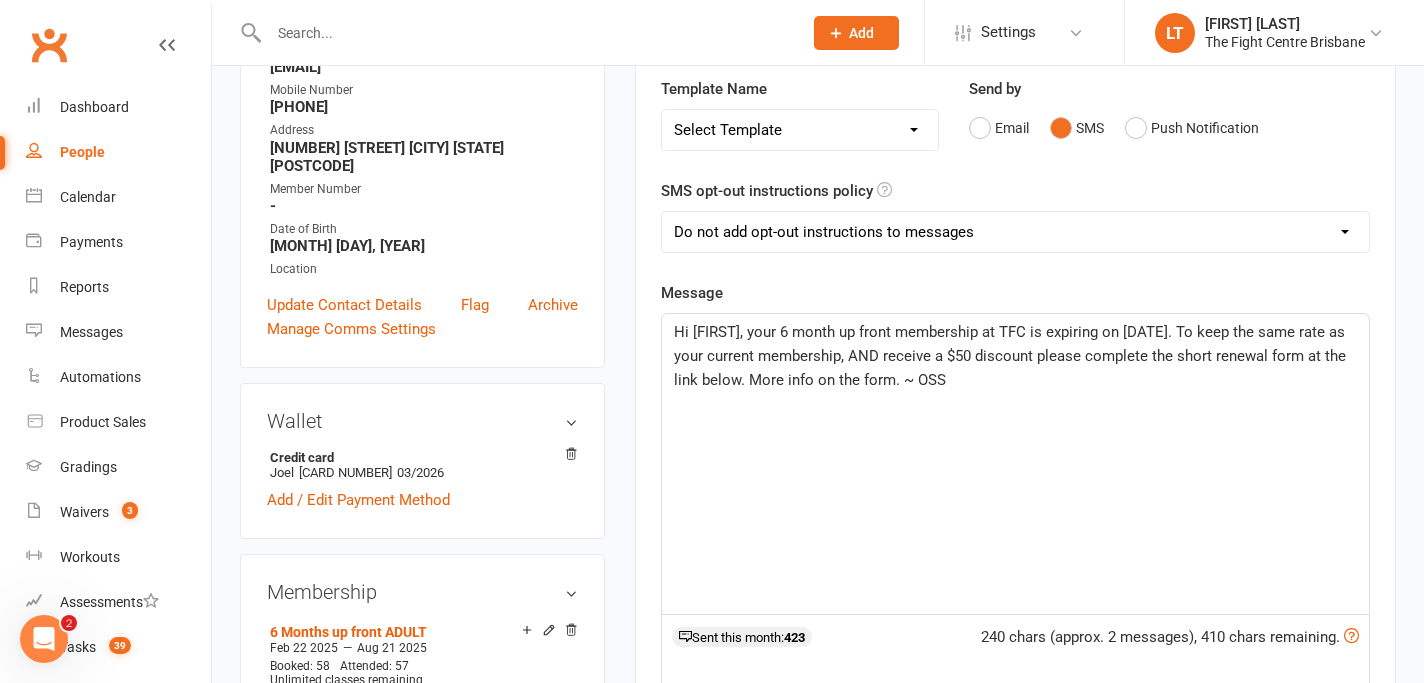 click on "Hi [FIRST], your 6 month up front membership at TFC is expiring on [DATE]. To keep the same rate as your current membership, AND receive a $50 discount please complete the short renewal form at the link below. More info on the form. ~ OSS" 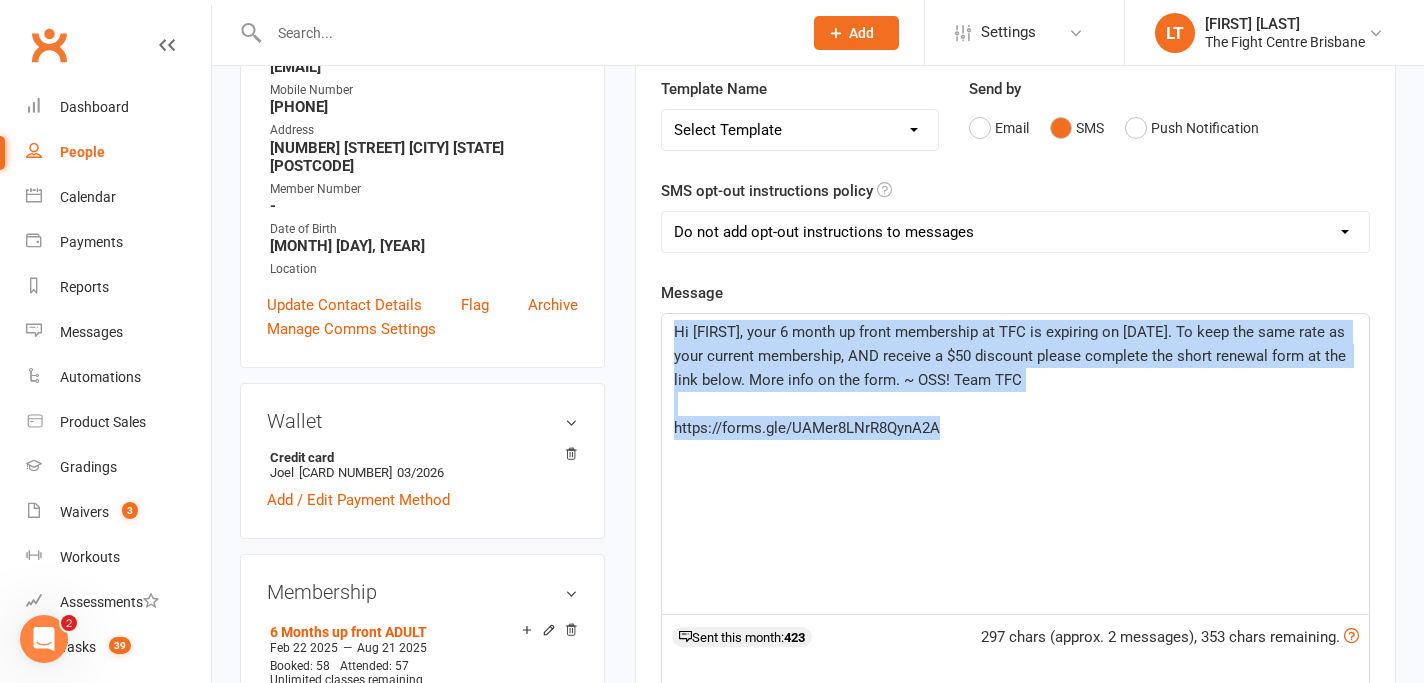 drag, startPoint x: 982, startPoint y: 432, endPoint x: 658, endPoint y: 323, distance: 341.84354 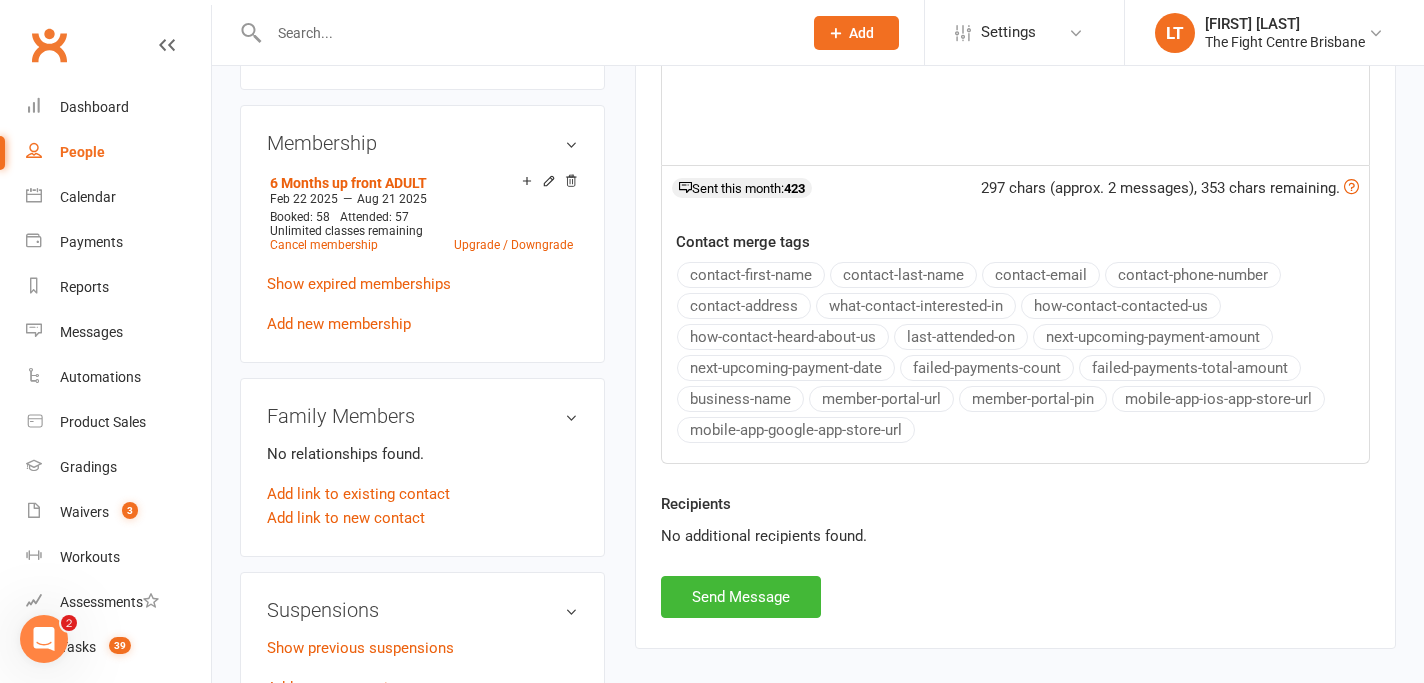 scroll, scrollTop: 888, scrollLeft: 0, axis: vertical 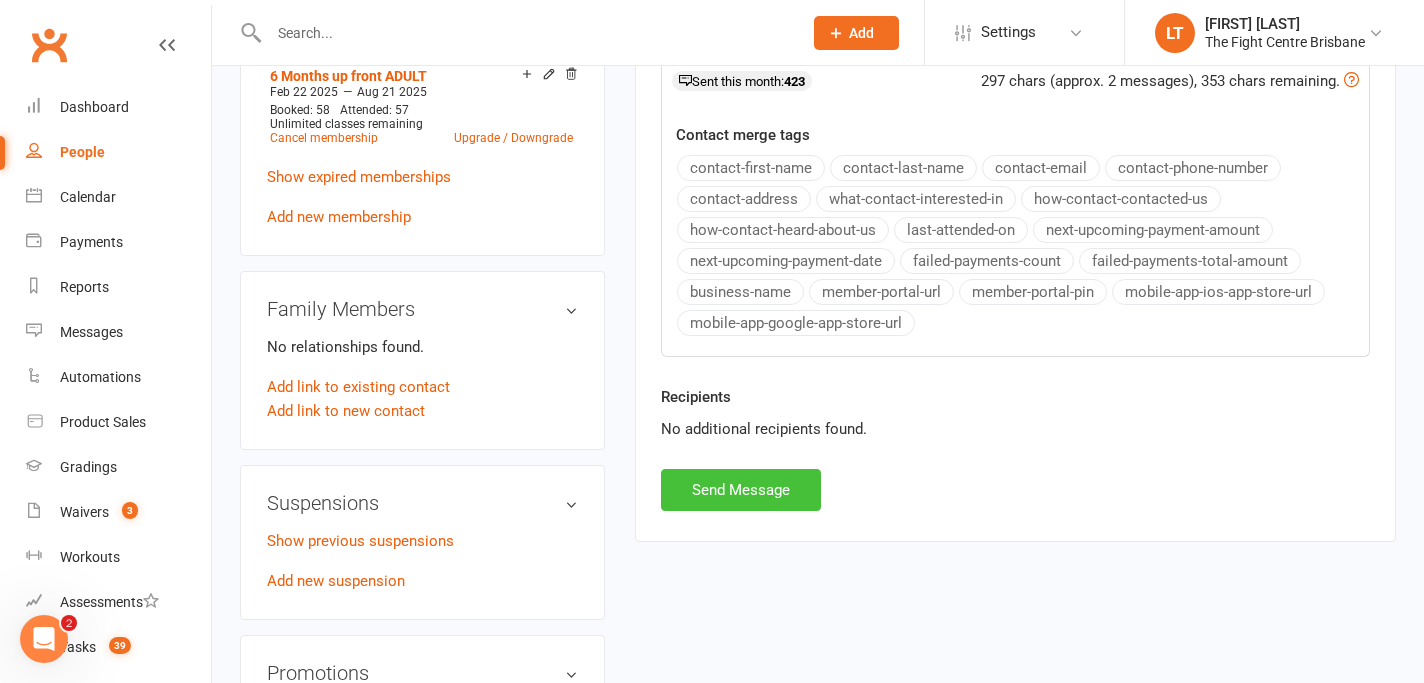 click on "Send Message" at bounding box center (741, 490) 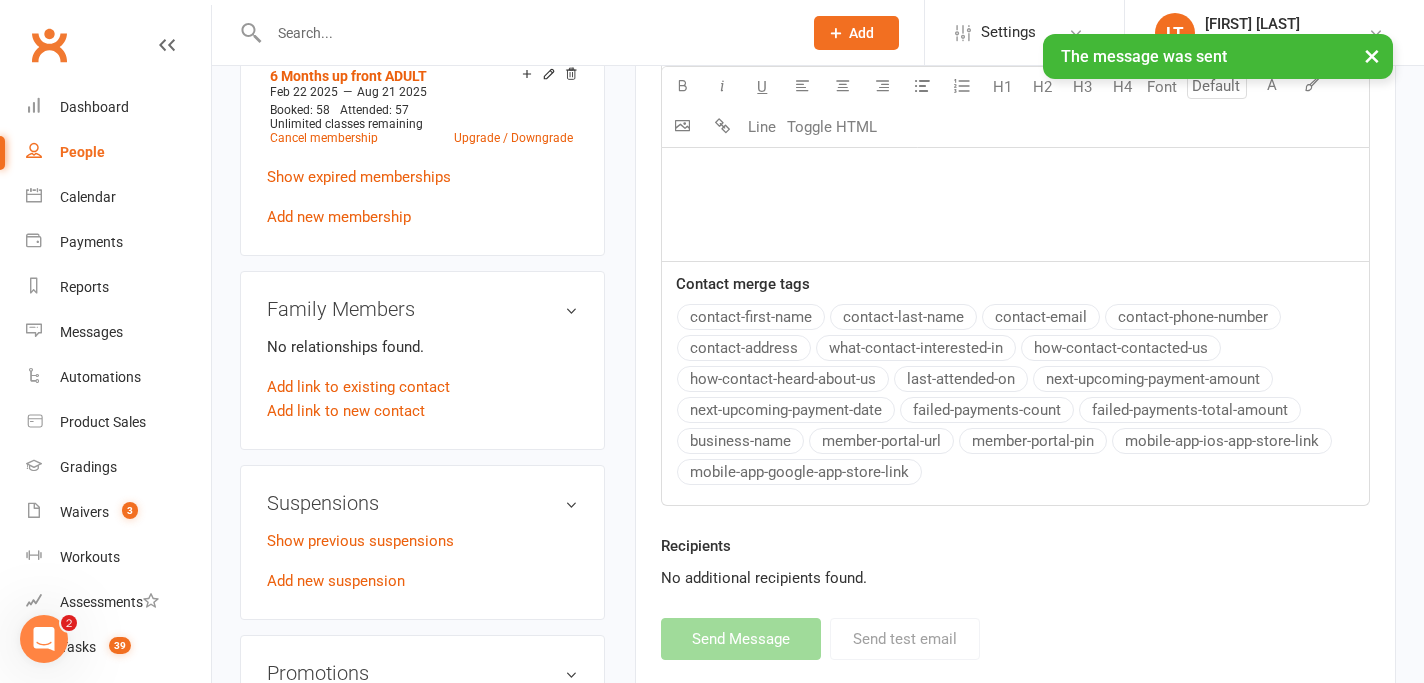 click on "×" at bounding box center [1372, 55] 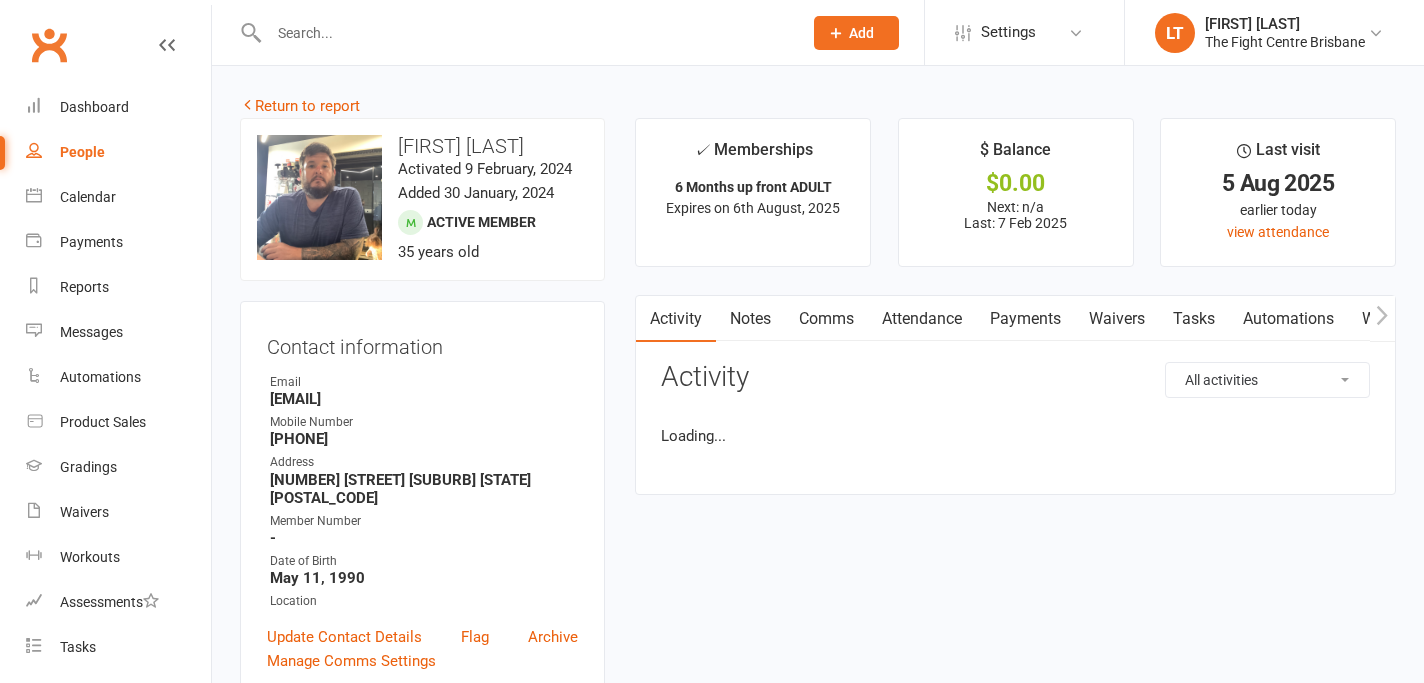 scroll, scrollTop: 0, scrollLeft: 0, axis: both 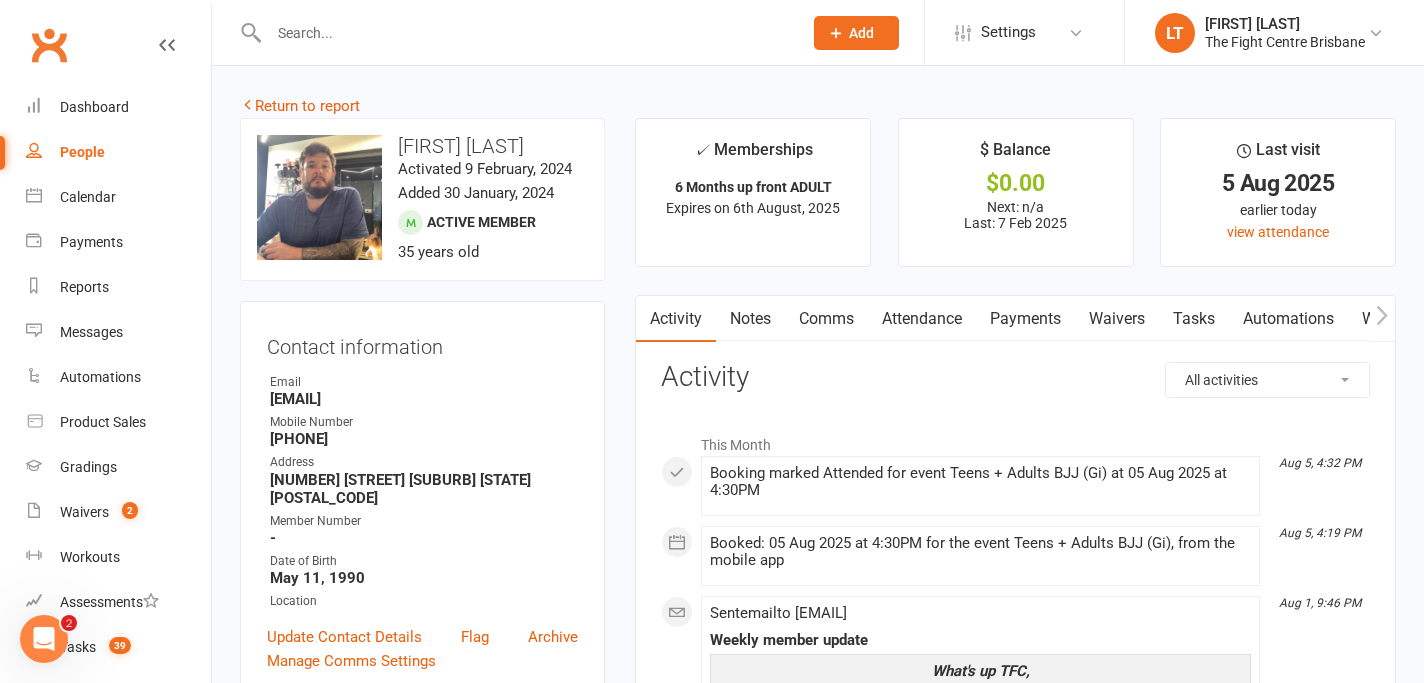 click on "Comms" at bounding box center (826, 319) 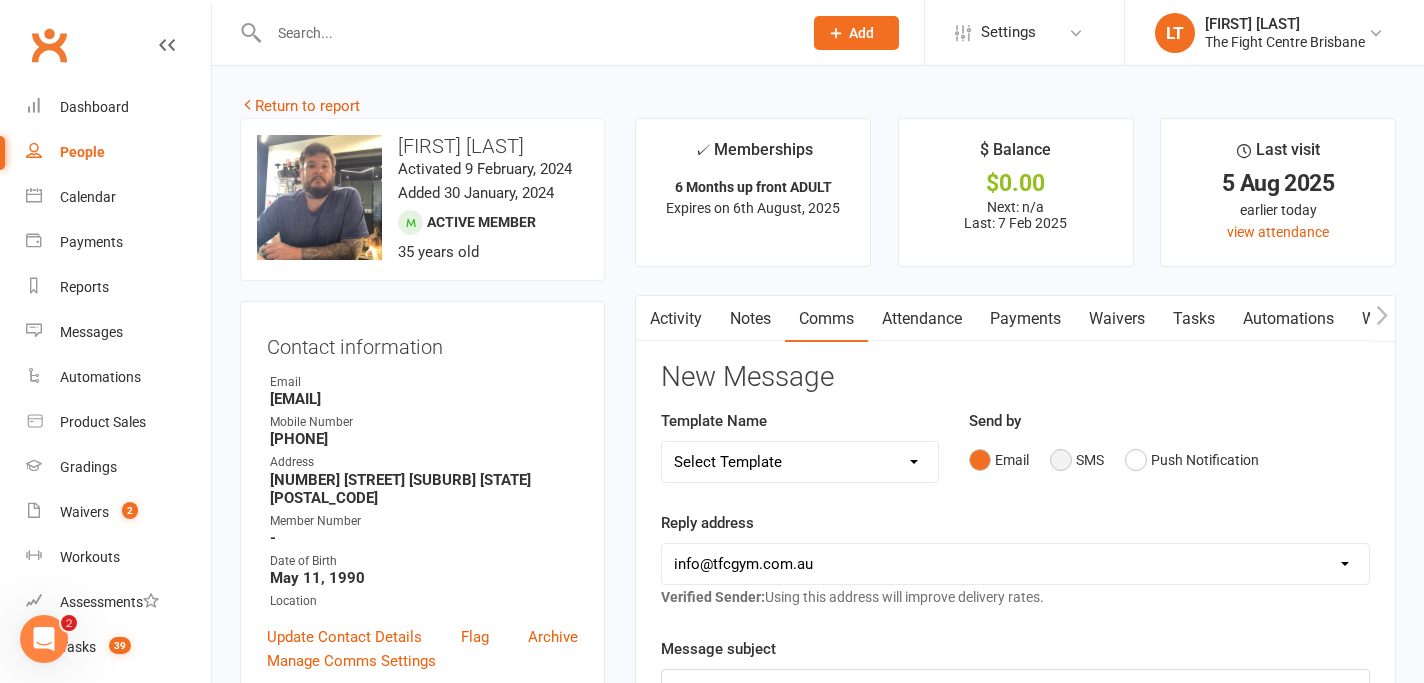 click on "SMS" at bounding box center [1077, 460] 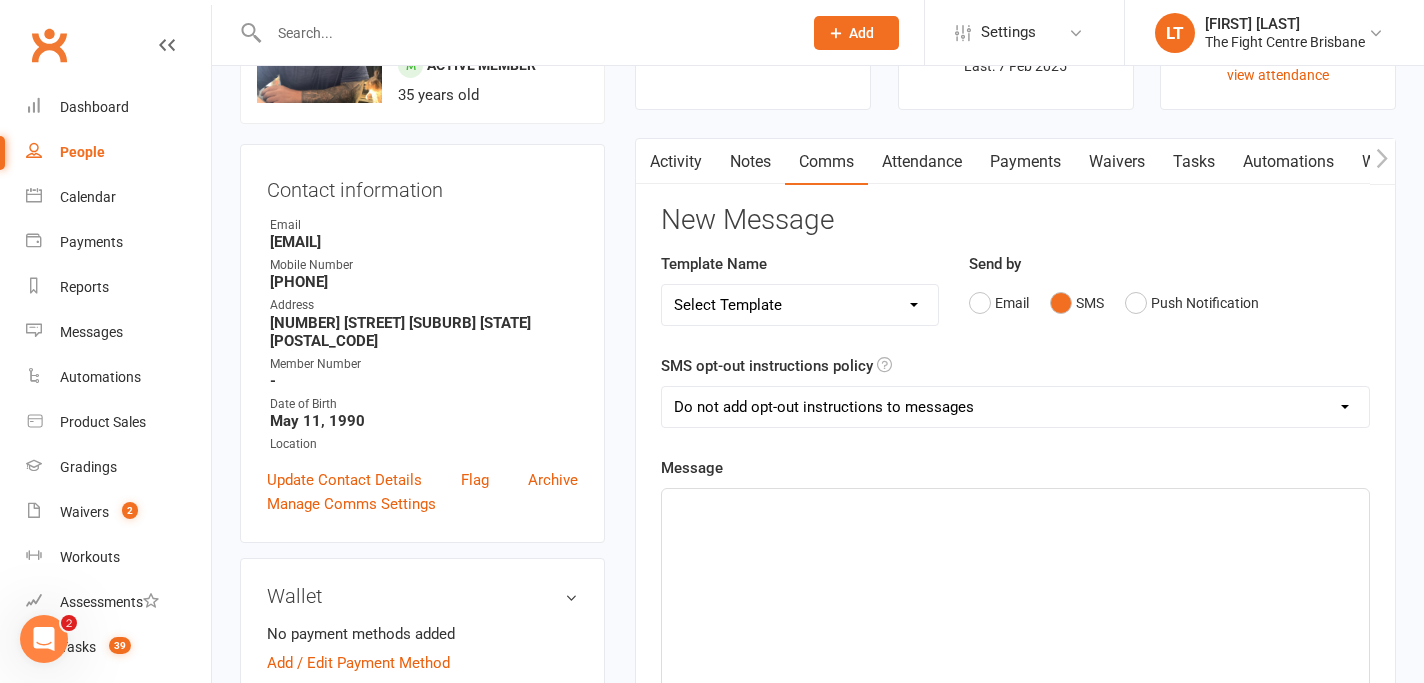 scroll, scrollTop: 172, scrollLeft: 0, axis: vertical 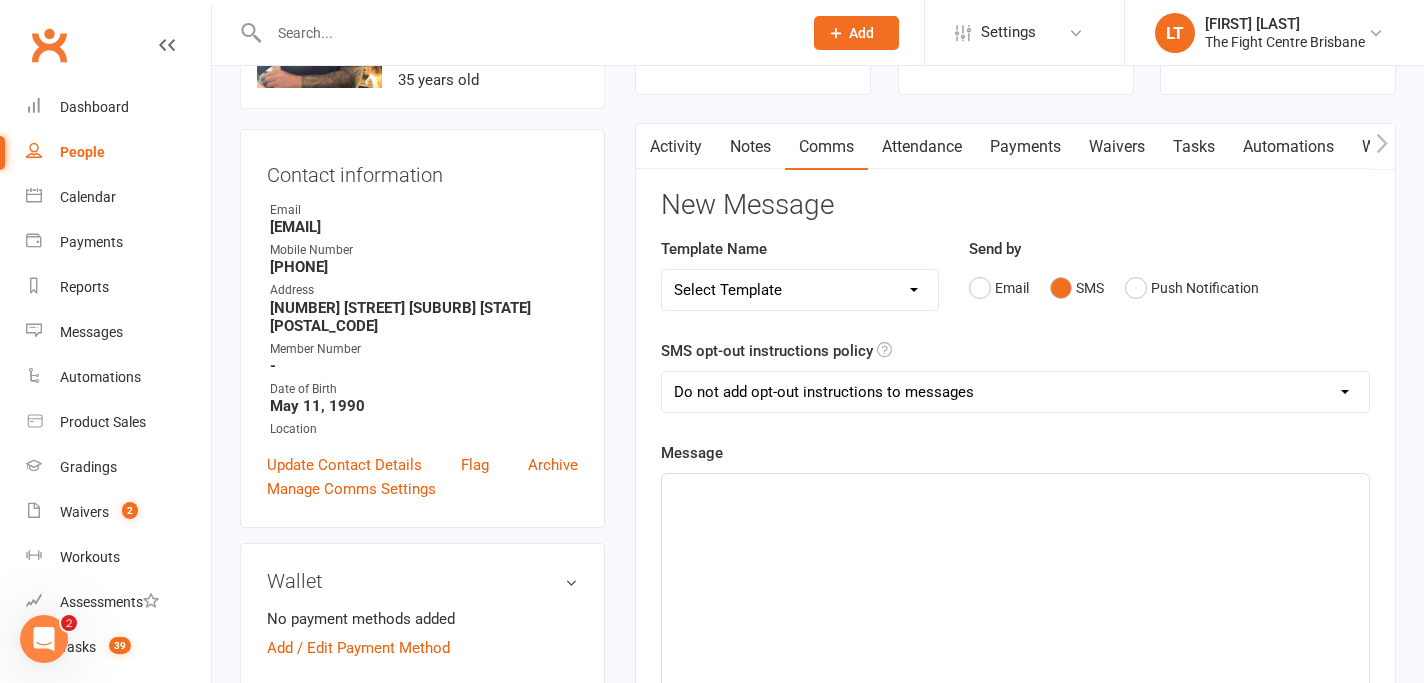 click on "﻿" 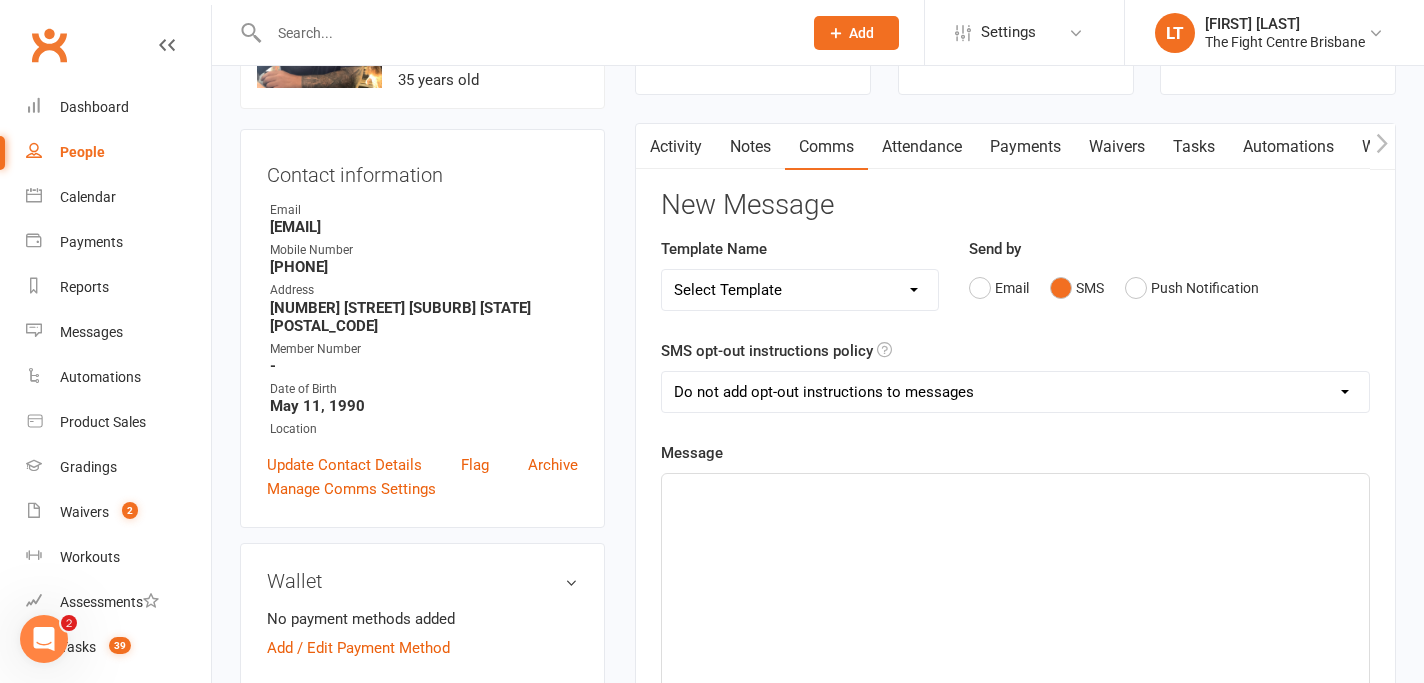paste 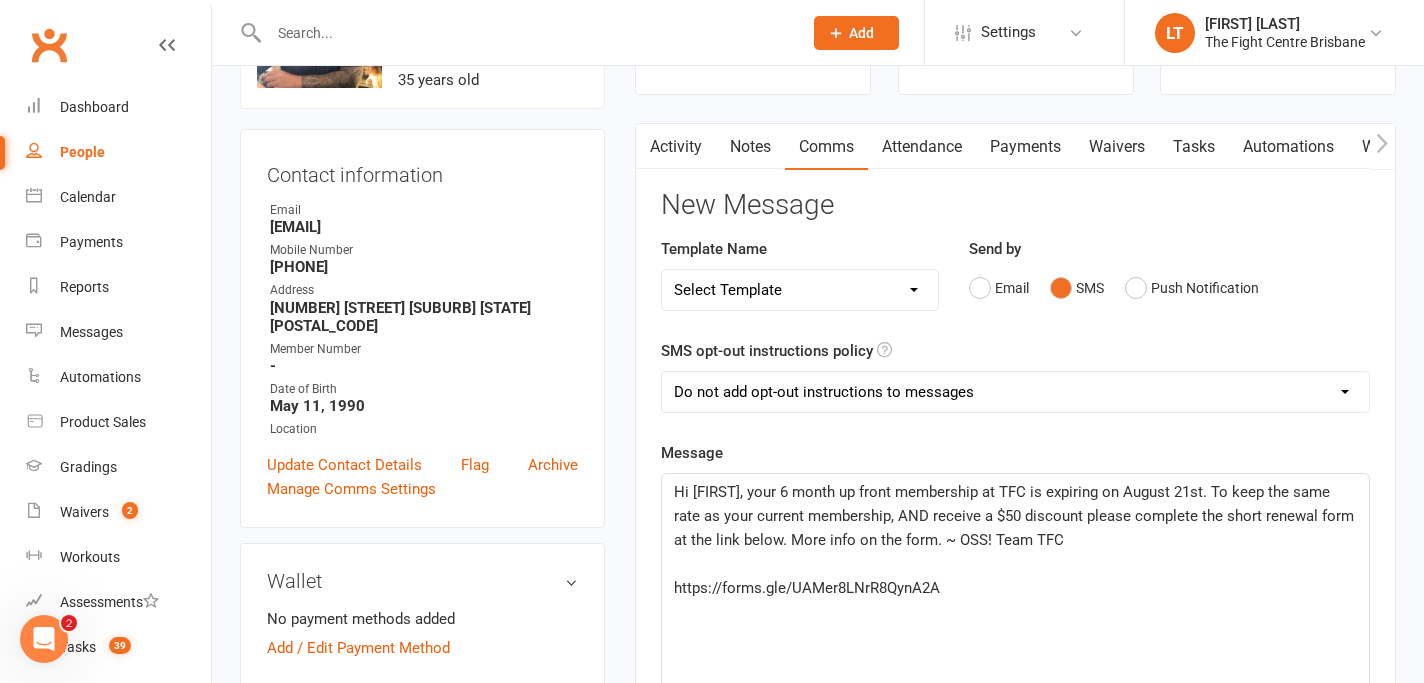 click on "Hi [FIRST], your 6 month up front membership at TFC is expiring on [DATE]. To keep the same rate as your current membership, AND receive a $50 discount please complete the short renewal form at the link below. More info on the form. ~ OSS! Team TFC" 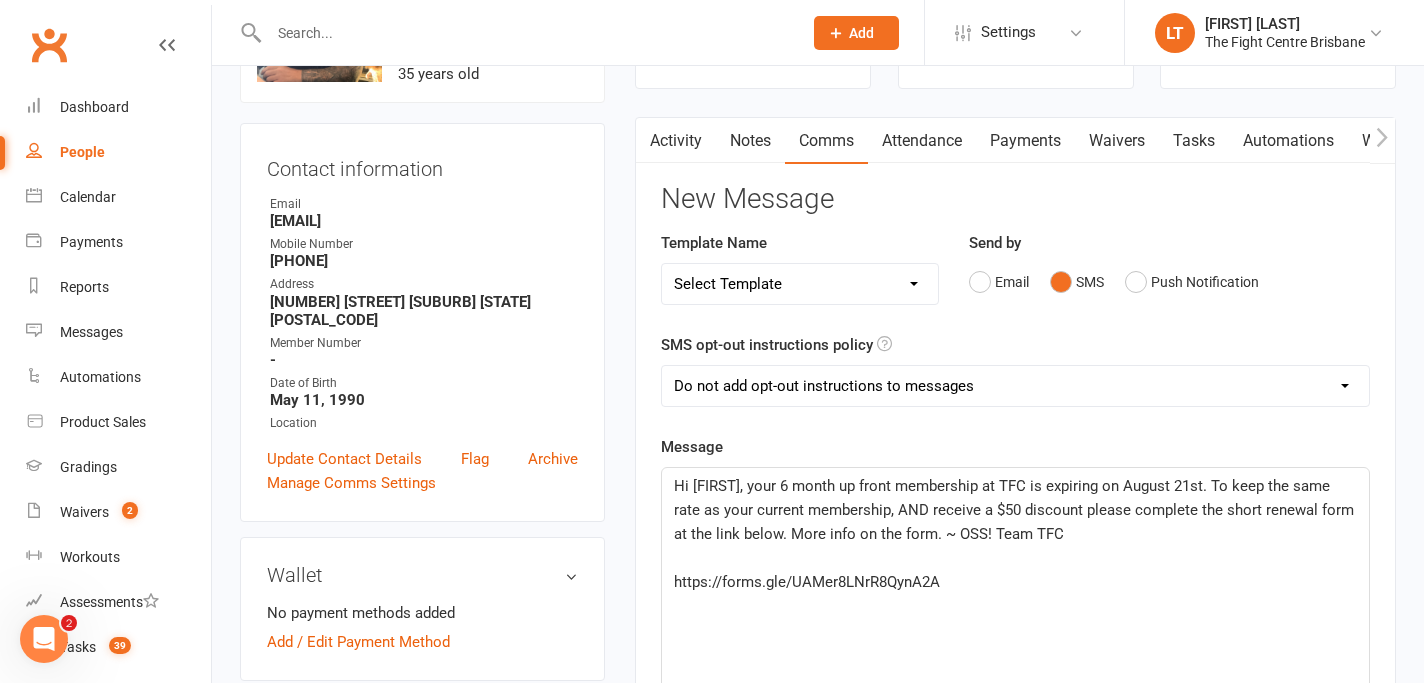 scroll, scrollTop: 190, scrollLeft: 0, axis: vertical 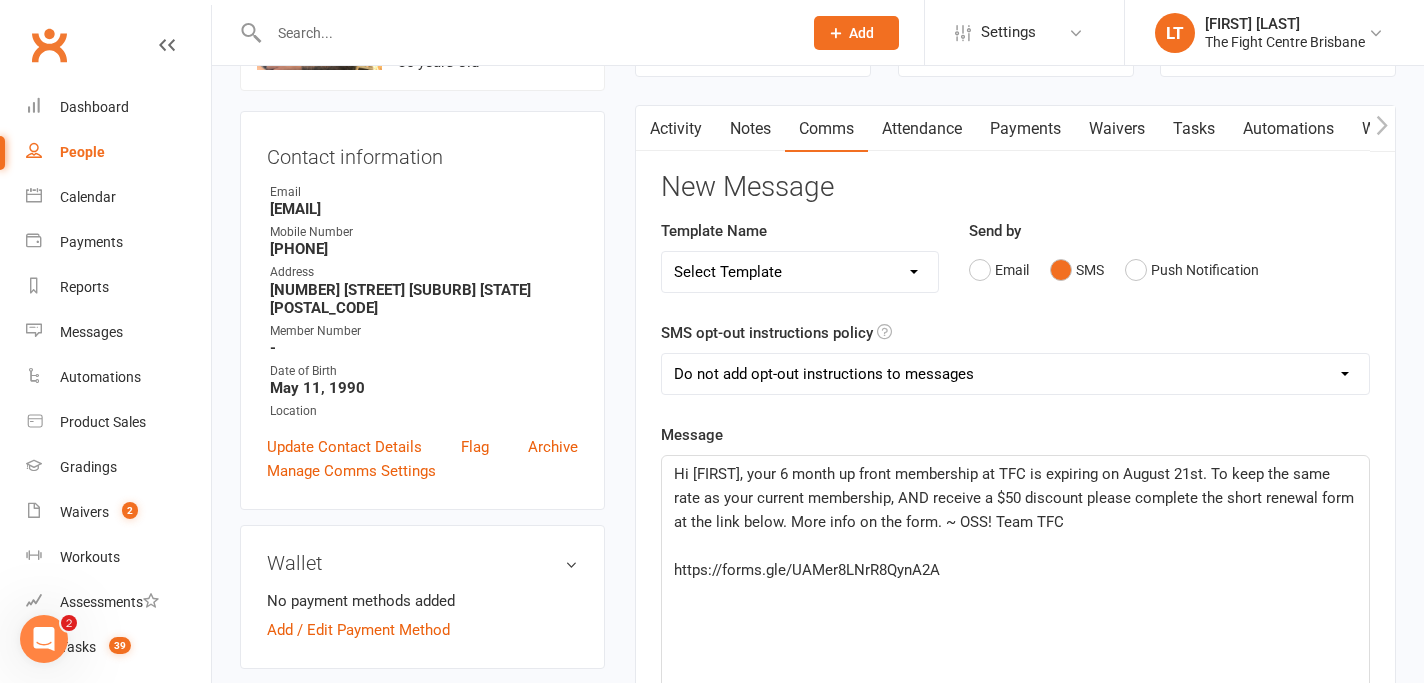 click on "Hi Brad, your 6 month up front membership at TFC is expiring on August 21st.  To keep the same rate as your current membership, AND receive a $50 discount please complete the short renewal form at the link below.  More info on the form. ~ OSS! Team TFC" 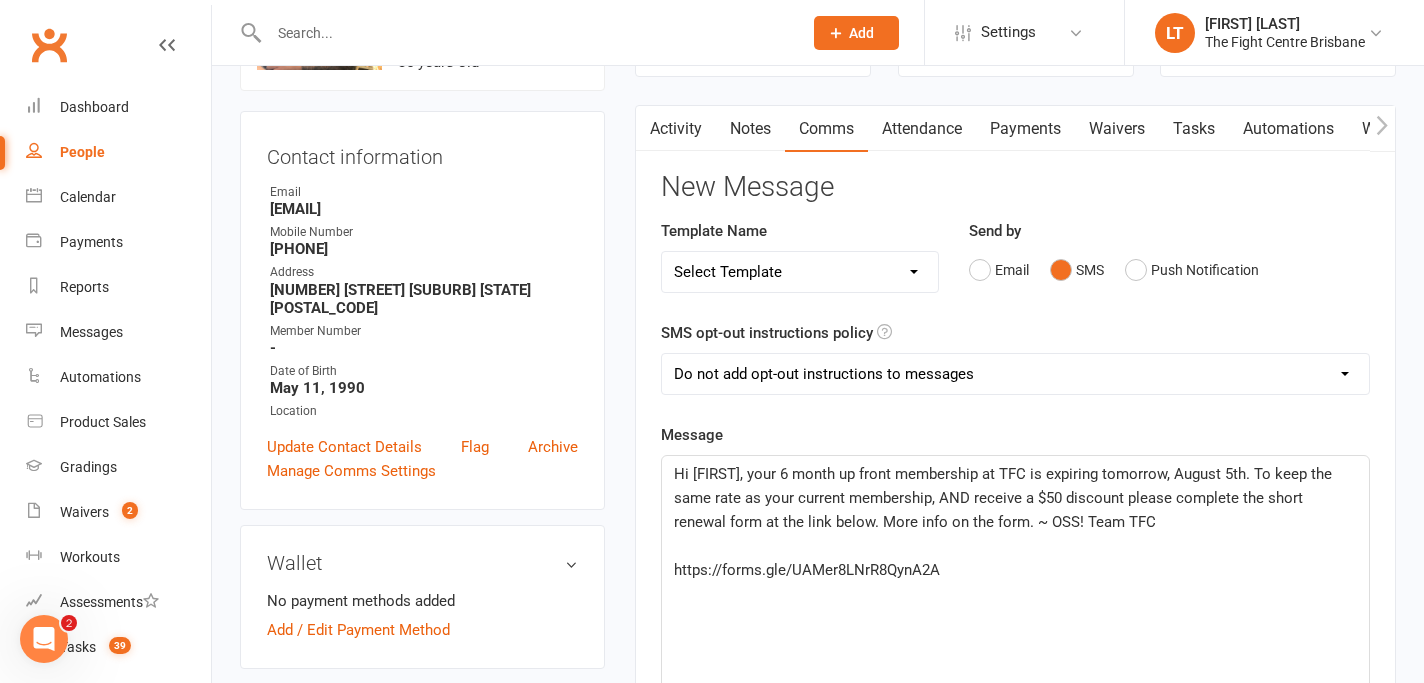 click on "Hi Brad, your 6 month up front membership at TFC is expiring tomorrow, August 5th.  To keep the same rate as your current membership, AND receive a $50 discount please complete the short renewal form at the link below.  More info on the form. ~ OSS! Team TFC" 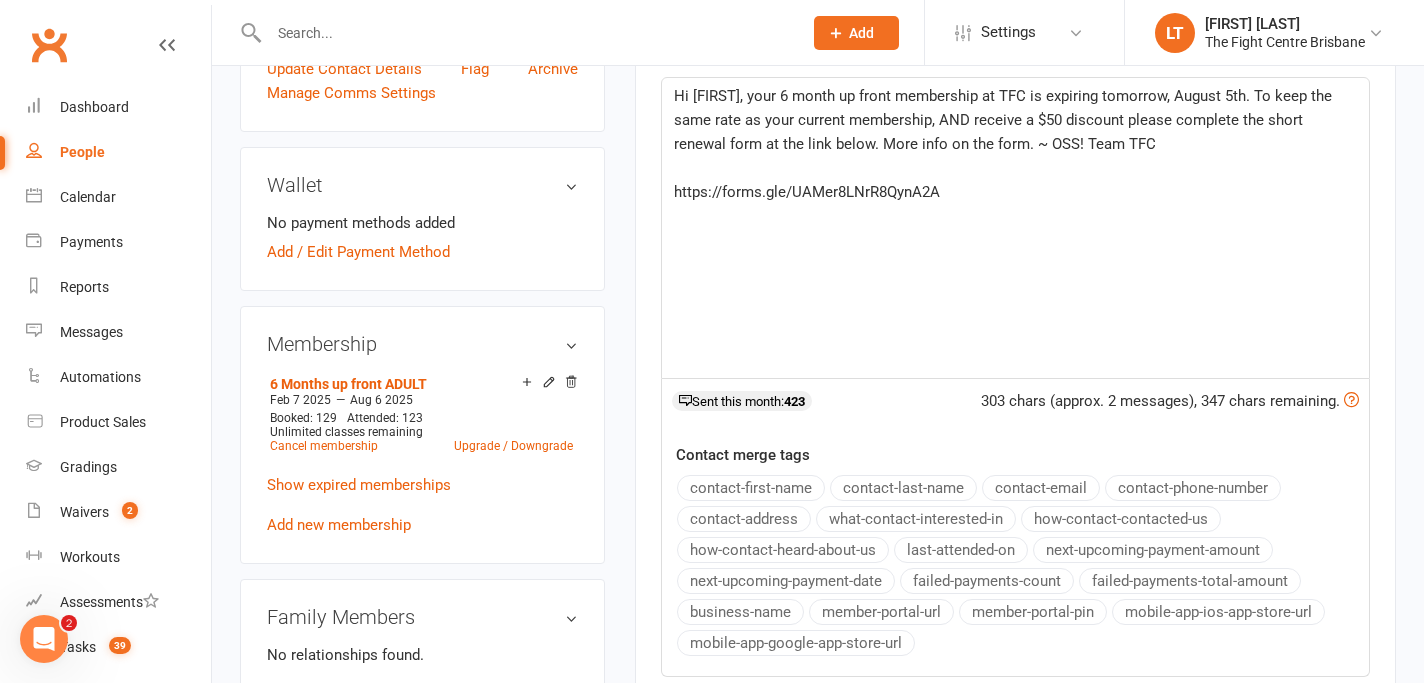 scroll, scrollTop: 380, scrollLeft: 0, axis: vertical 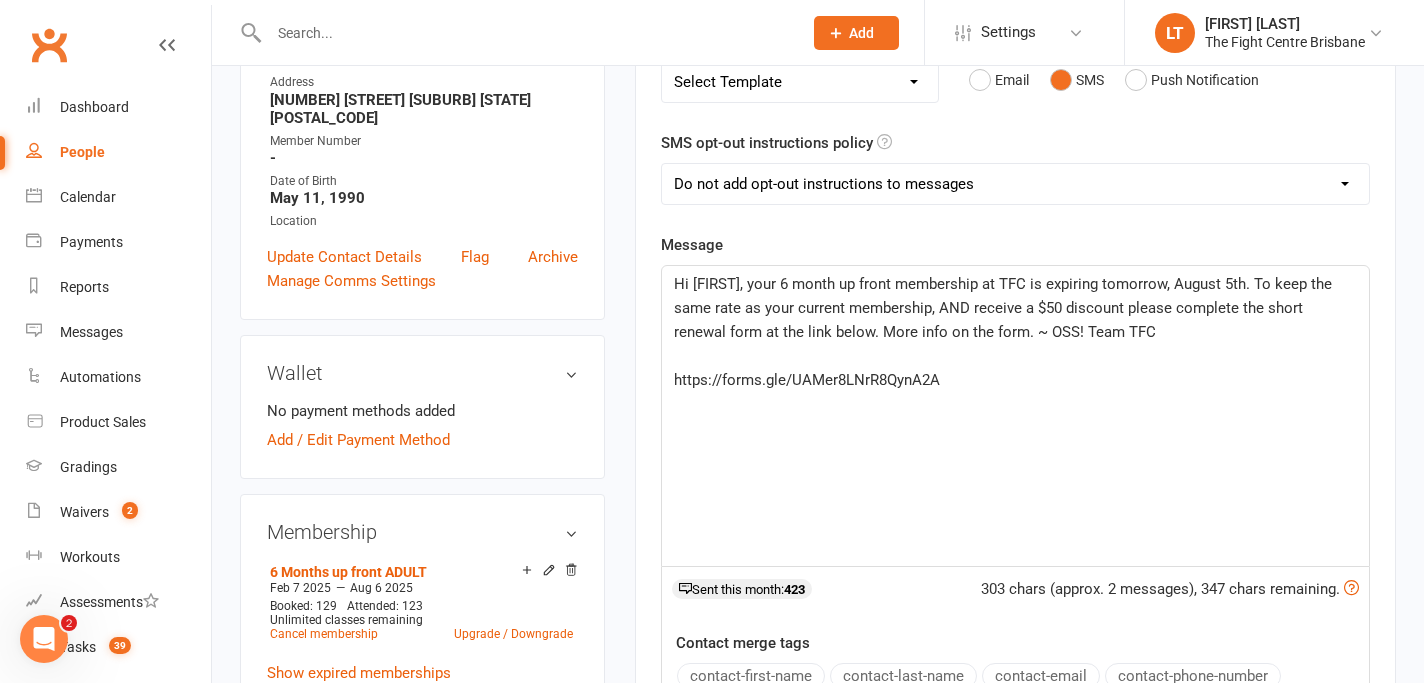 click on "Hi Brad, your 6 month up front membership at TFC is expiring tomorrow, August 5th.  To keep the same rate as your current membership, AND receive a $50 discount please complete the short renewal form at the link below.  More info on the form. ~ OSS! Team TFC" 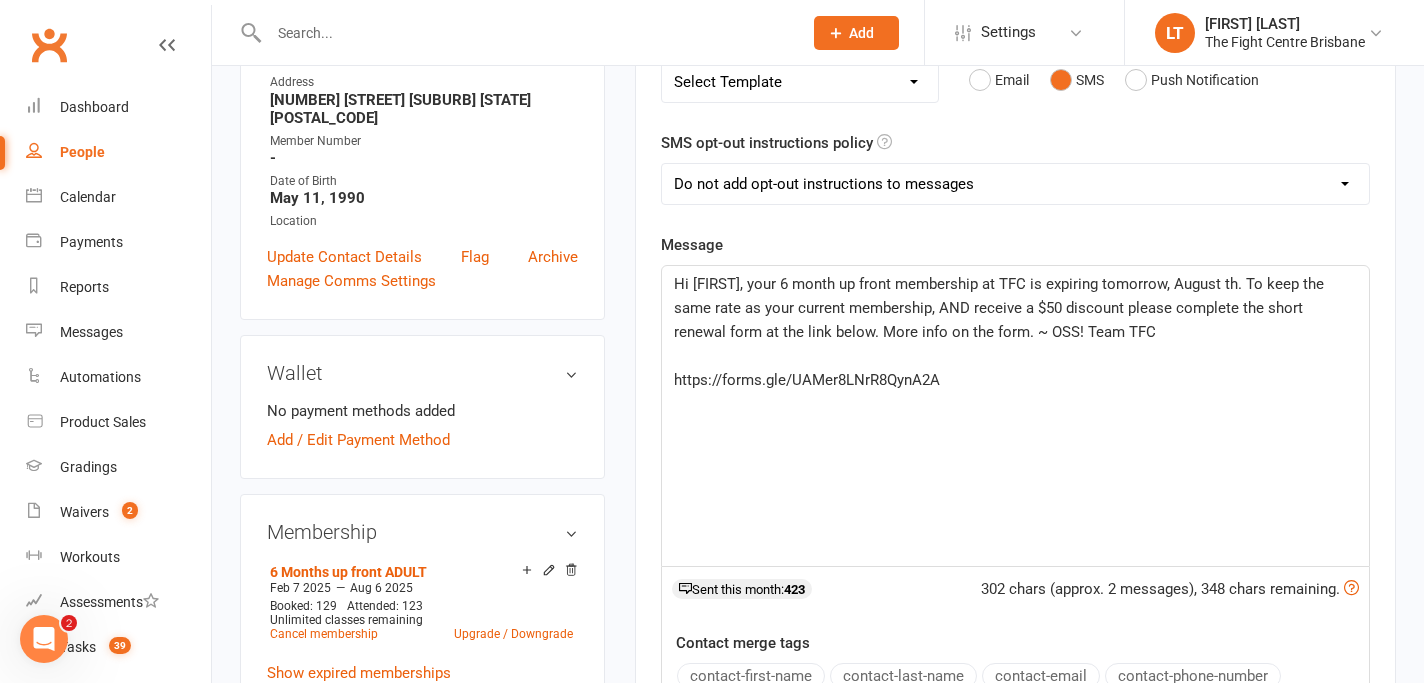 click on "Hi Brad, your 6 month up front membership at TFC is expiring tomorrow, August th.  To keep the same rate as your current membership, AND receive a $50 discount please complete the short renewal form at the link below.  More info on the form. ~ OSS! Team TFC" 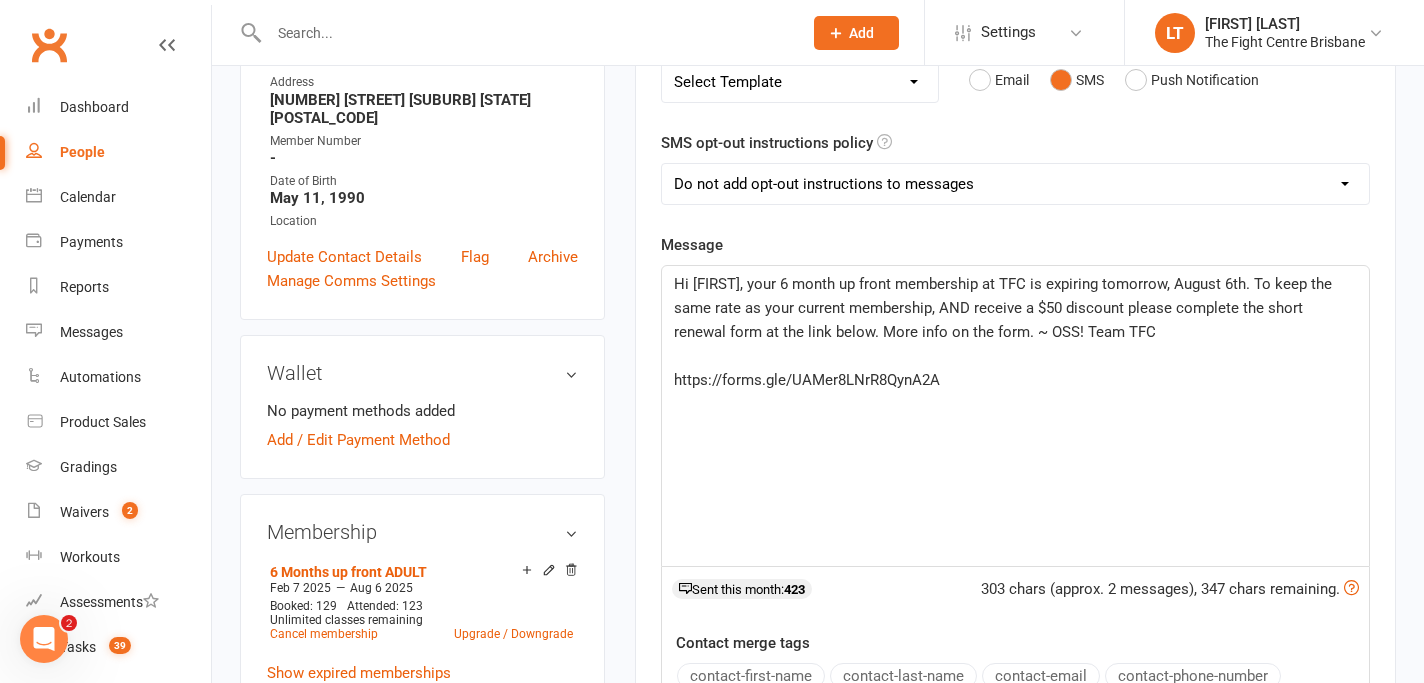 click on "Activity Notes Comms Attendance Payments Waivers Tasks Automations Workouts Gradings / Promotions Mobile App Credit balance
New Message Template Name Select Template [Email] A Mobile app invitation (1) [Email] Mobile app invitation accepted (1) [SMS] Fight Camp 6 - Registration Link [Email] Muay Thai Grading [Email] Muay Thai Grading - First Grading [Email] Muay Thai Grading Registration Link [SMS] Student Intake + Goal Setting - On Sign Up [SMS] $2 Membership Upgrade [Email] 3 Failed Payments Email [SMS] 3 Failed Payments TXT  [Push Notification] 4 Failed Payments APP [Email] 4 Failed Payments EMAIL [SMS] 4 Failed Payments TXT  [SMS] APP ACCESS for failures  [SMS] Failed/ Rescheduled Payment BANK ACC [SMS] Update Credit Card for Payments  [SMS] $15 - Missed 1st [SMS] $28 - Missed 1st [SMS] $30 Missed 1st [SMS] $31.50 - Missed 1st [SMS] $32 - Missed 1st [SMS] $35 Missed 1st [SMS] $36 - Missed 1st [SMS] $40 Missed 1st [Push Notification] $40 Missed 1st PUSH [SMS] $45 - Missed 1st [SMS] $50 Missed 1st Email" at bounding box center (1015, 482) 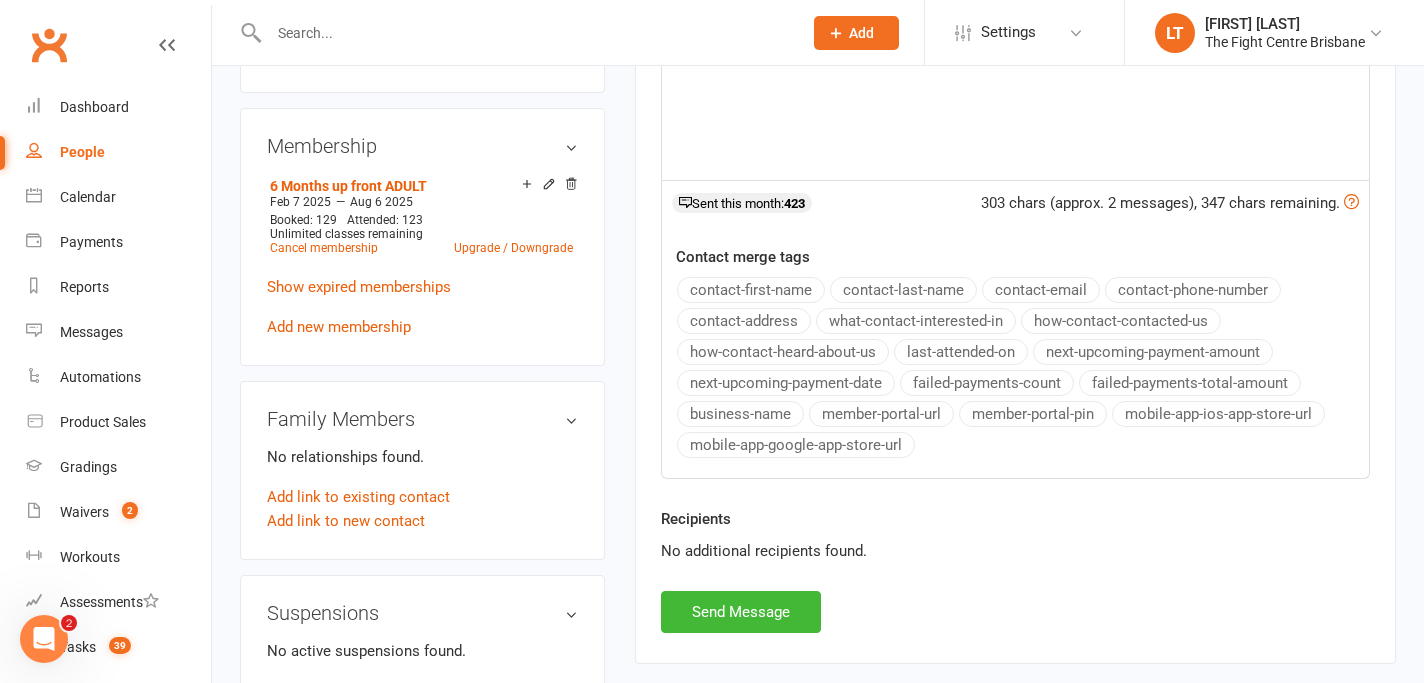 scroll, scrollTop: 771, scrollLeft: 0, axis: vertical 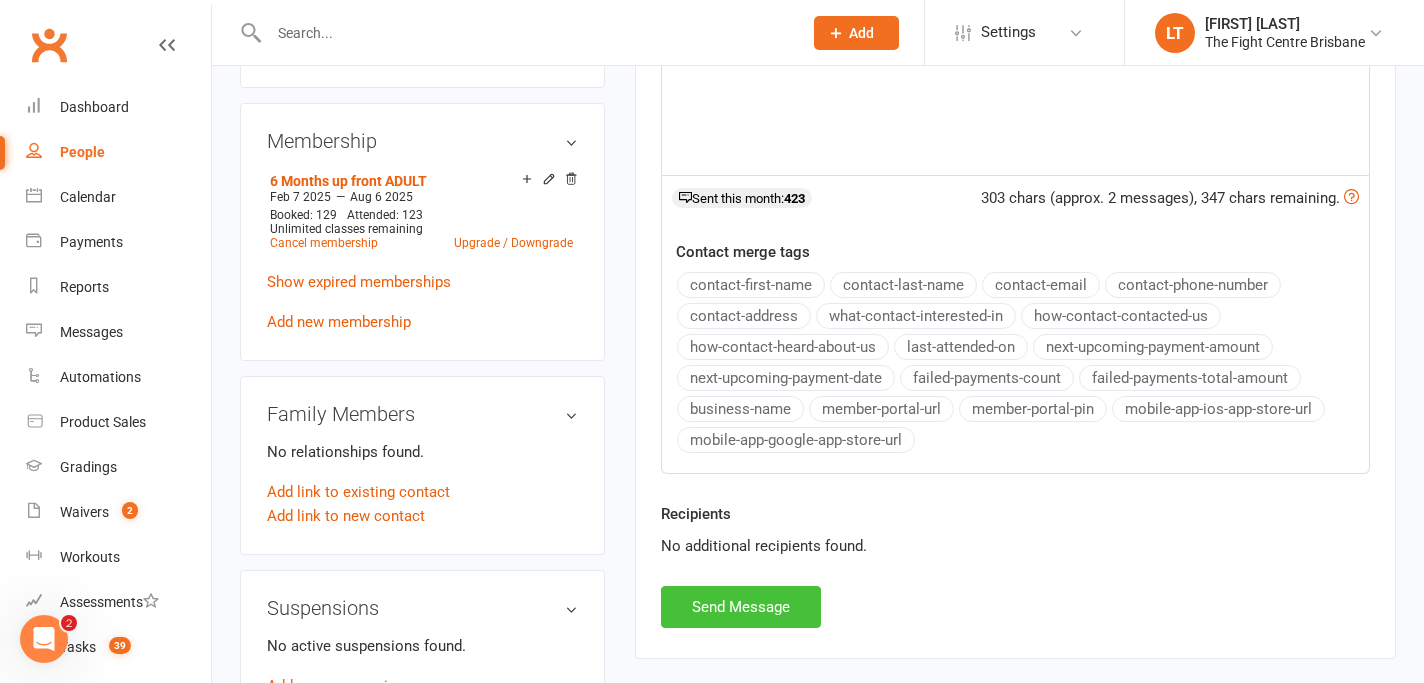 click on "Send Message" at bounding box center [741, 607] 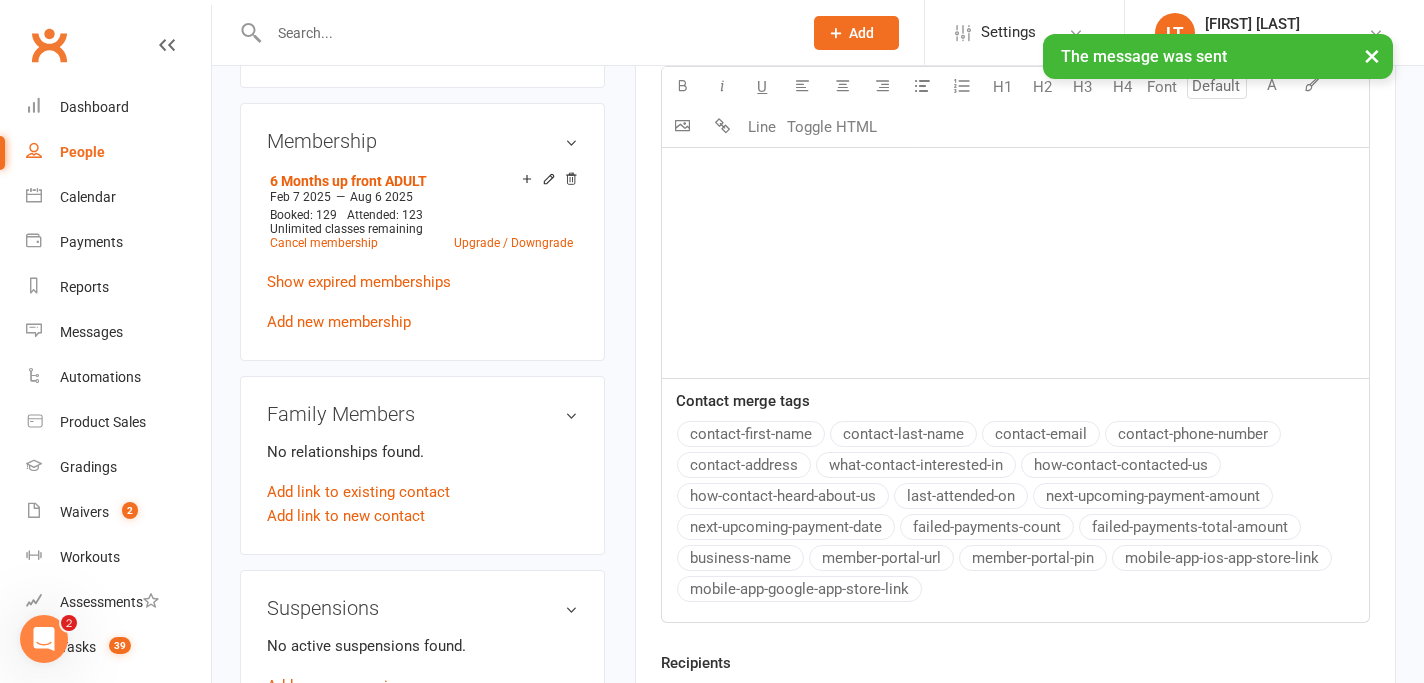click on "×" at bounding box center (1372, 55) 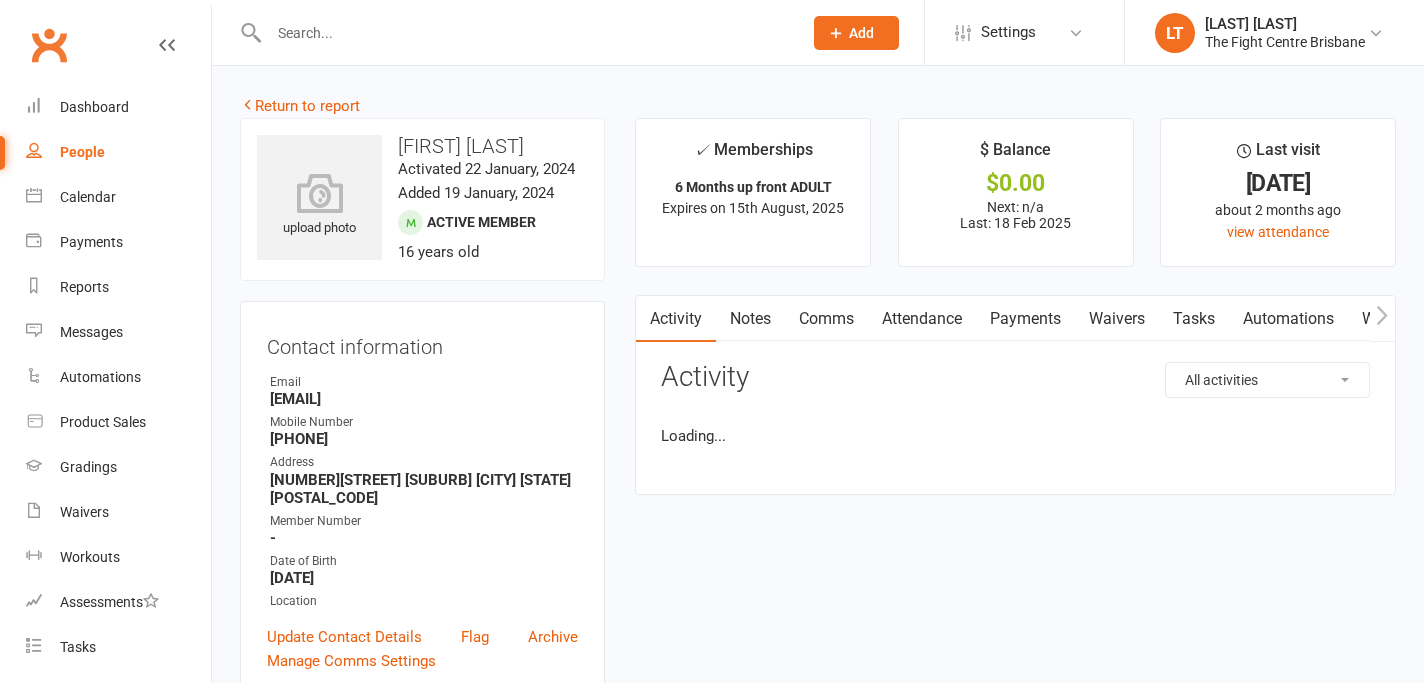 scroll, scrollTop: 0, scrollLeft: 0, axis: both 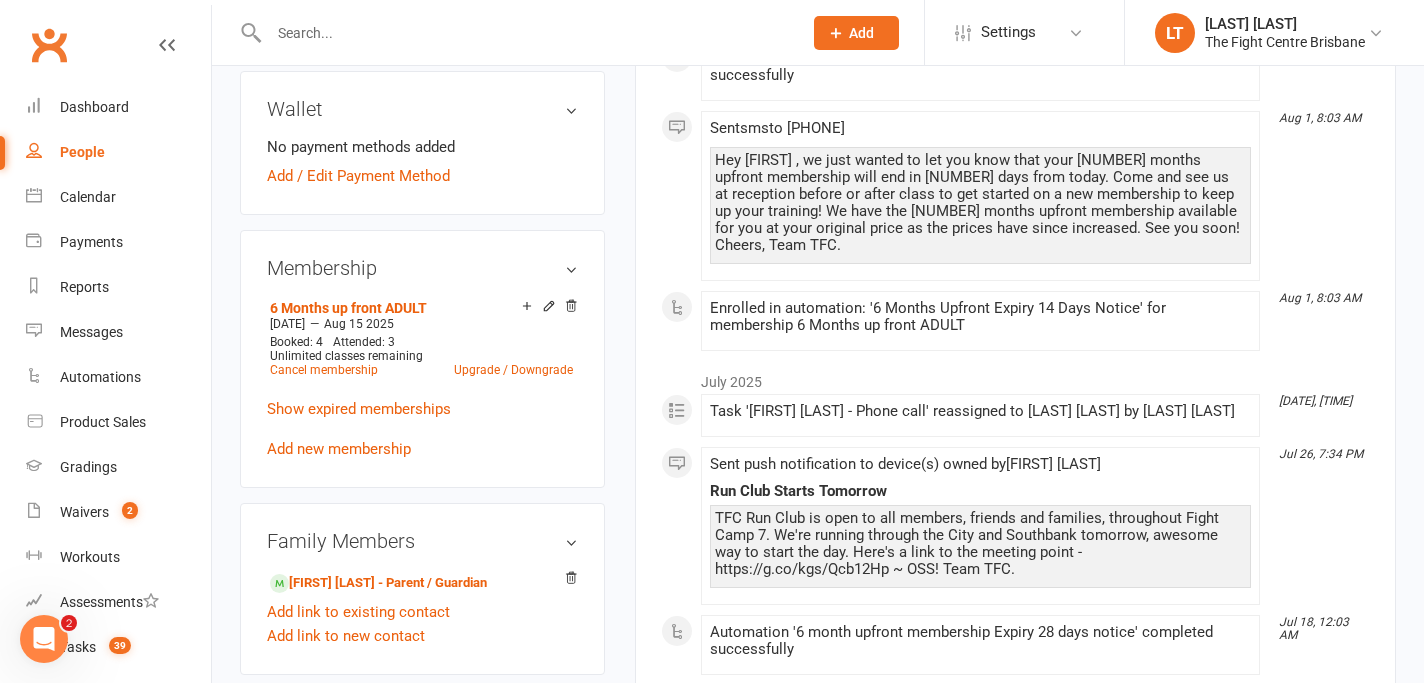 click on "Hey Thomas , we just wanted to let you know that your 6 months upfront membership will end in 14 days from today. Come and see us at reception before or after class to get started on a new membership to keep up your training! We have the 6 months upfront membership available for you at your original price as the prices have since increased. See you soon! Cheers, Team TFC." at bounding box center [980, 203] 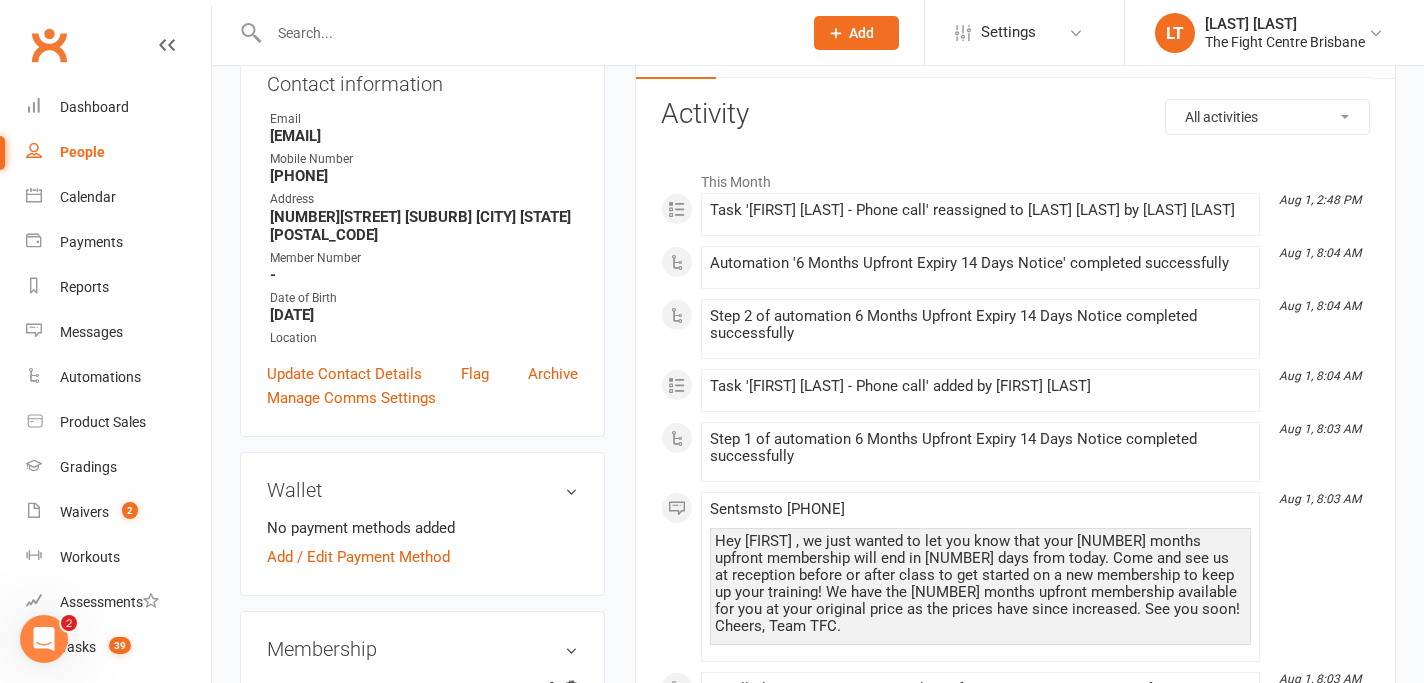 scroll, scrollTop: 123, scrollLeft: 0, axis: vertical 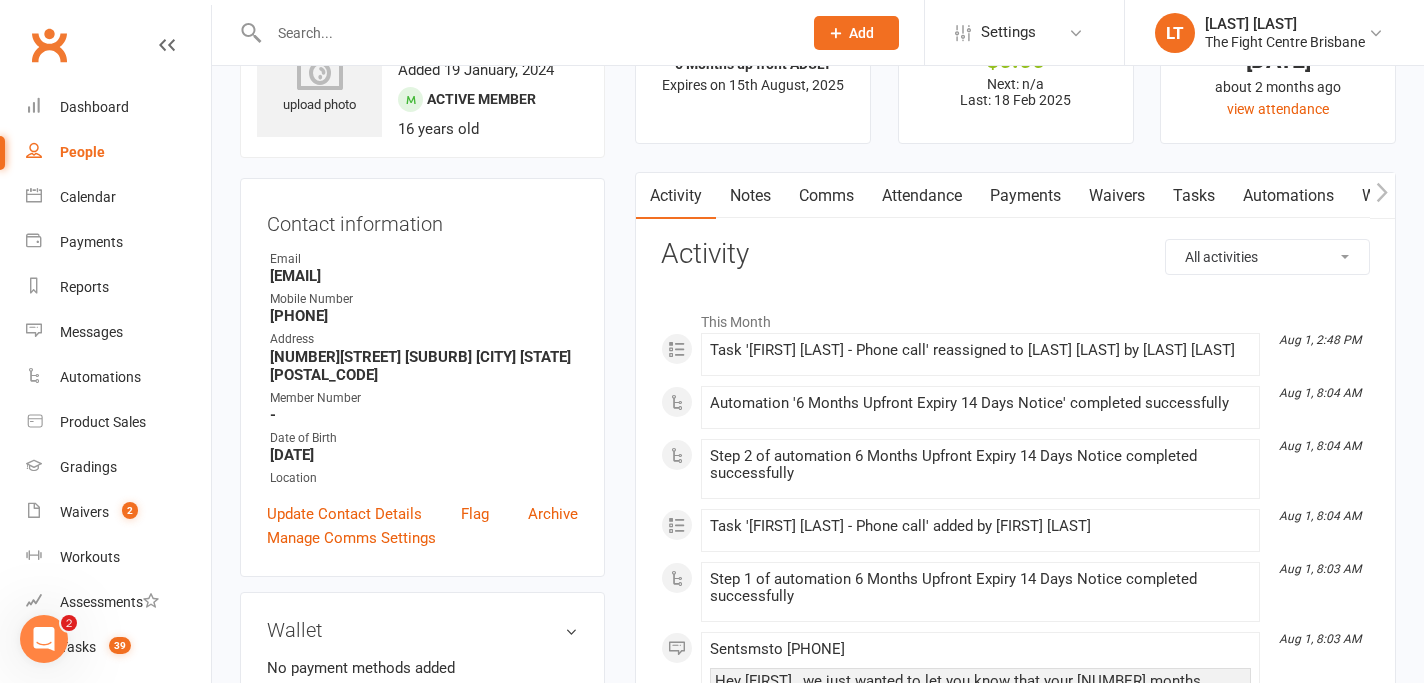 click on "Notes" at bounding box center (750, 196) 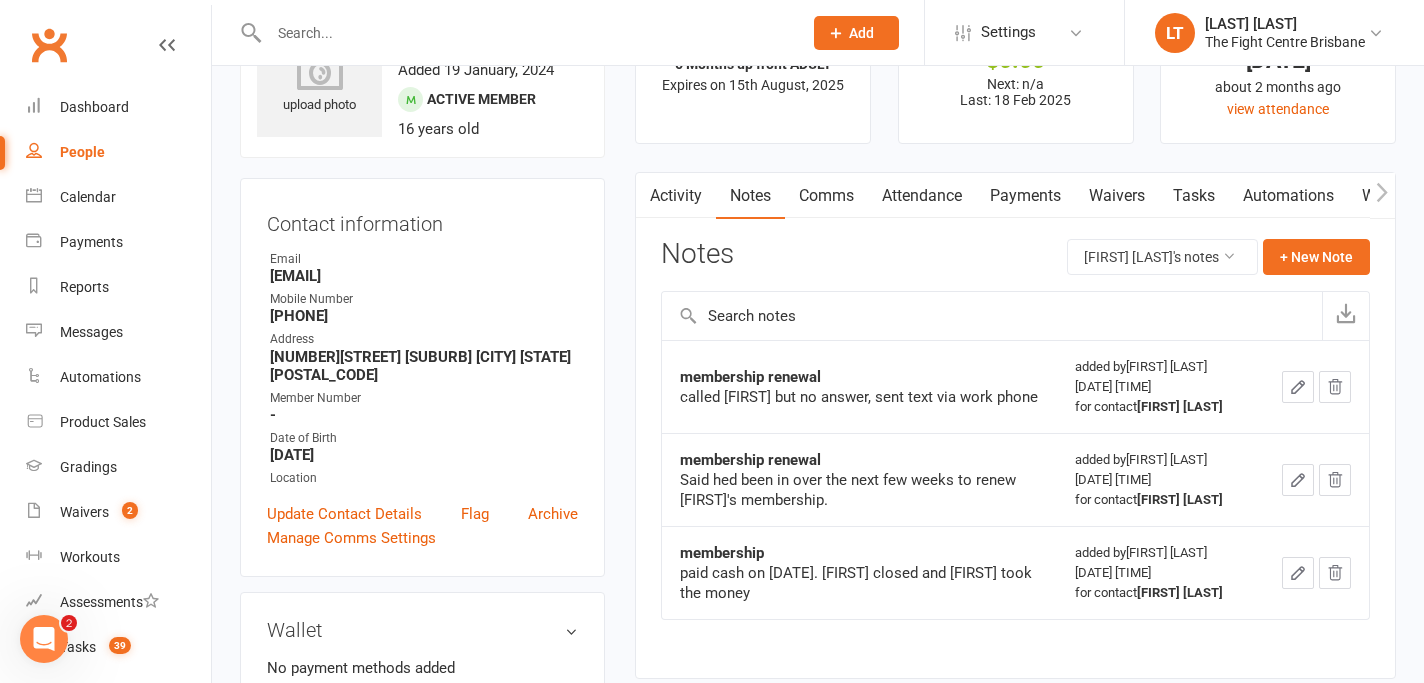 click on "Comms" at bounding box center (826, 196) 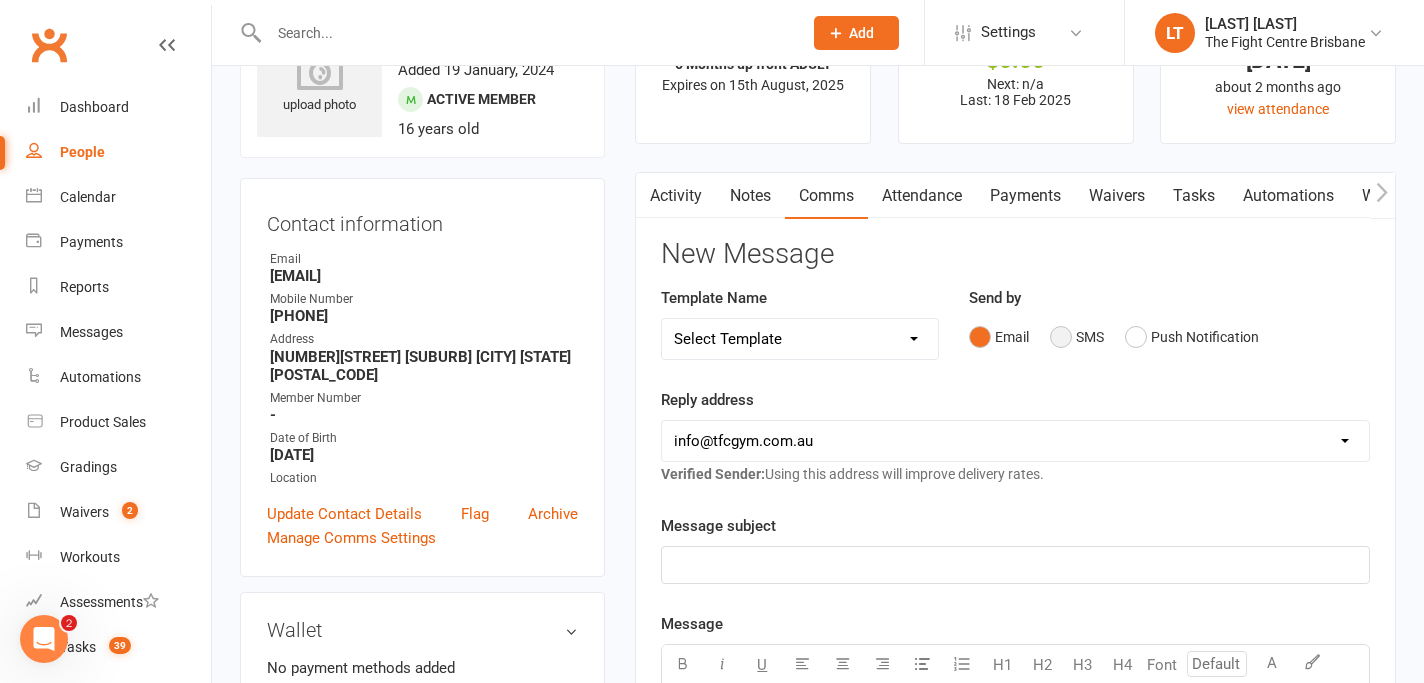 click on "SMS" at bounding box center [1077, 337] 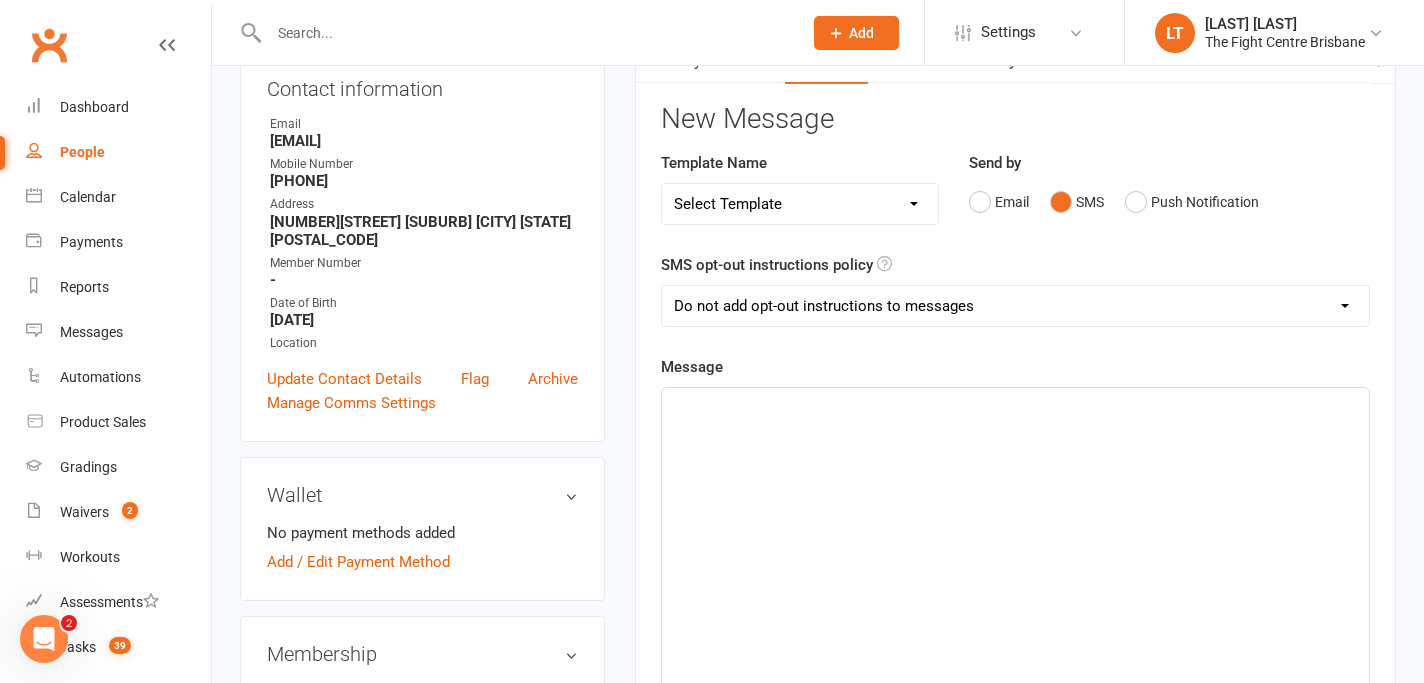 scroll, scrollTop: 270, scrollLeft: 0, axis: vertical 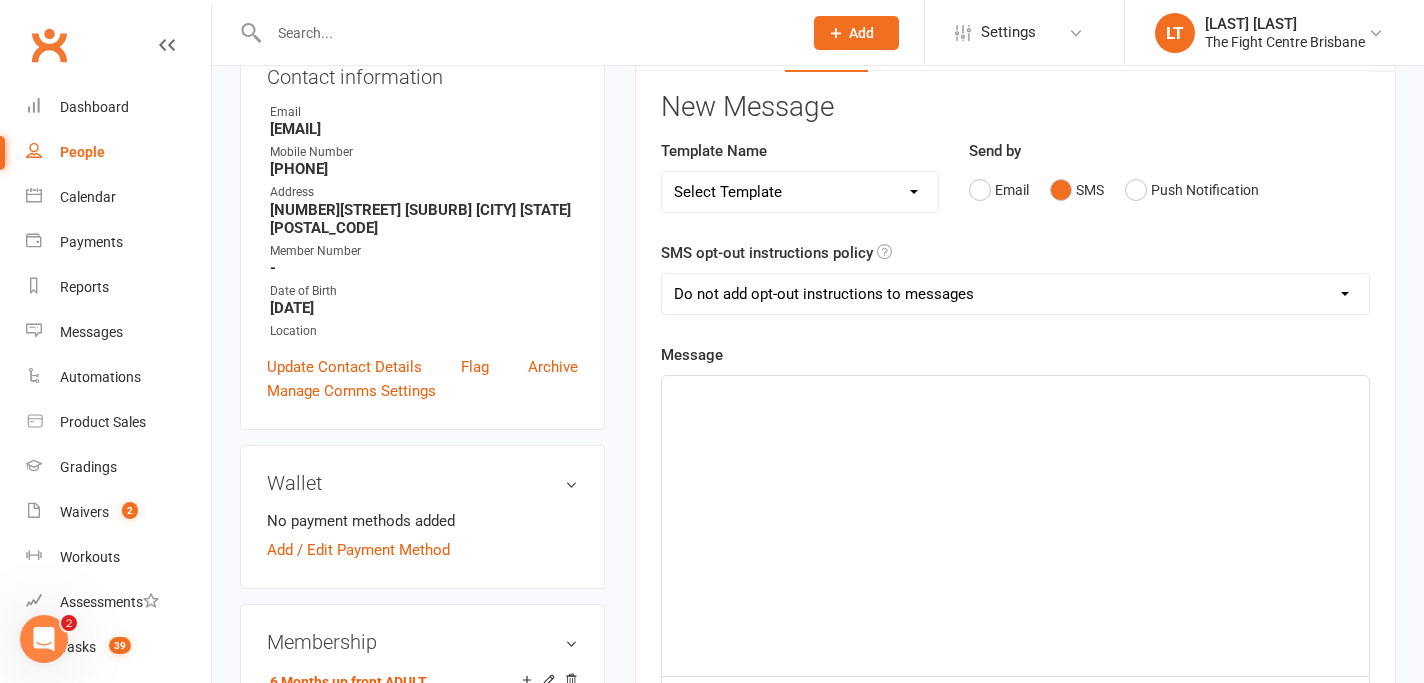 click on "﻿" 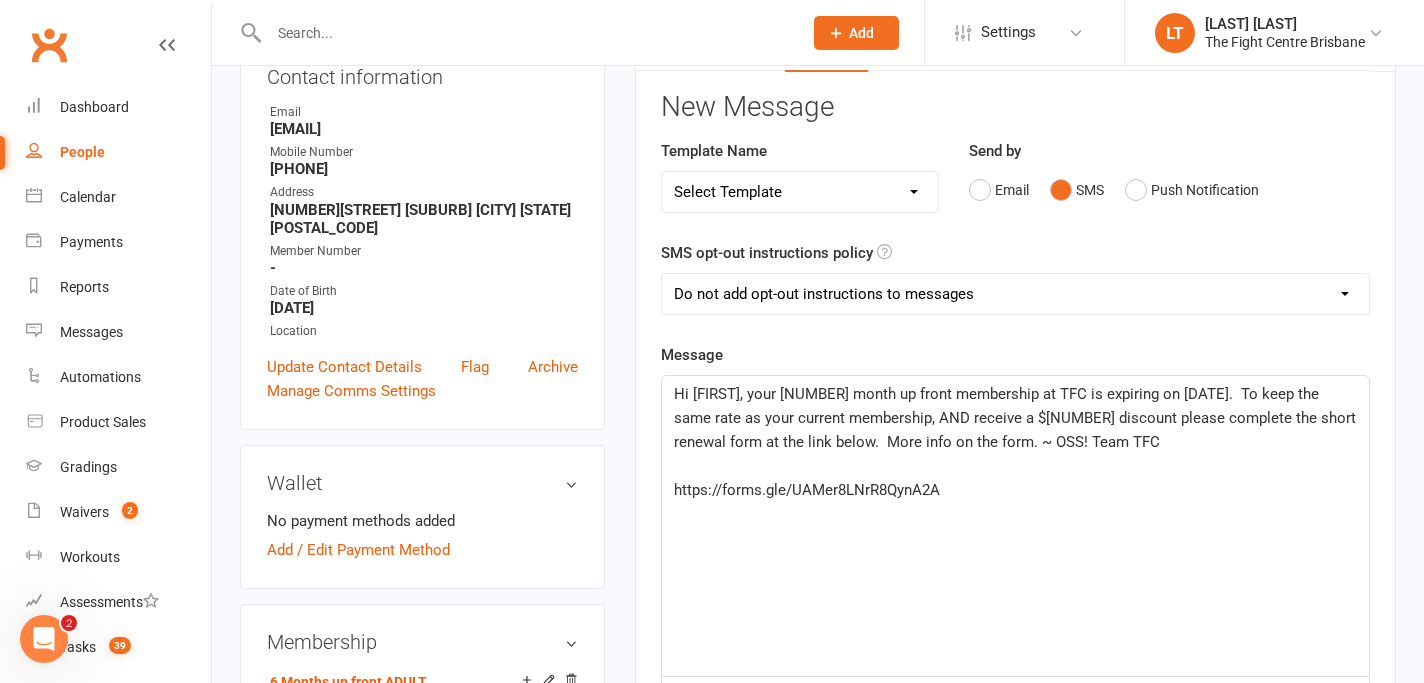 click on "Hi [FIRST], your 6 month up front membership at TFC is expiring on [DATE]. To keep the same rate as your current membership, AND receive a $50 discount please complete the short renewal form at the link below. More info on the form. ~ OSS! Team TFC" 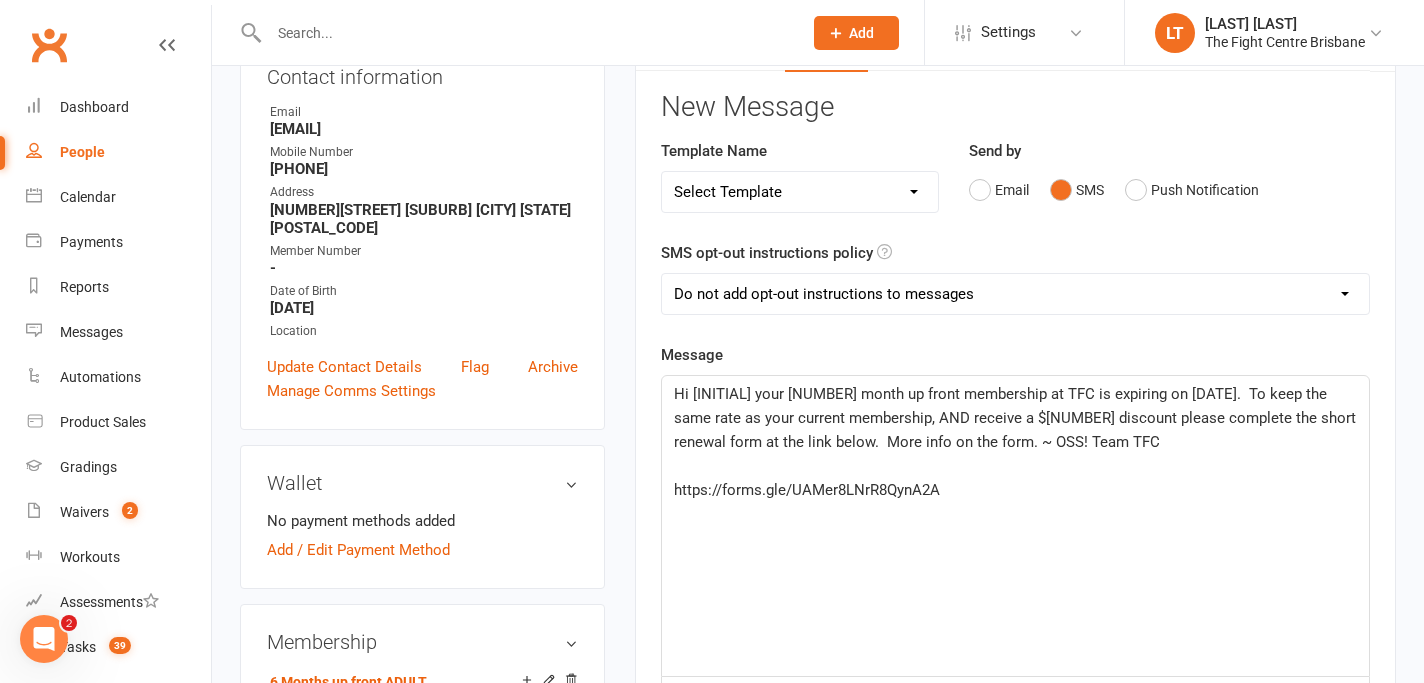 type 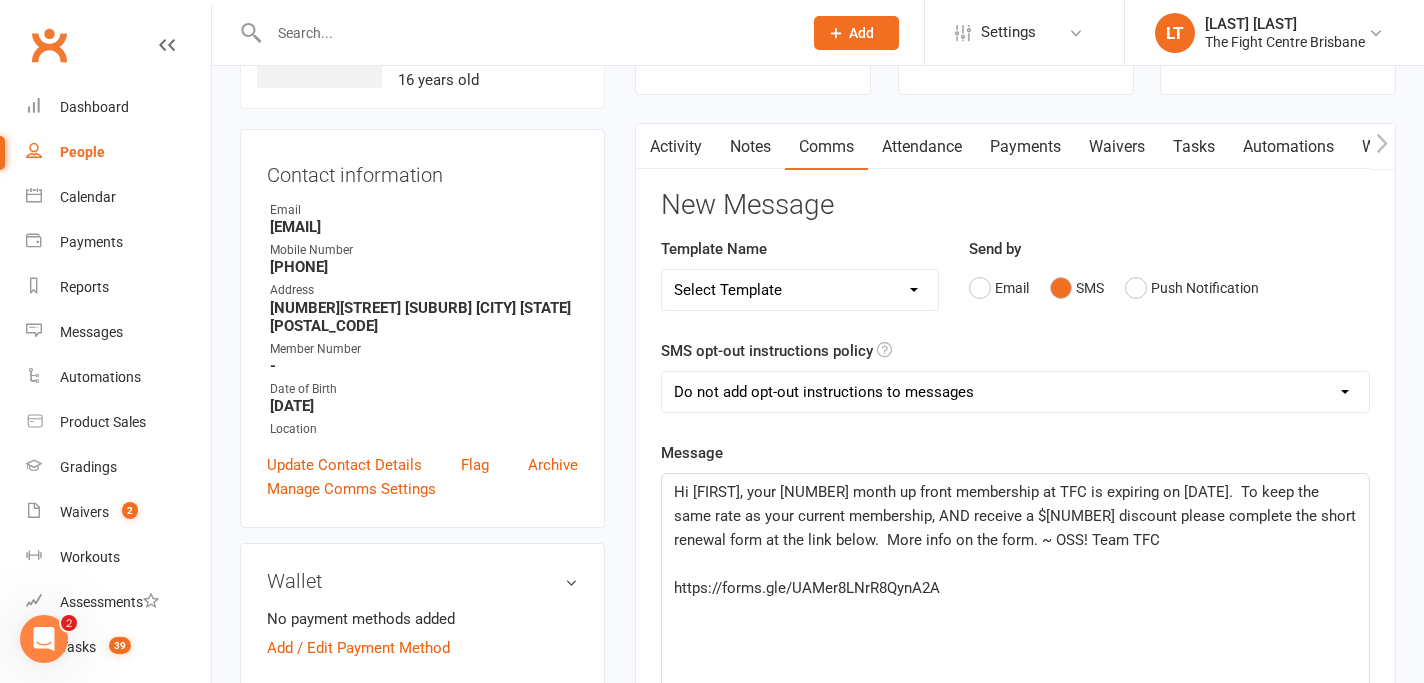 scroll, scrollTop: 229, scrollLeft: 0, axis: vertical 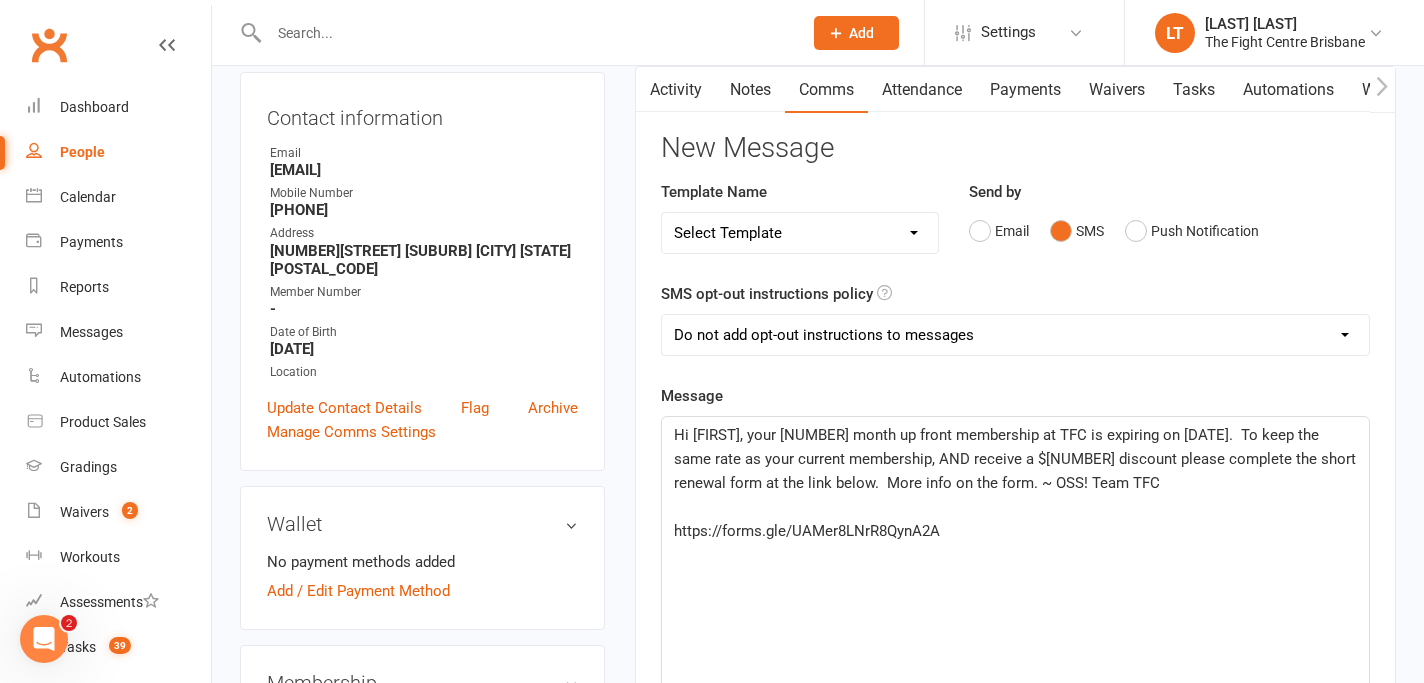 click on "Hi Thomas, your 6 month up front membership at TFC is expiring on August 21st.  To keep the same rate as your current membership, AND receive a $50 discount please complete the short renewal form at the link below.  More info on the form. ~ OSS! Team TFC" 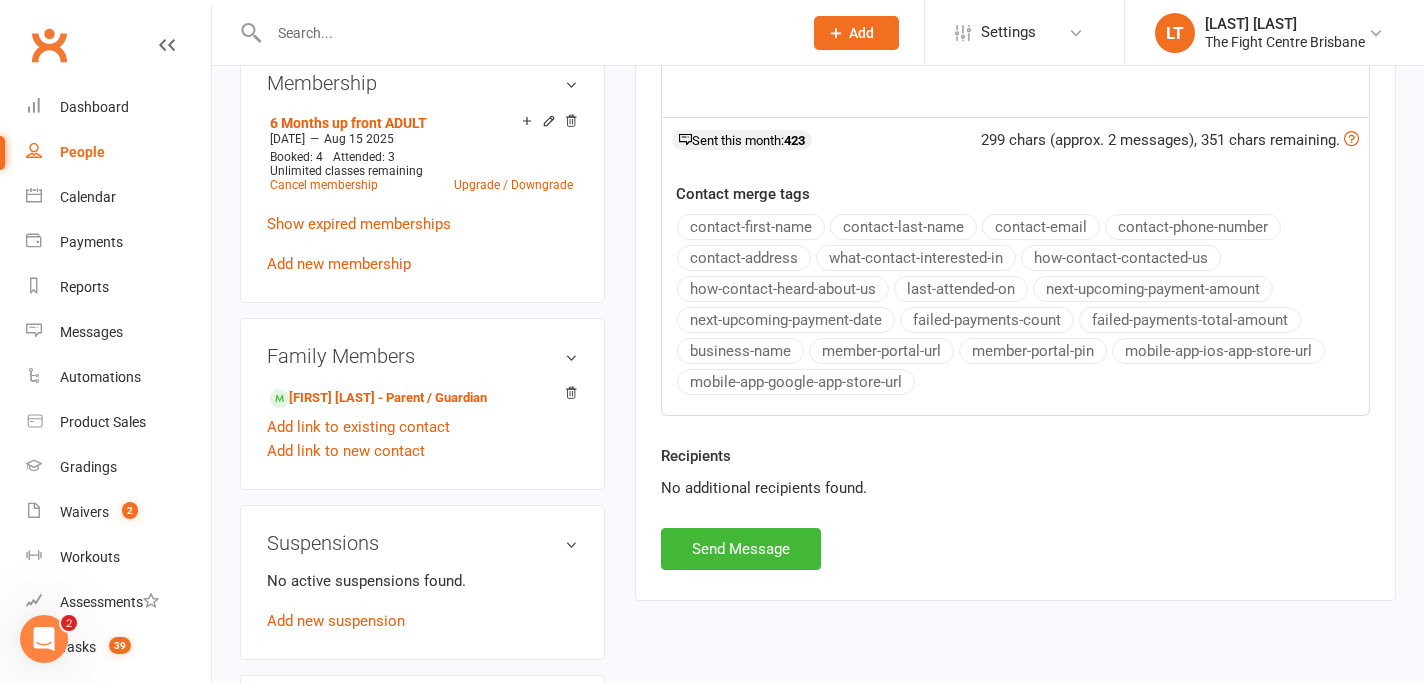 scroll, scrollTop: 838, scrollLeft: 0, axis: vertical 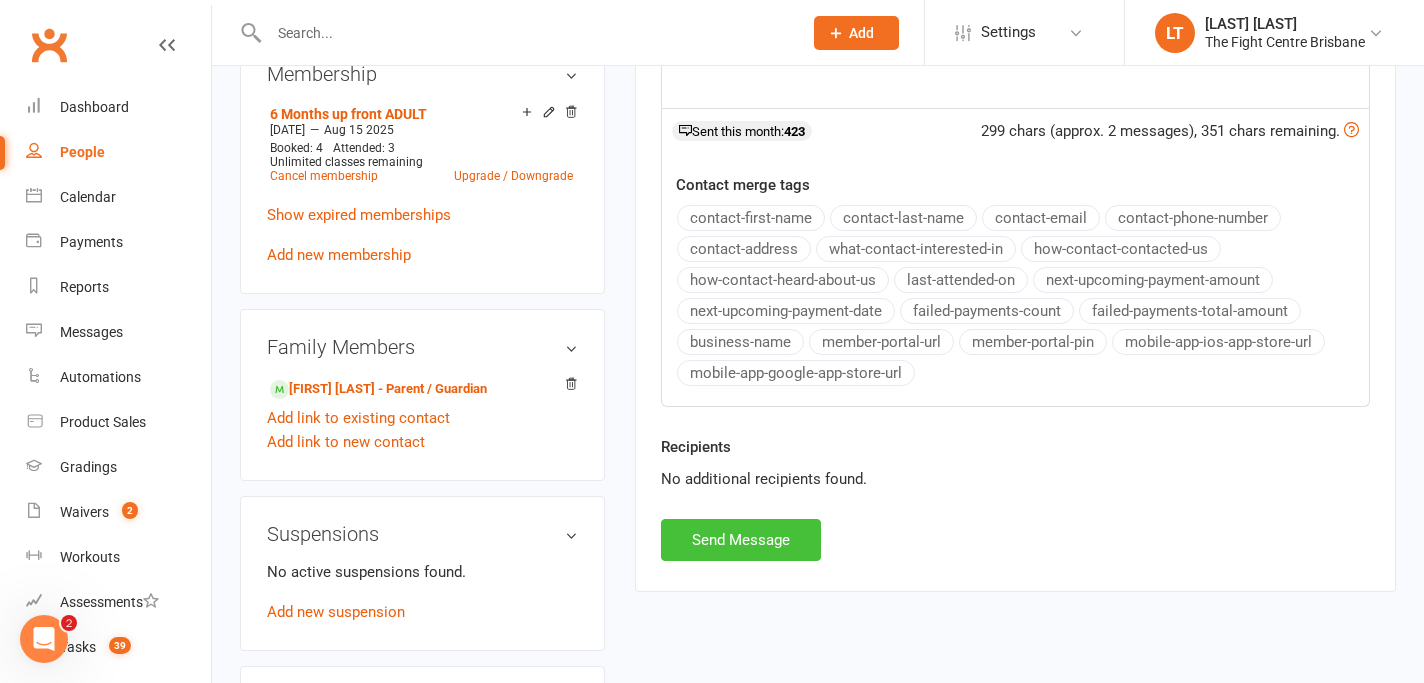 click on "Send Message" at bounding box center (741, 540) 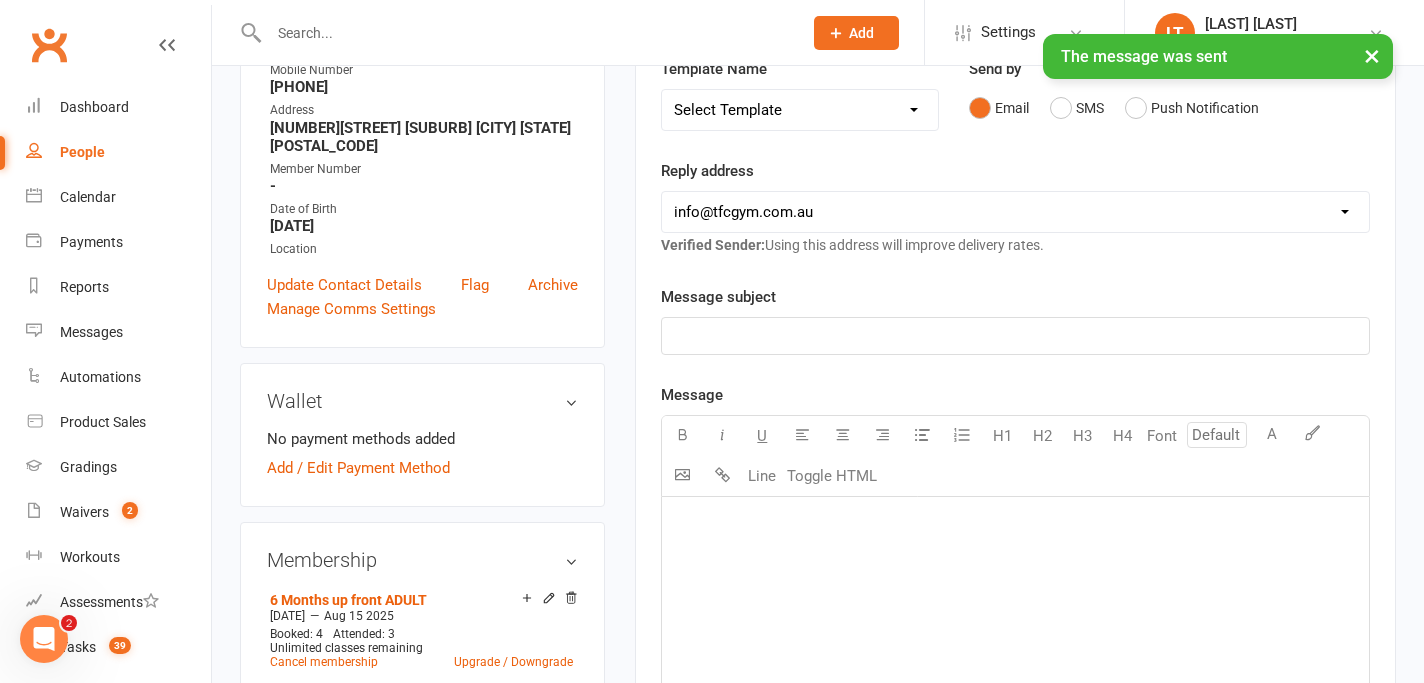 scroll, scrollTop: 0, scrollLeft: 0, axis: both 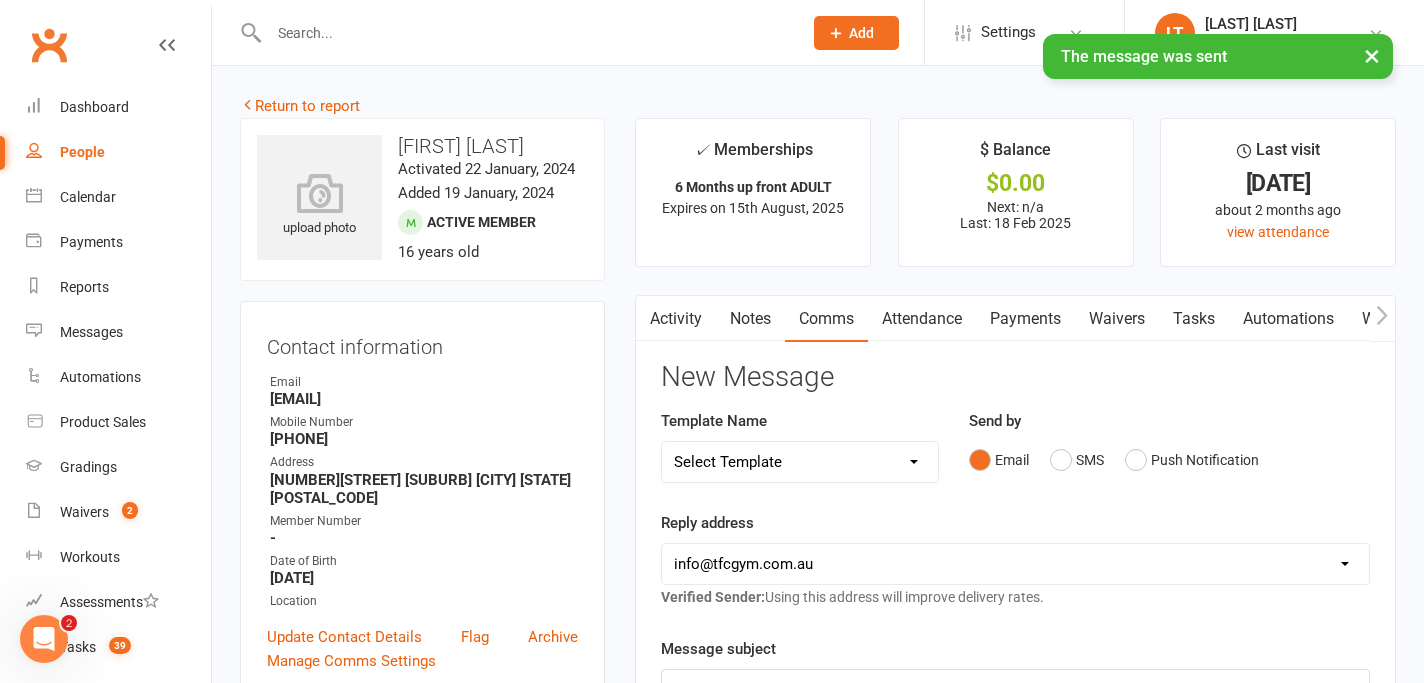 click on "×" at bounding box center (1372, 55) 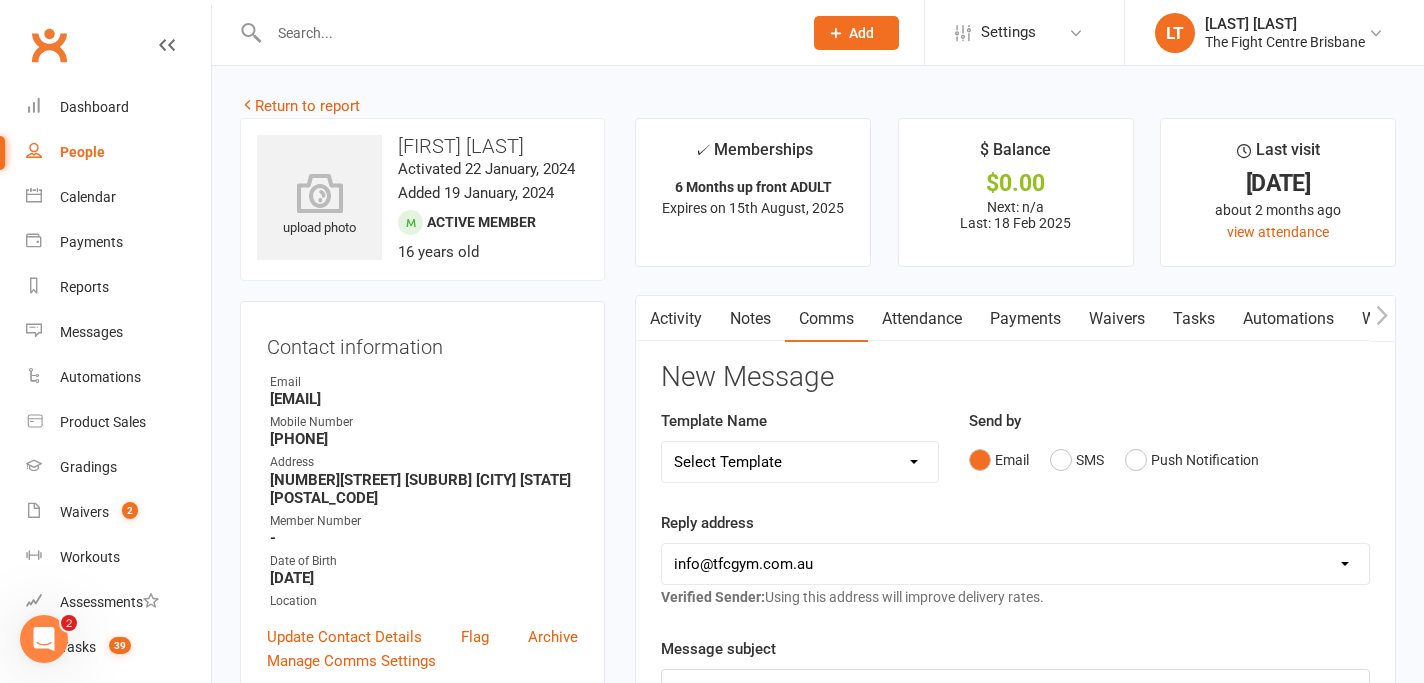 click at bounding box center [1382, 318] 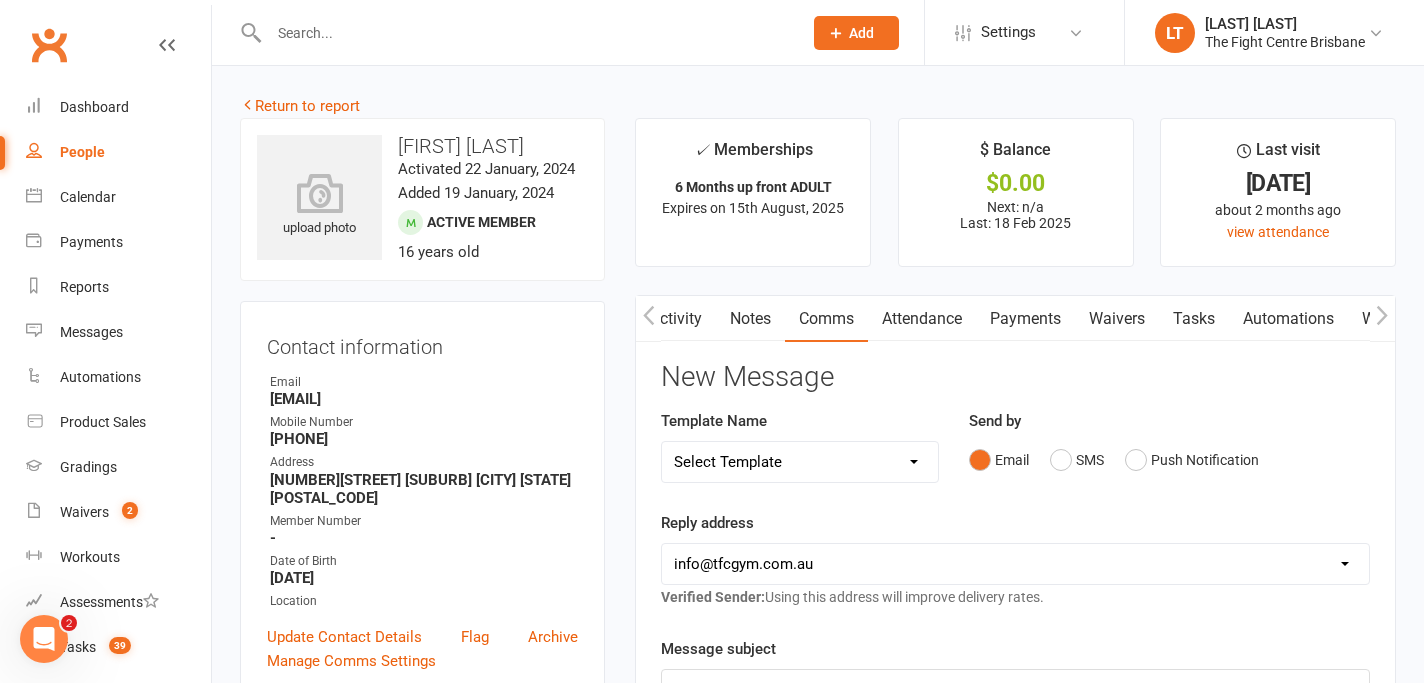 scroll, scrollTop: 0, scrollLeft: 150, axis: horizontal 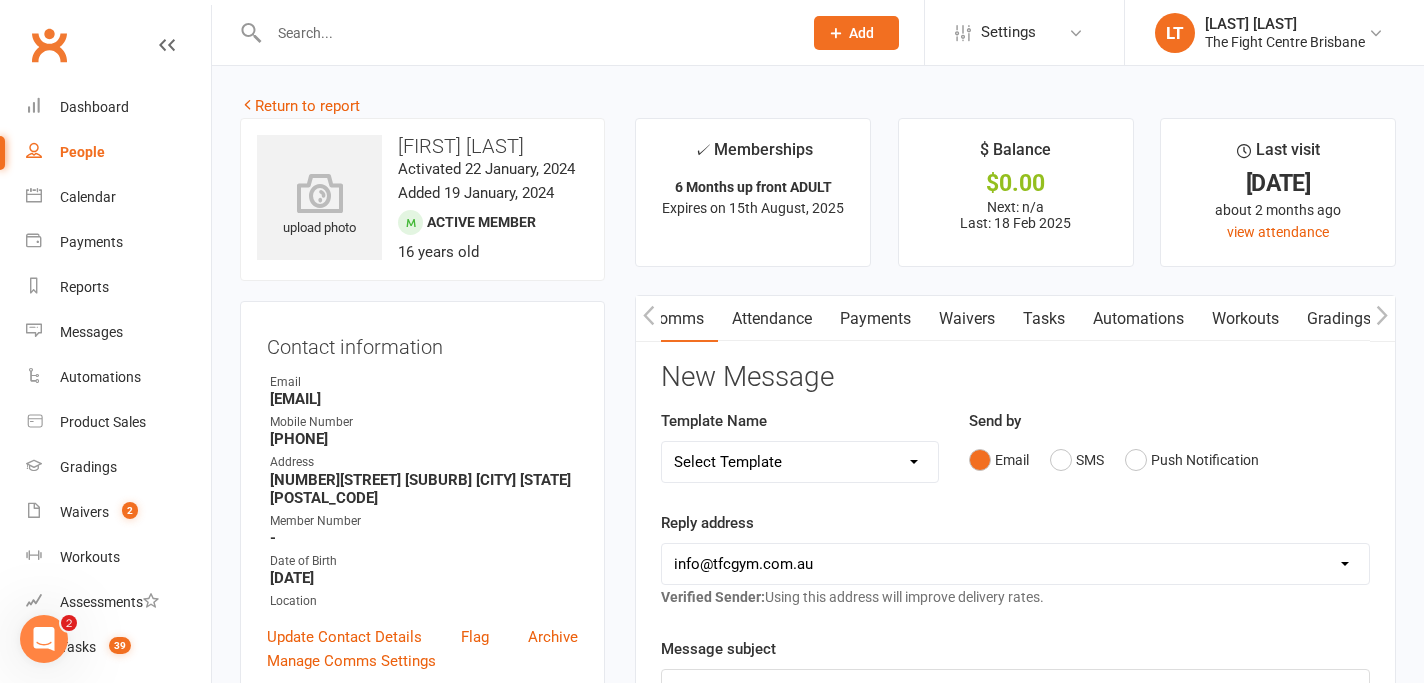 click on "Tasks" at bounding box center (1044, 319) 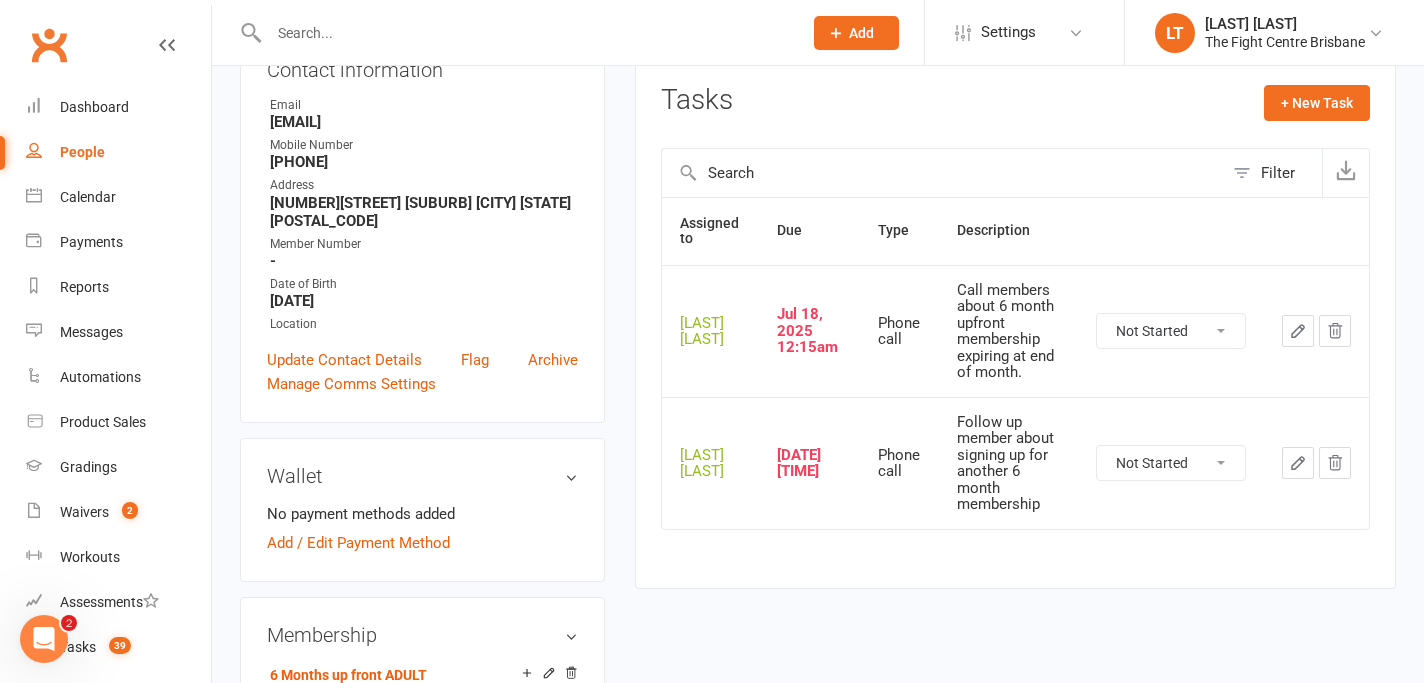 scroll, scrollTop: 281, scrollLeft: 0, axis: vertical 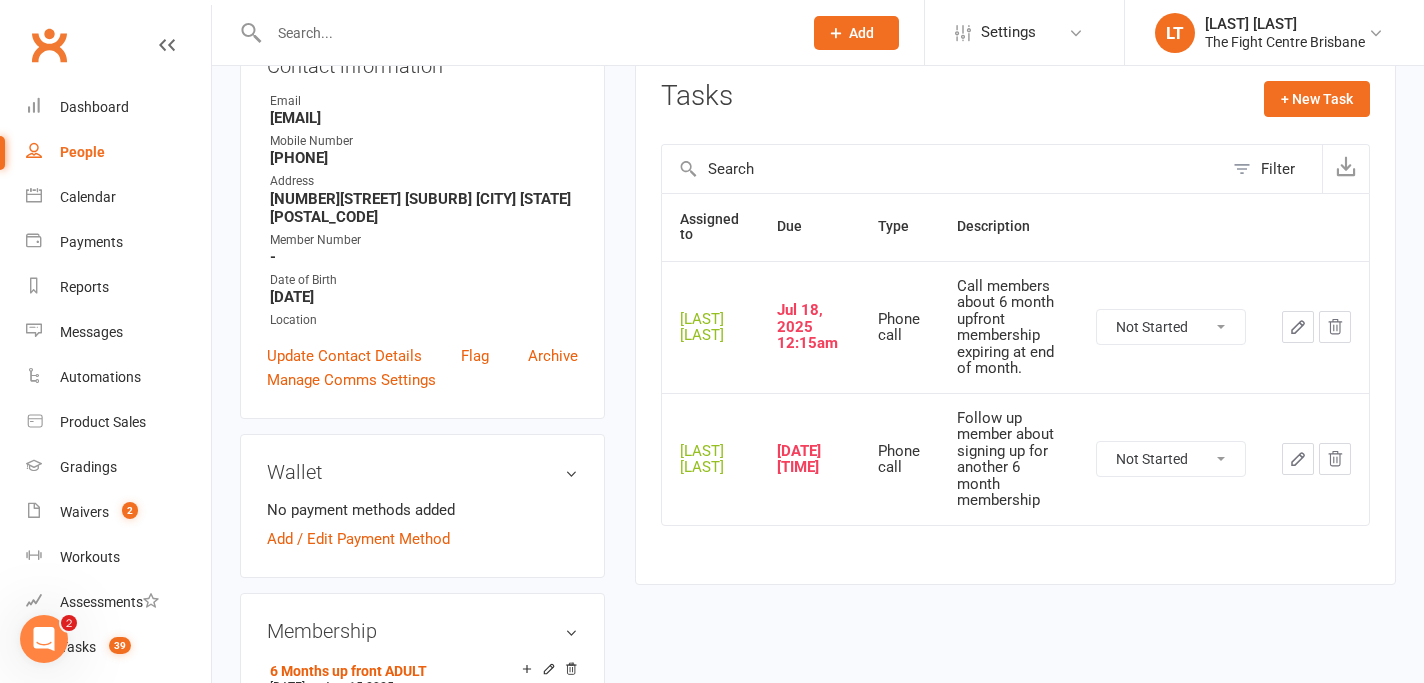 click on "Not Started In Progress Waiting Complete" at bounding box center (1171, 327) 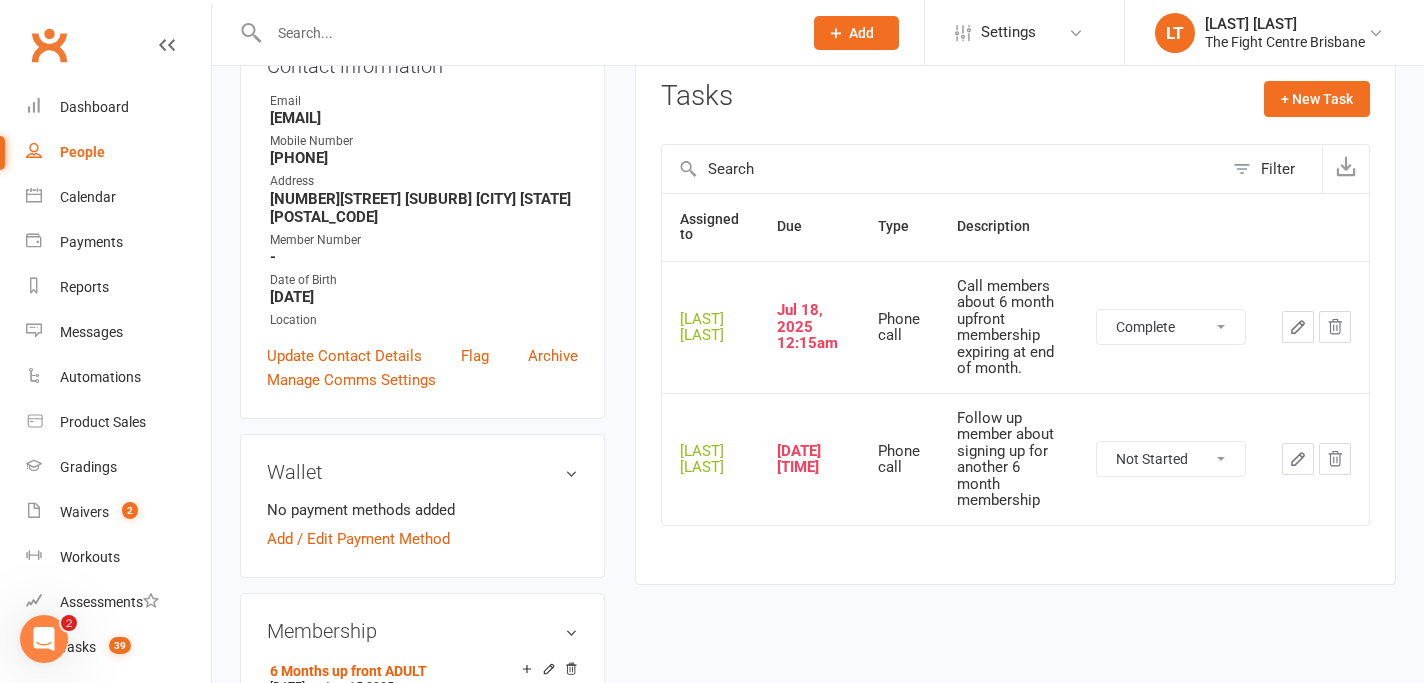 select on "unstarted" 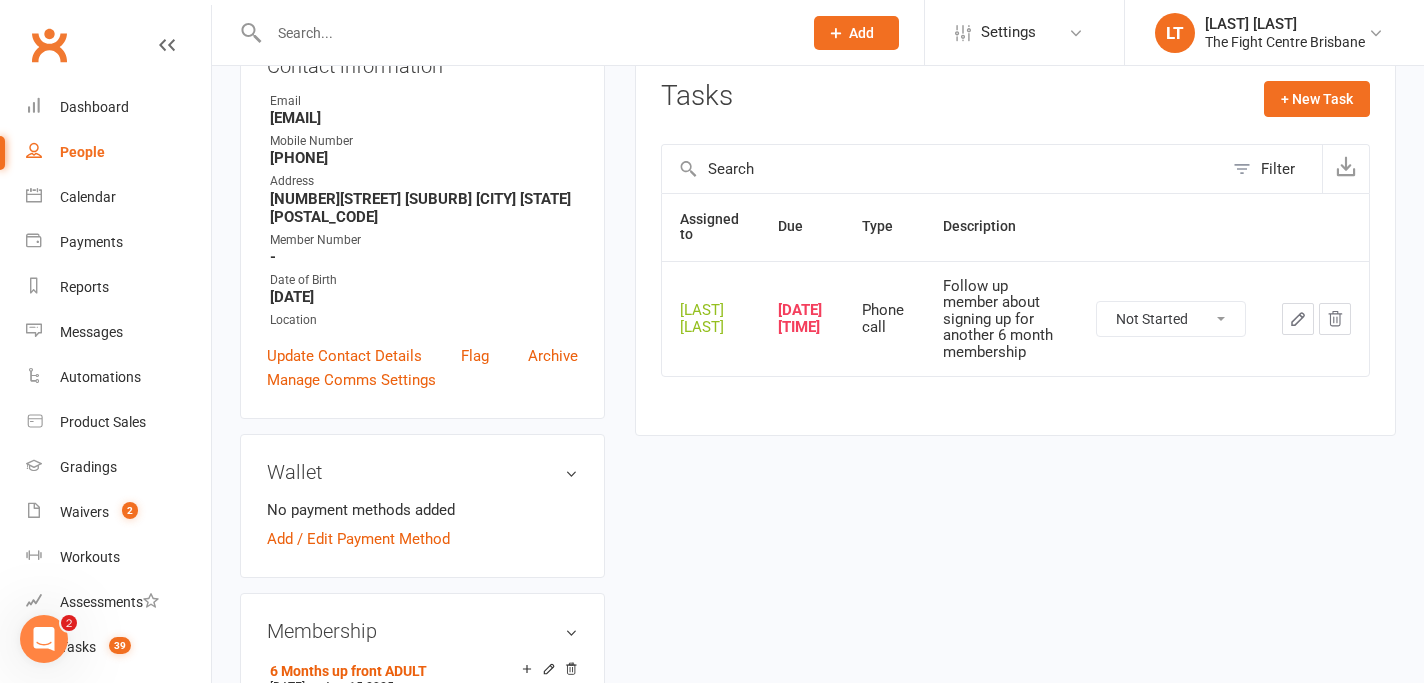 click on "Not Started In Progress Waiting Complete" at bounding box center [1171, 319] 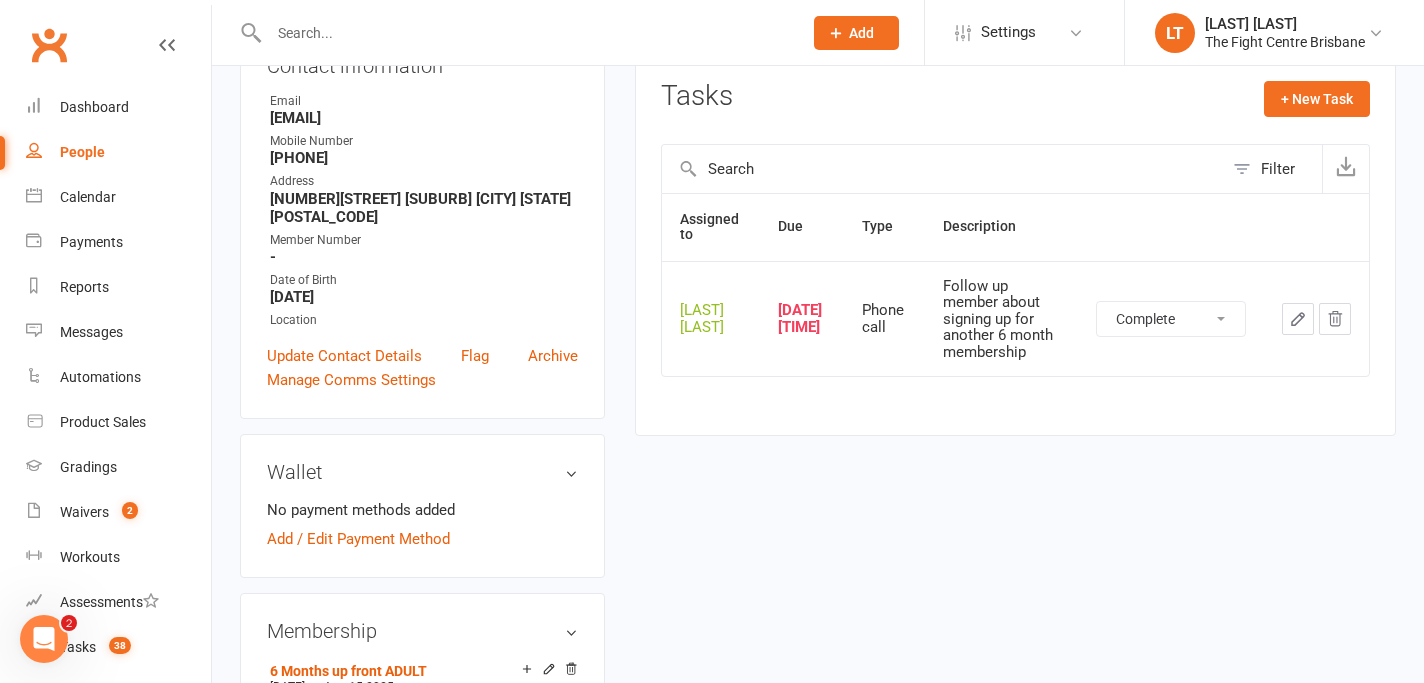 select on "unstarted" 